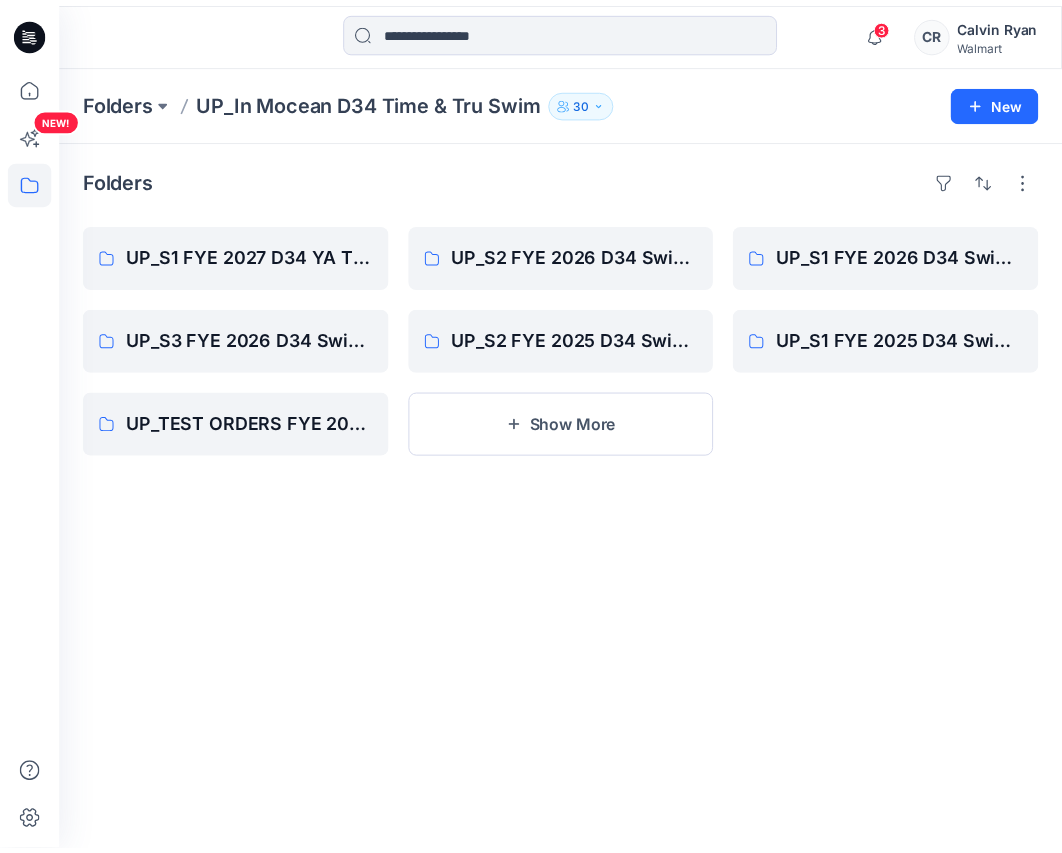 scroll, scrollTop: 0, scrollLeft: 0, axis: both 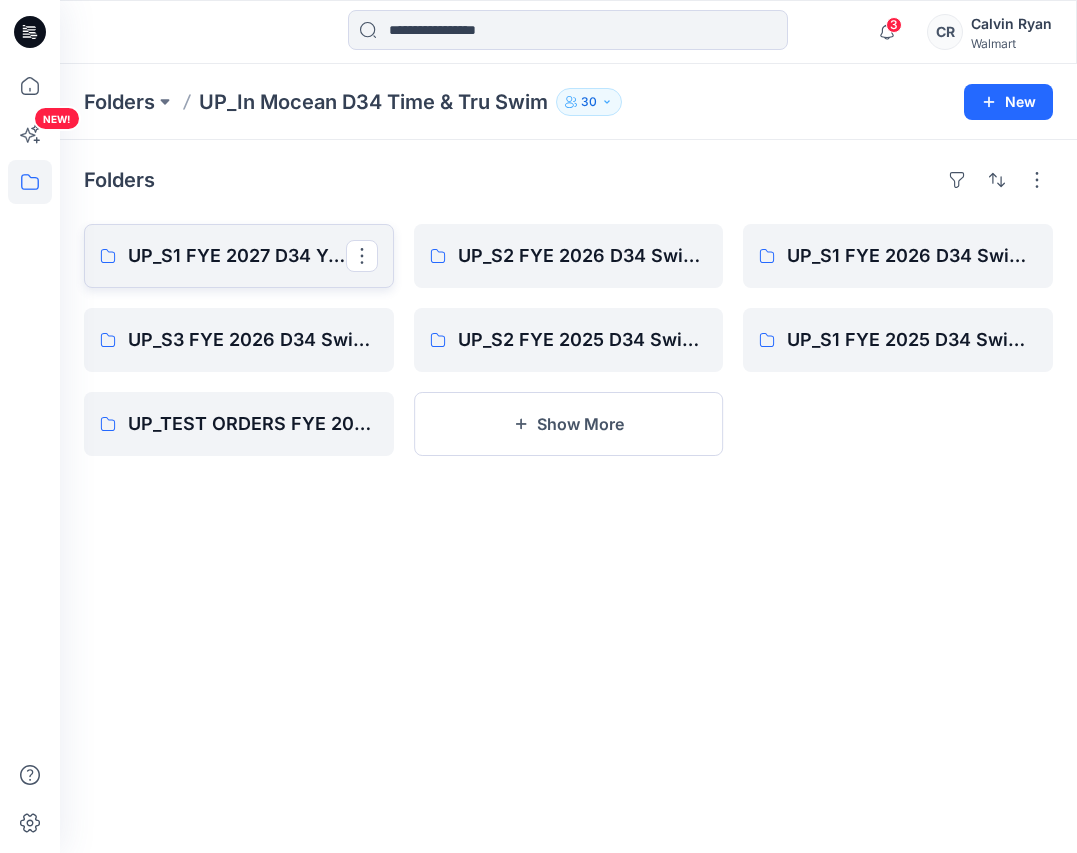 click on "UP_S1 FYE 2027 D34 YA TIME & True Swim InMocean" at bounding box center (237, 256) 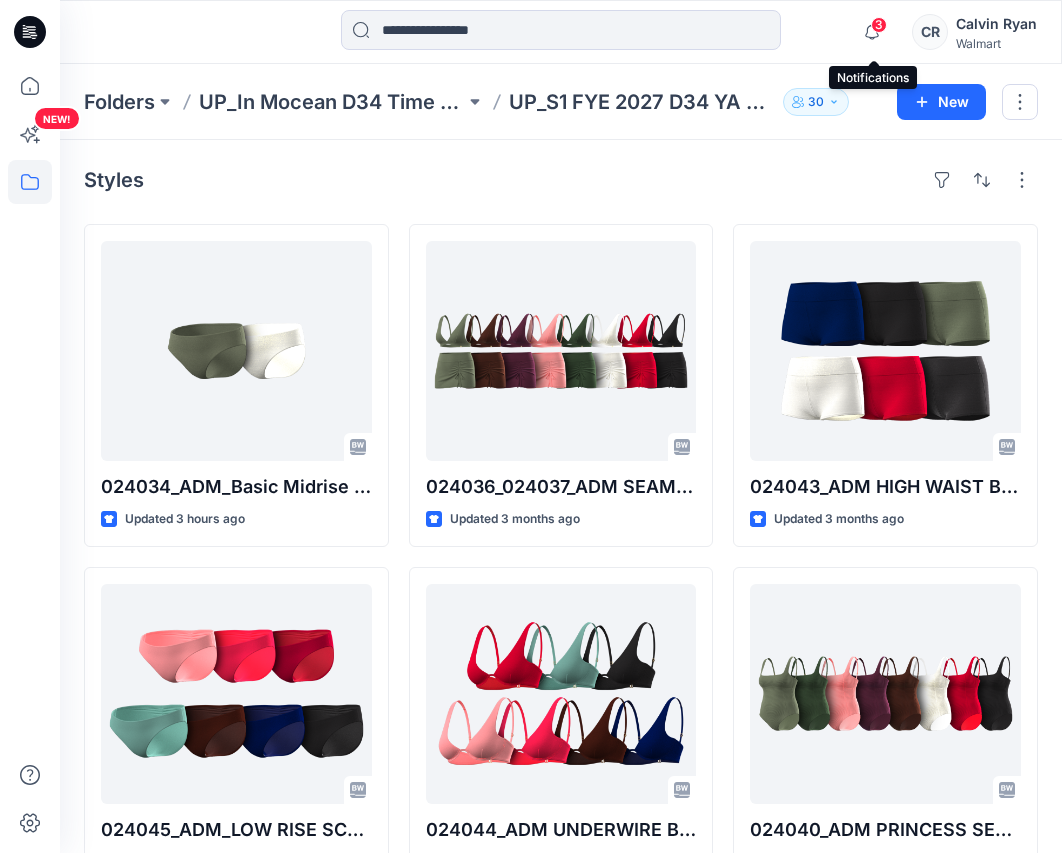 click on "3" at bounding box center [879, 25] 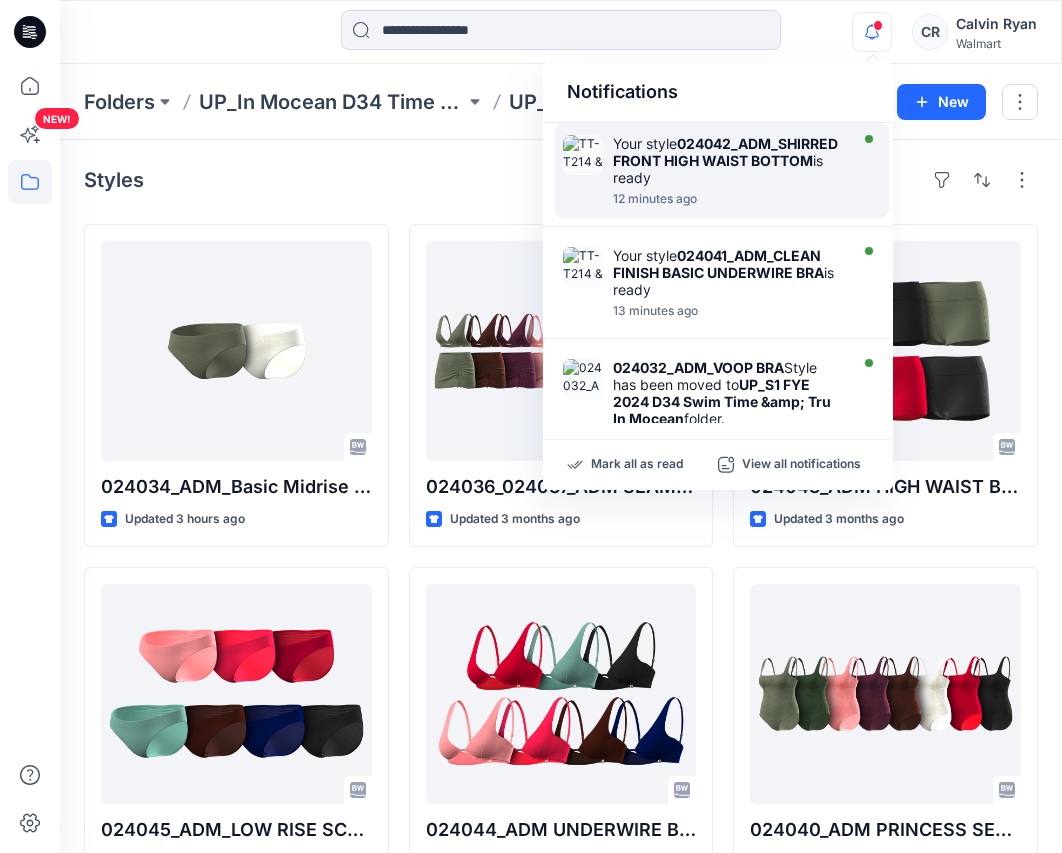 click on "024042_ADM_SHIRRED FRONT HIGH WAIST BOTTOM" at bounding box center [725, 152] 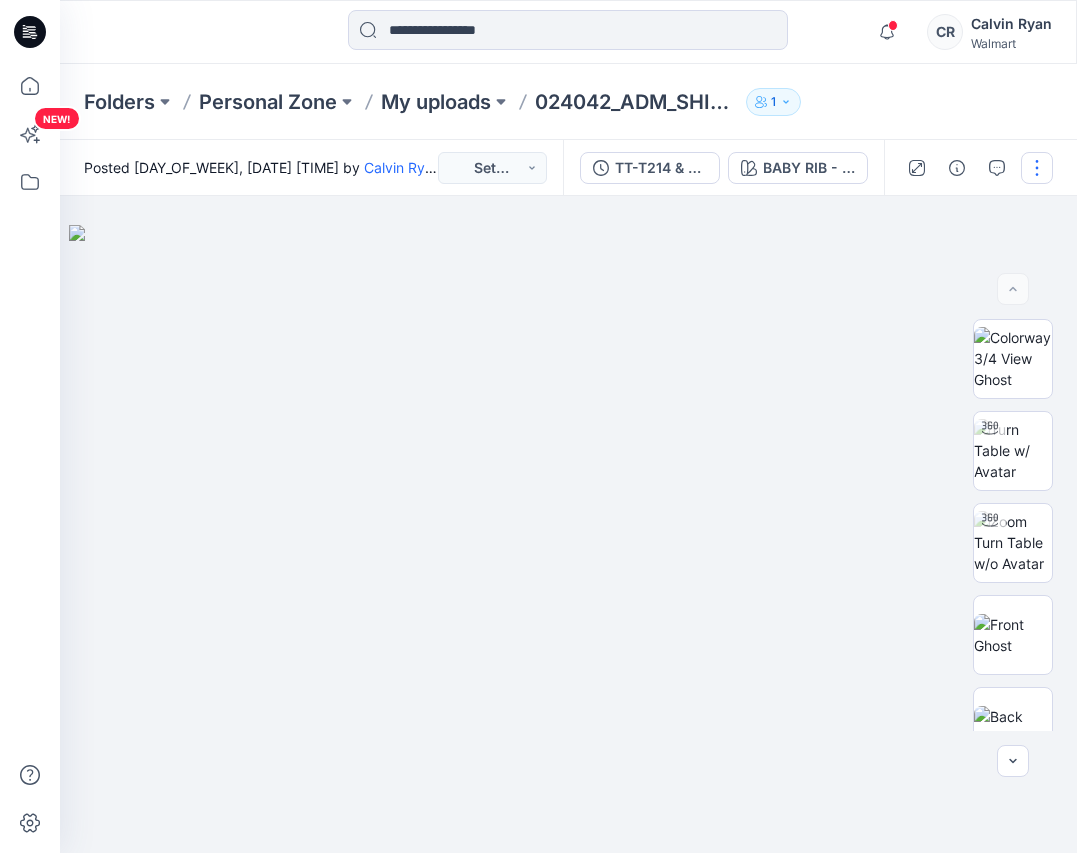 click at bounding box center (1037, 168) 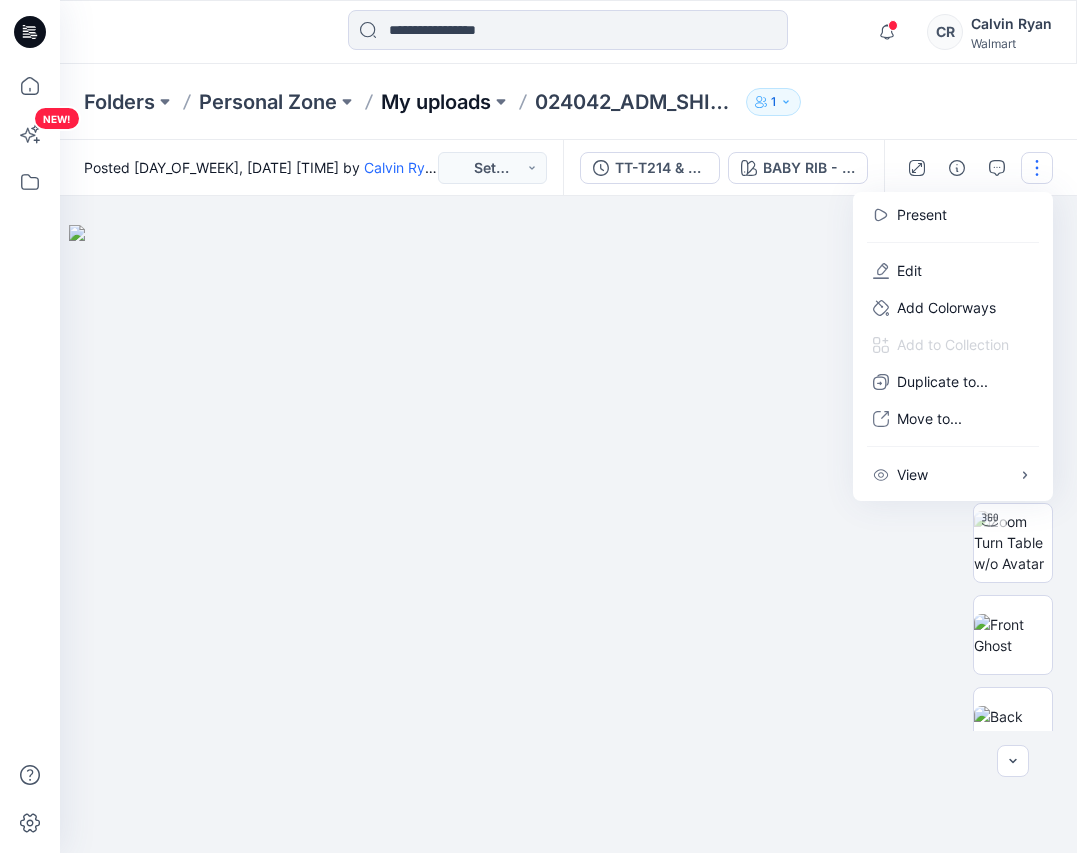 click on "My uploads" at bounding box center [436, 102] 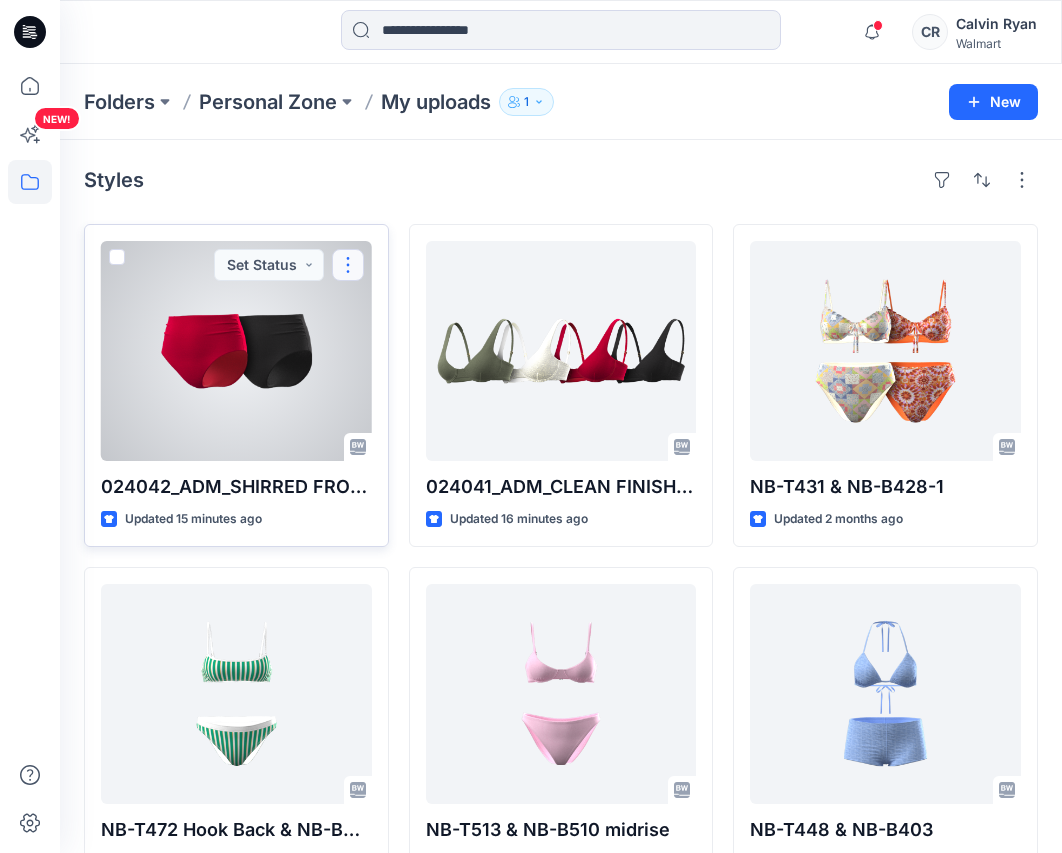 click at bounding box center [348, 265] 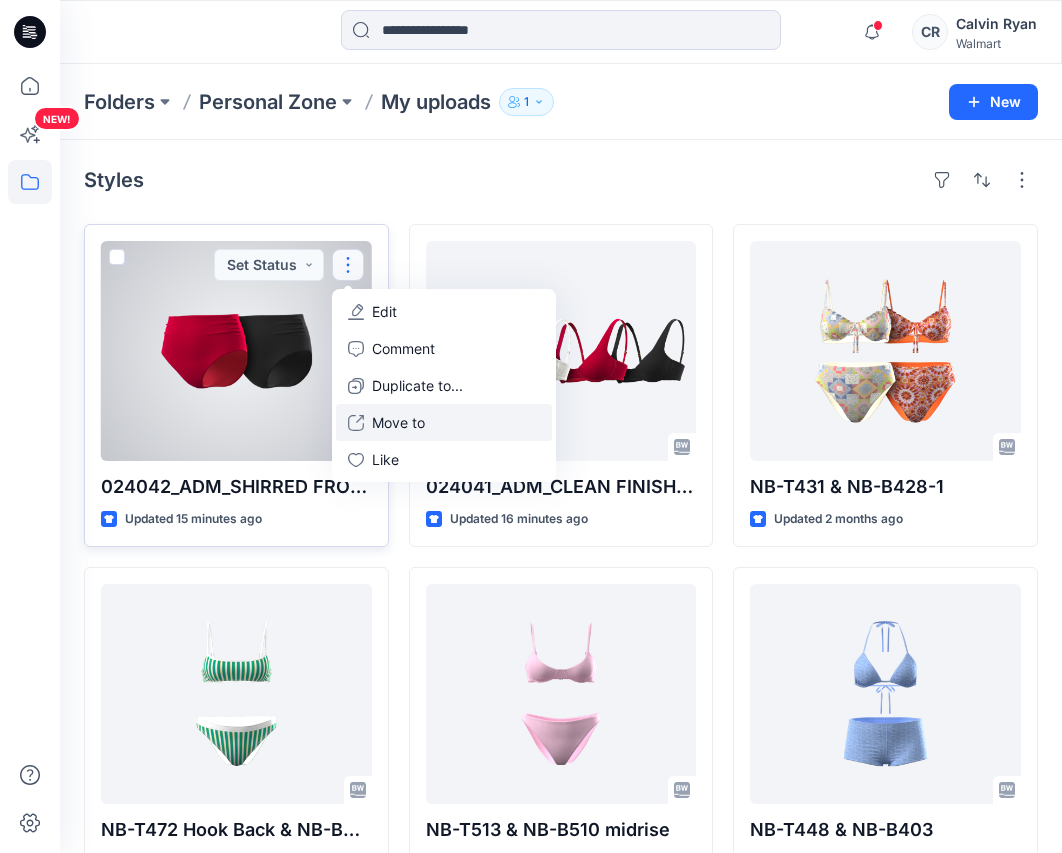 click on "Move to" at bounding box center [398, 422] 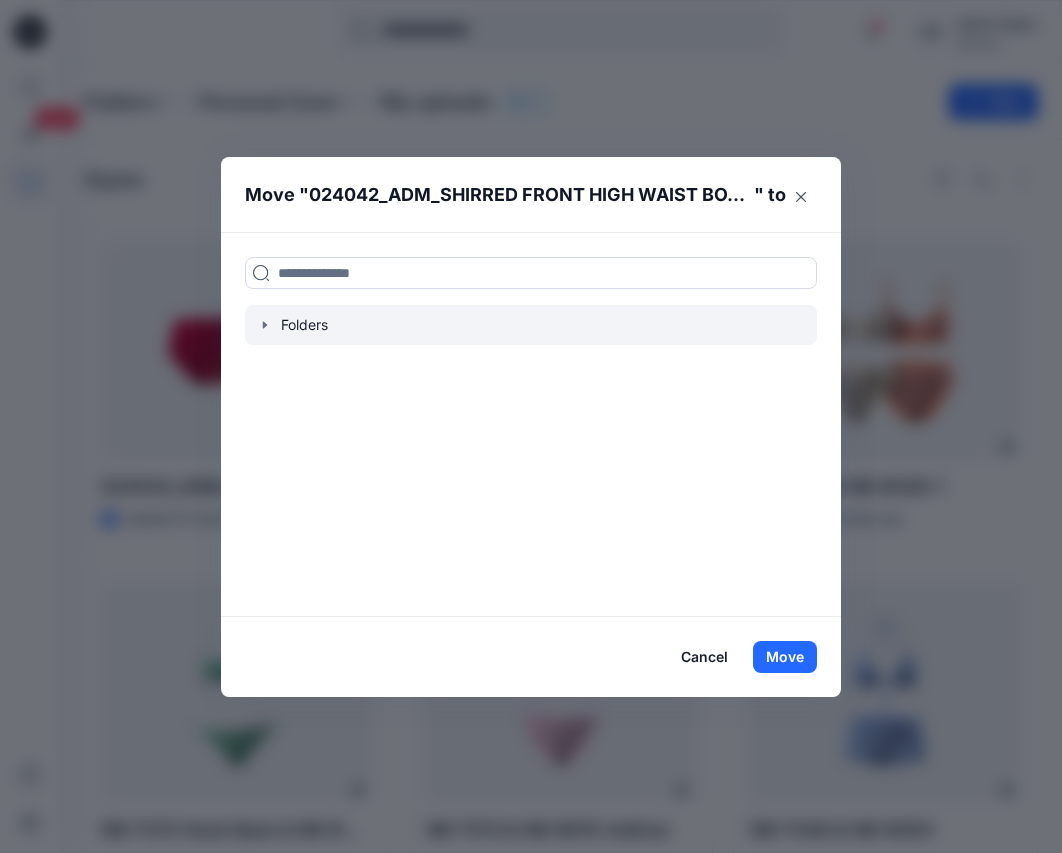 click at bounding box center [531, 325] 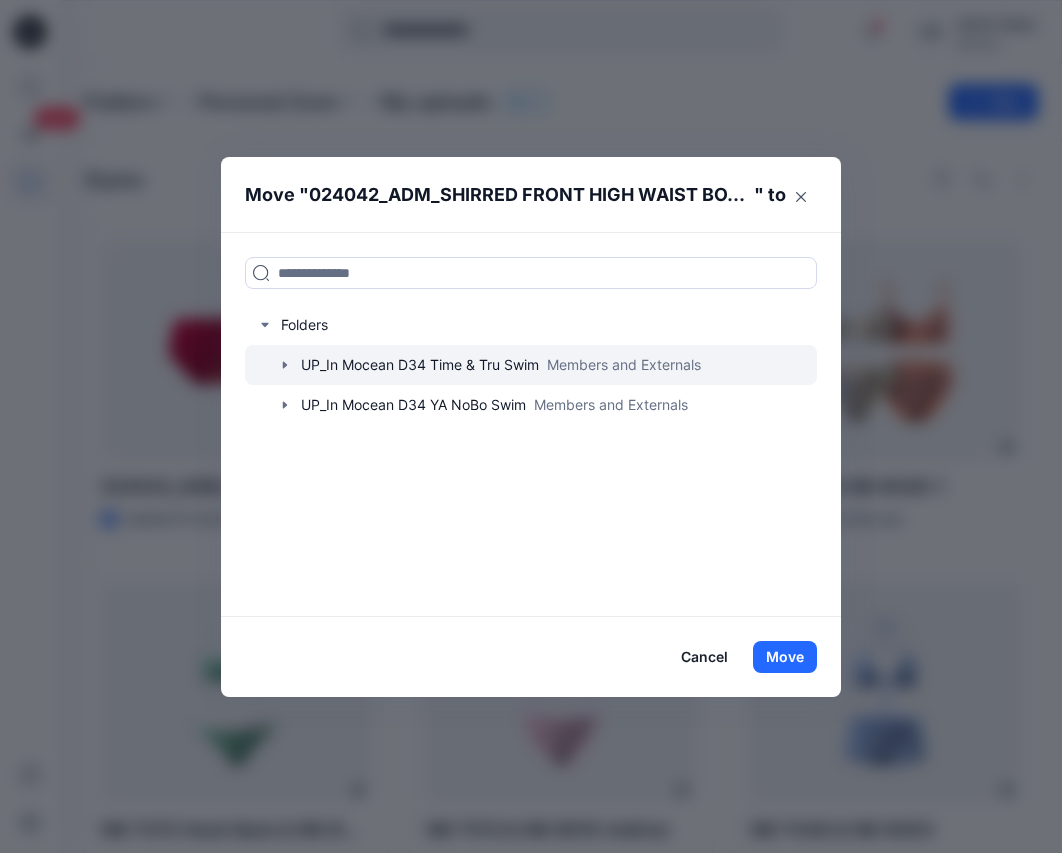 click at bounding box center (531, 365) 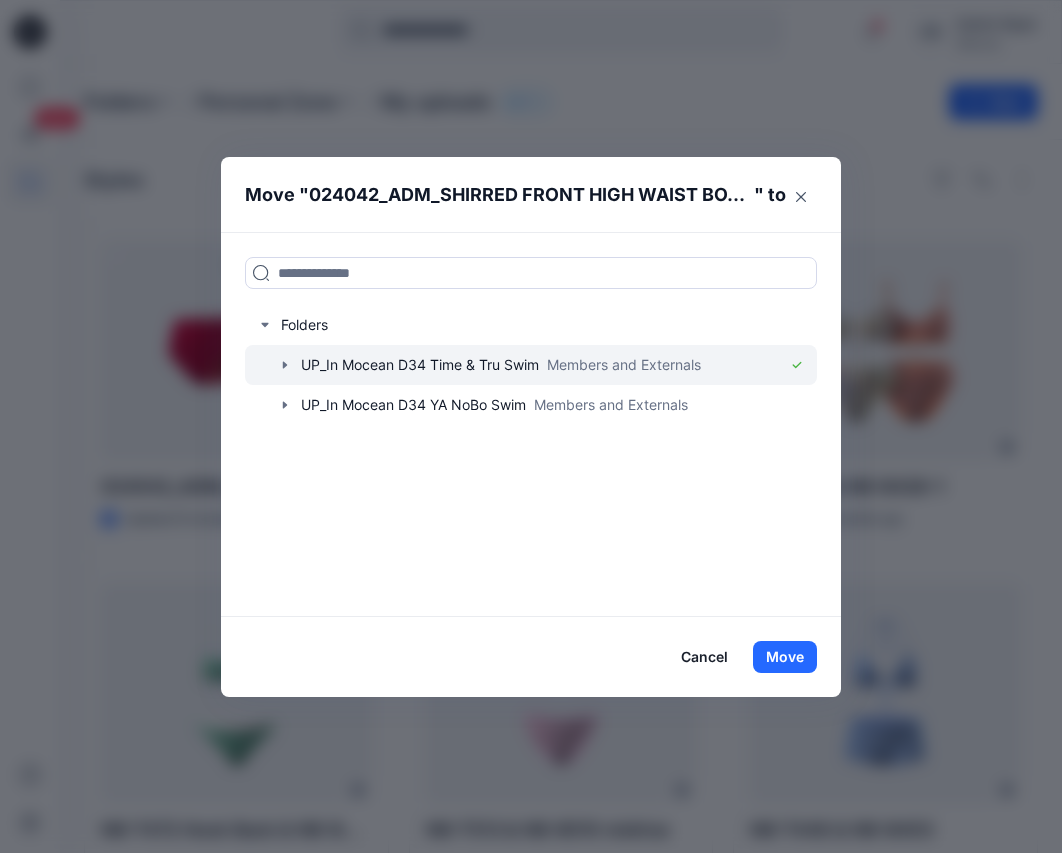 click 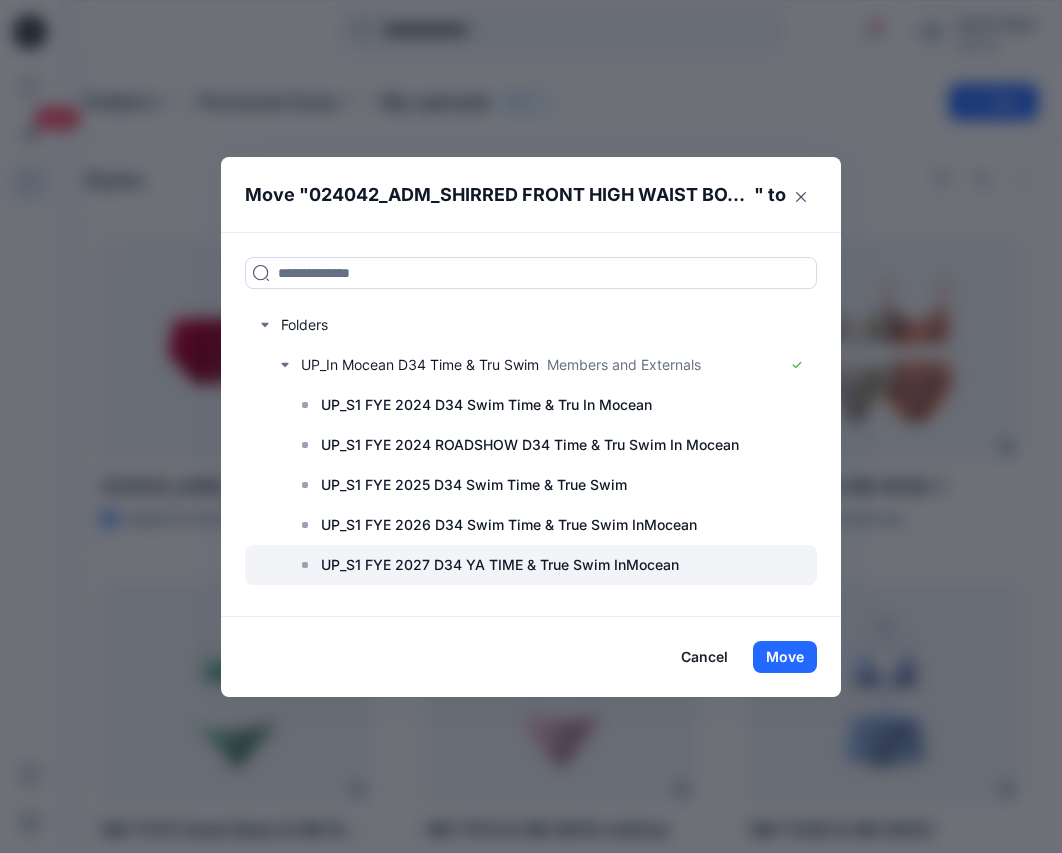 click on "UP_S1 FYE 2027 D34 YA TIME & True Swim InMocean" at bounding box center [500, 565] 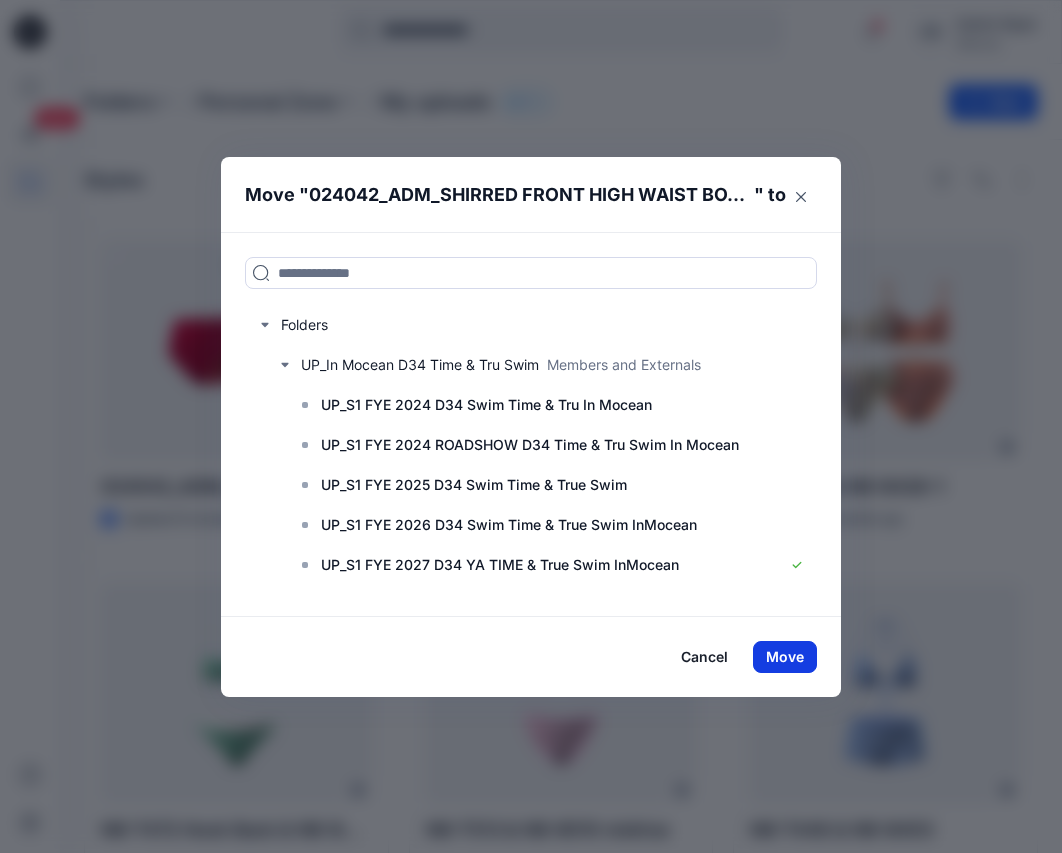 click on "Move" at bounding box center (785, 657) 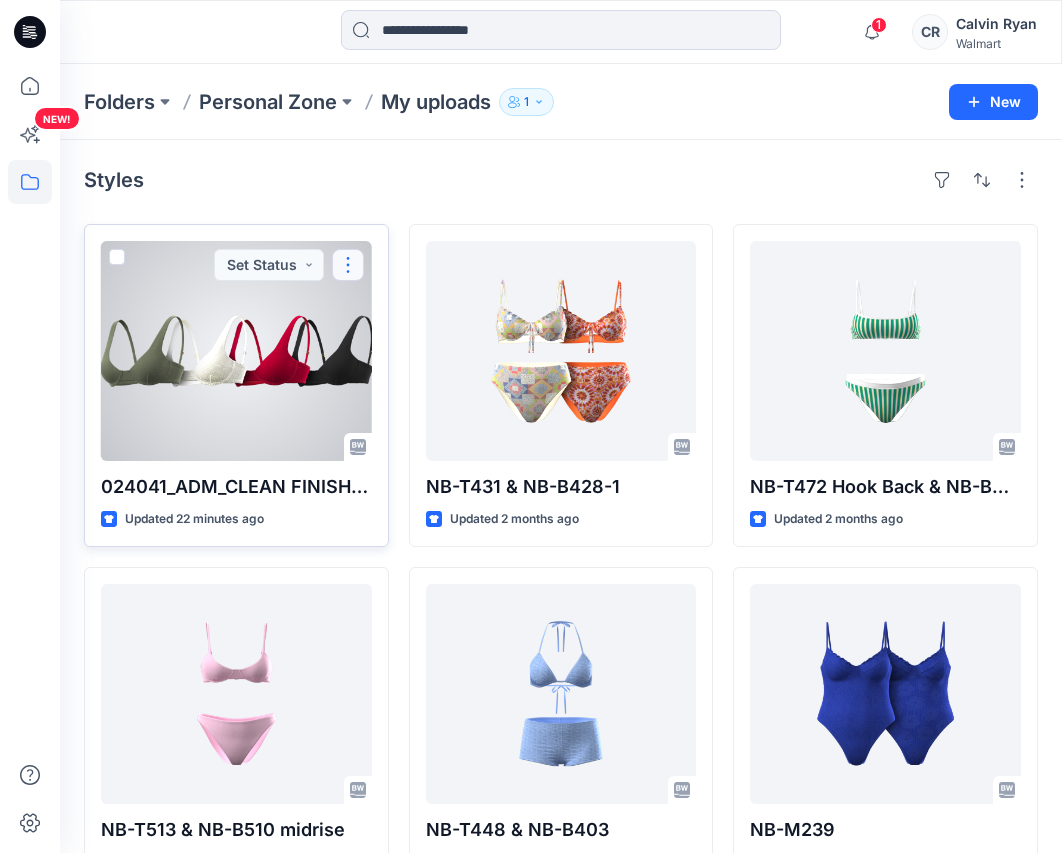 click at bounding box center (348, 265) 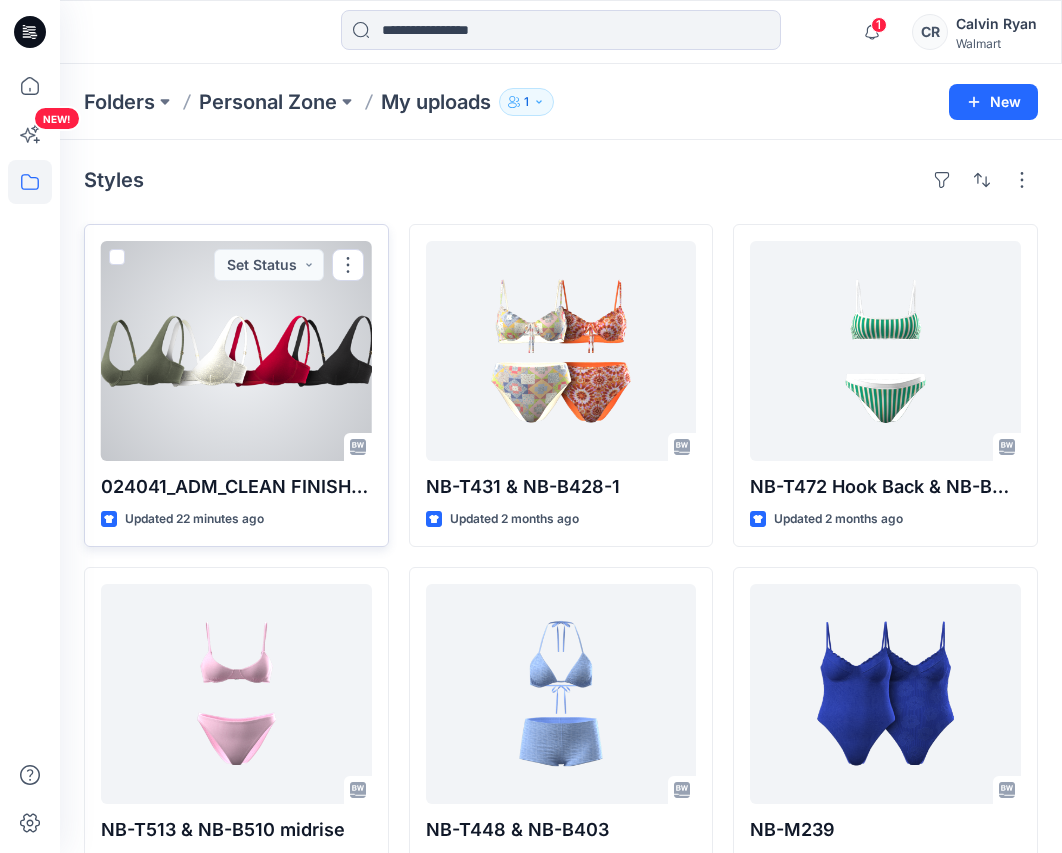 click at bounding box center [348, 265] 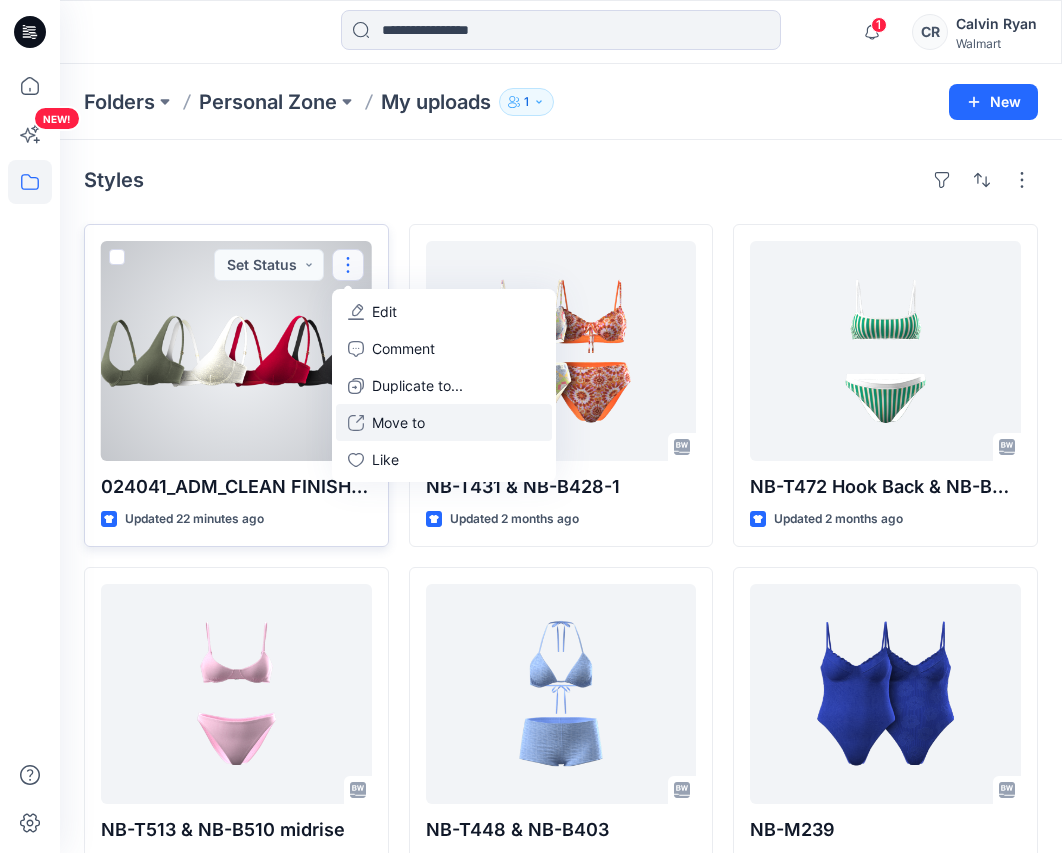 click on "Move to" at bounding box center [444, 422] 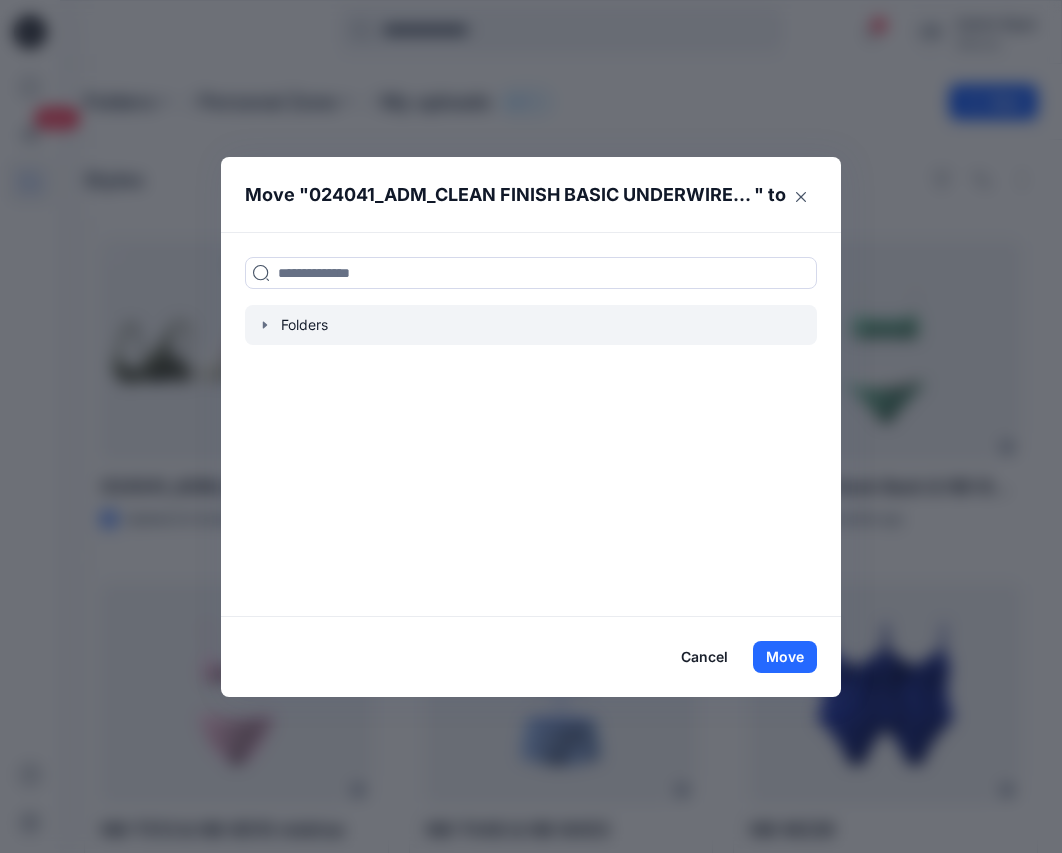 click at bounding box center (531, 325) 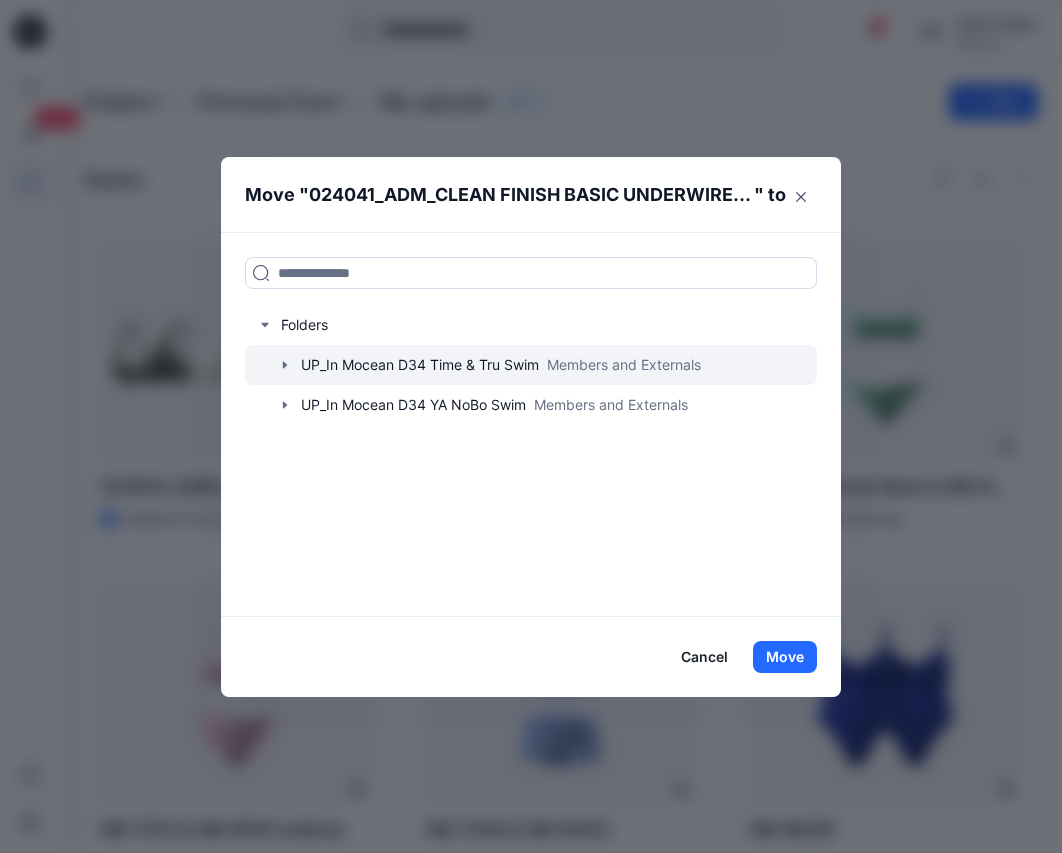 click at bounding box center (531, 365) 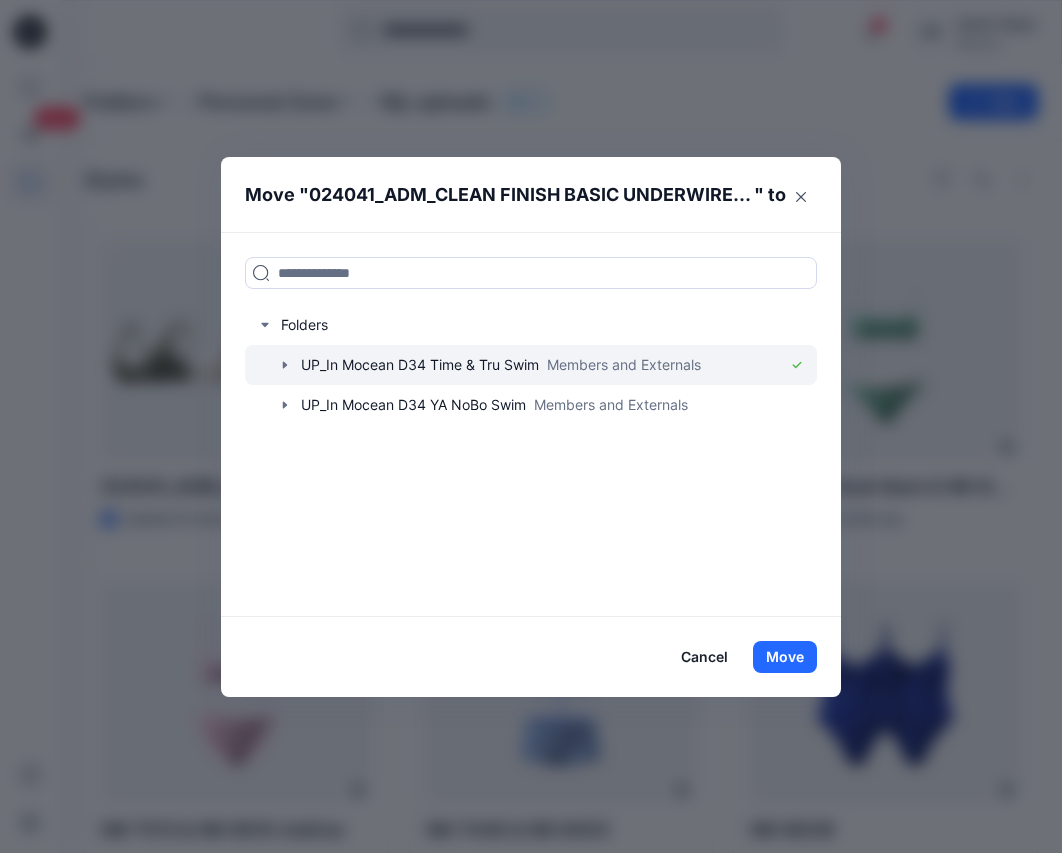 click 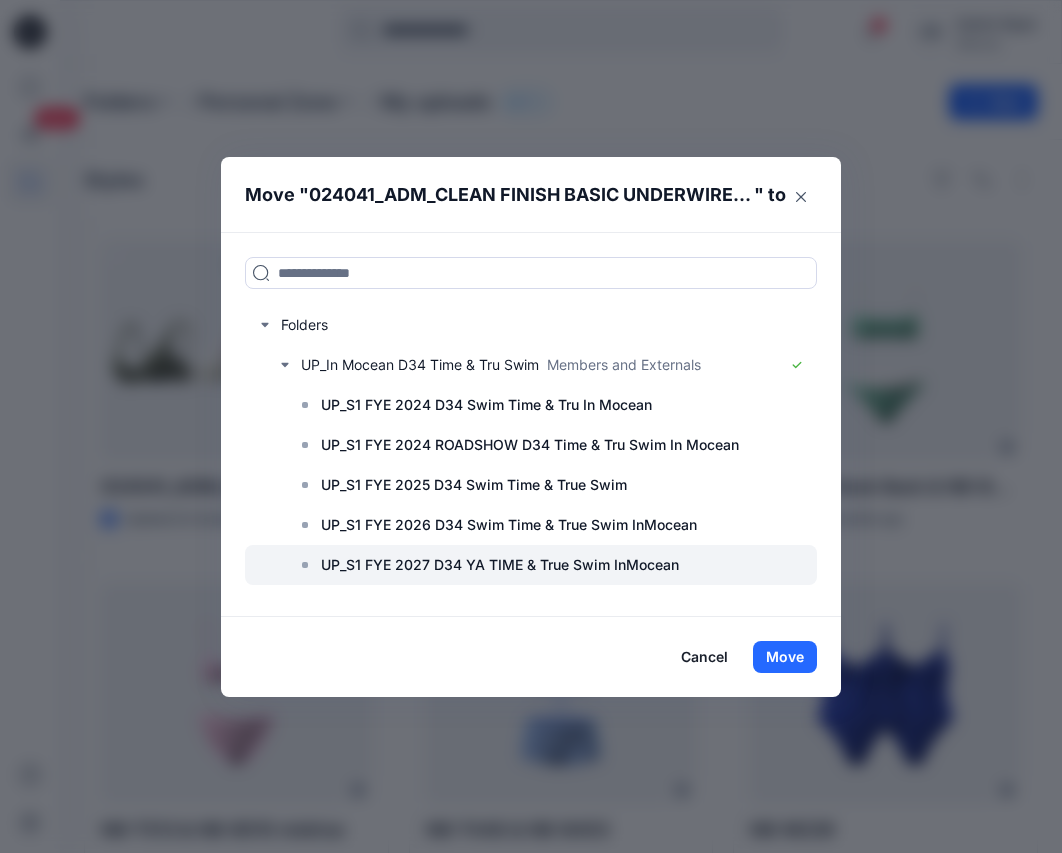 click on "UP_S1 FYE 2027 D34 YA TIME & True Swim InMocean" at bounding box center [500, 565] 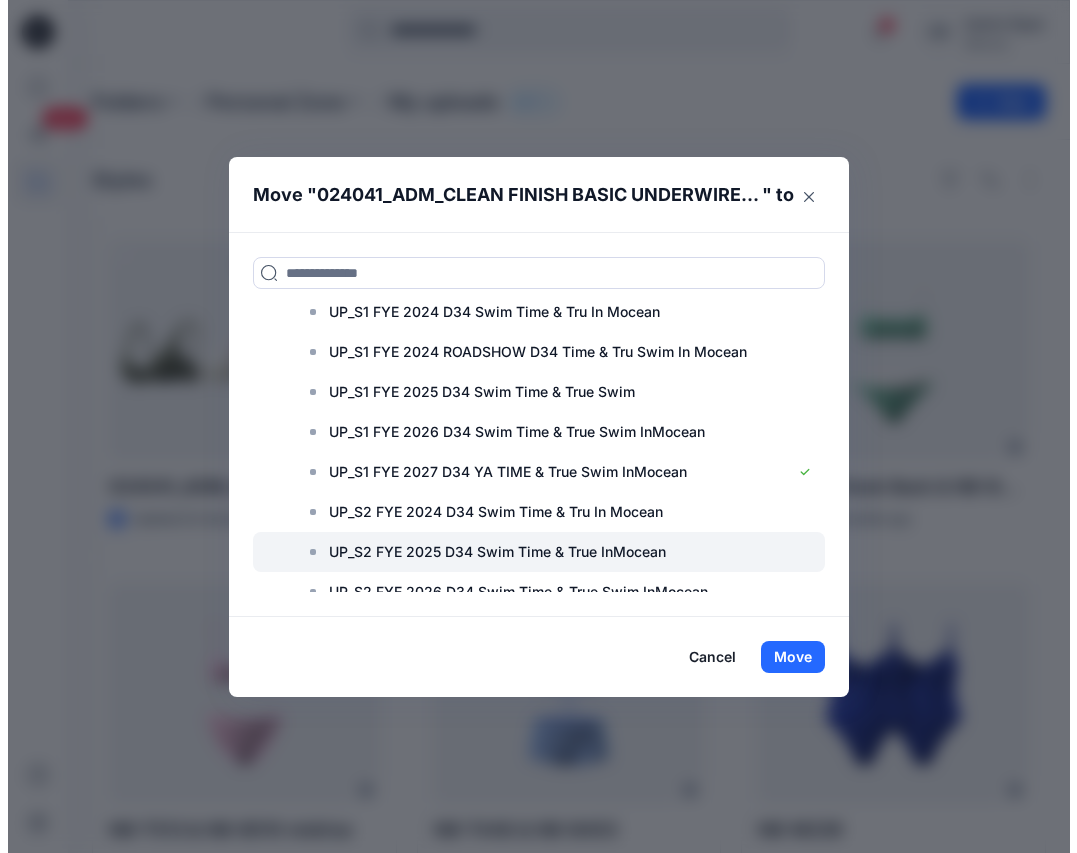 scroll, scrollTop: 100, scrollLeft: 0, axis: vertical 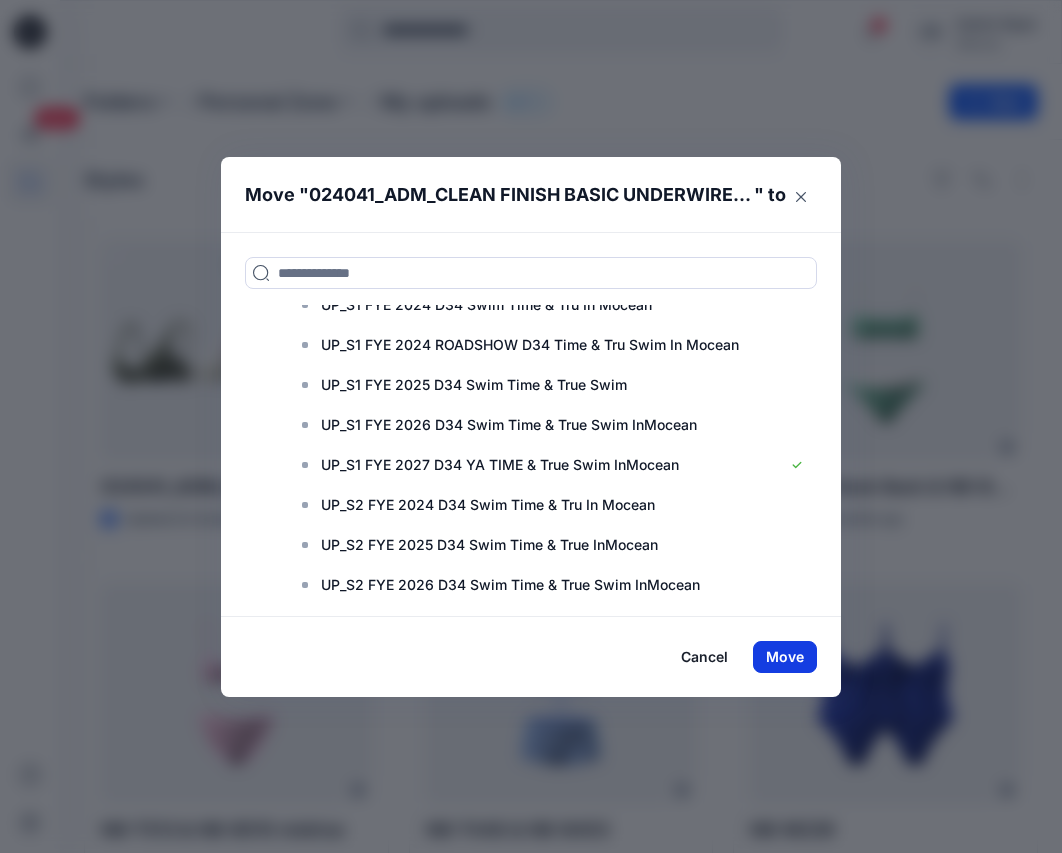 click on "Move" at bounding box center (785, 657) 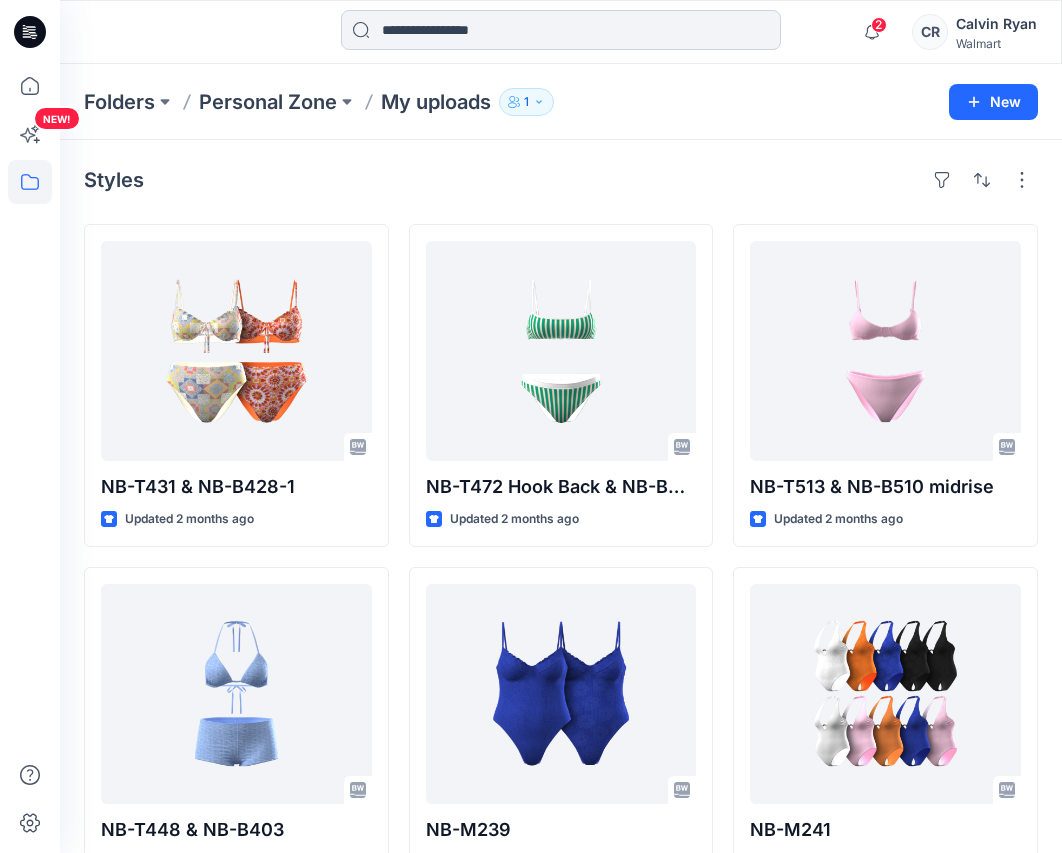 click at bounding box center (561, 30) 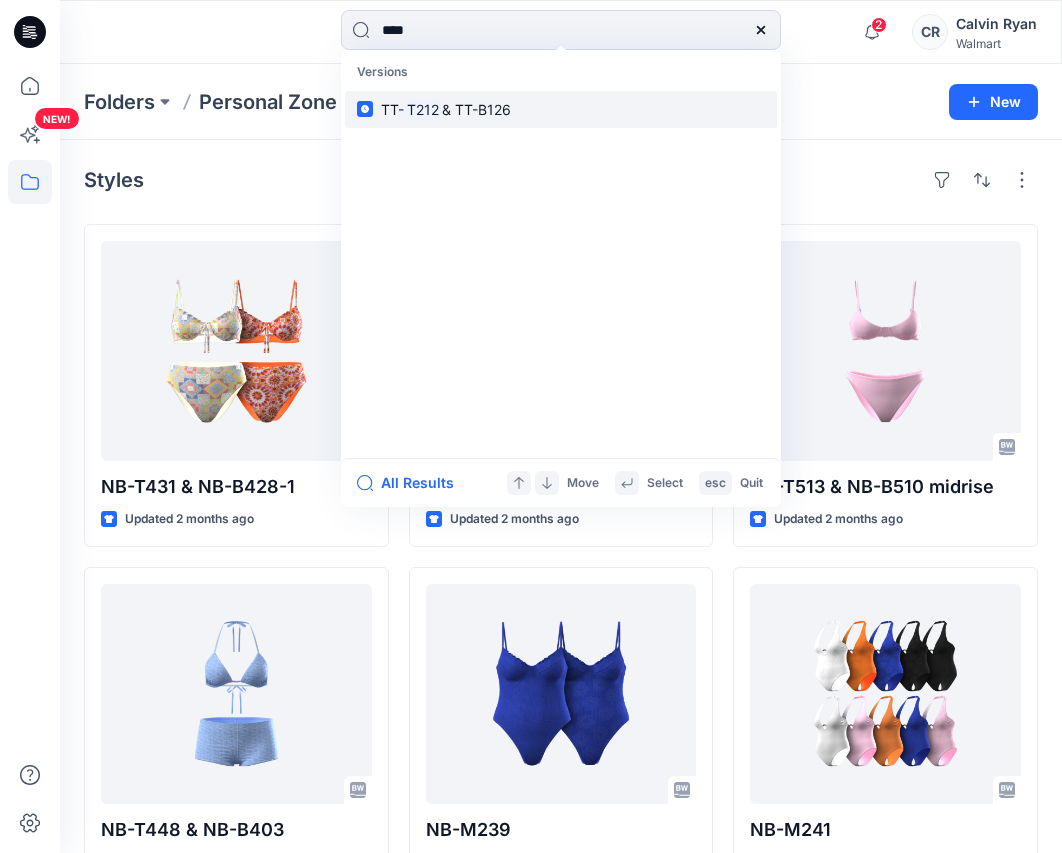 type on "****" 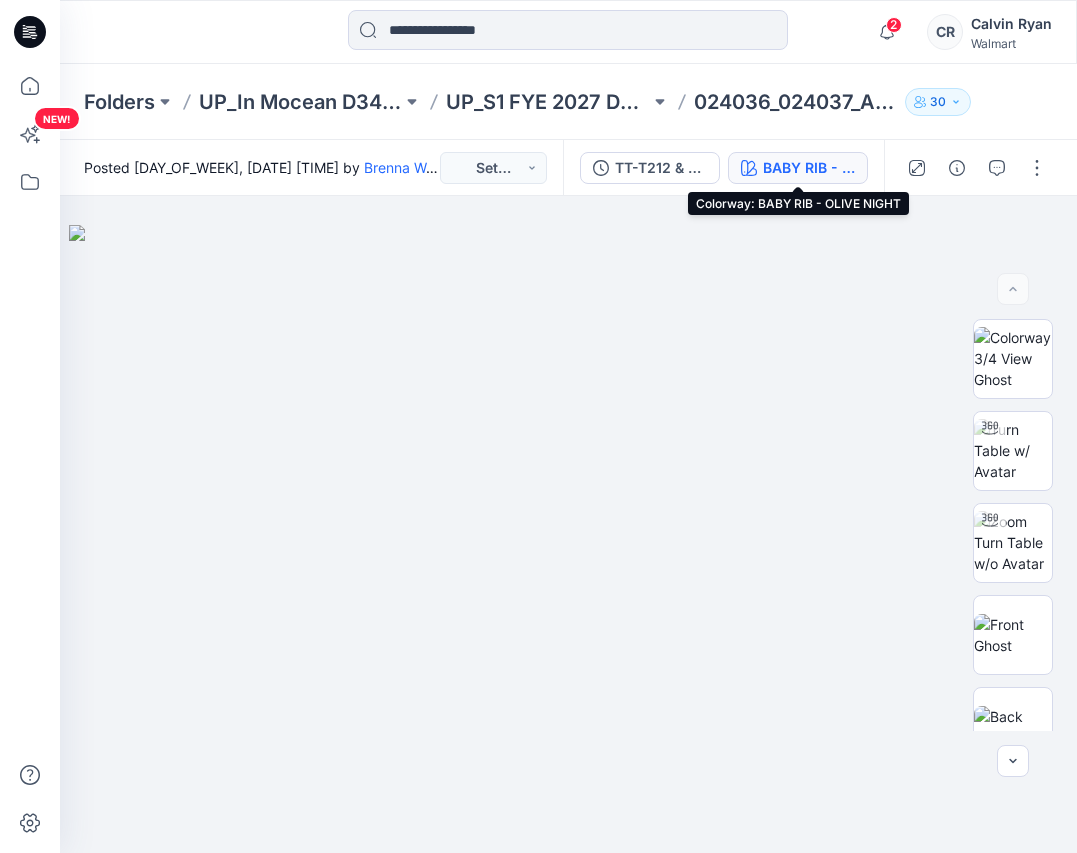 click on "BABY RIB - OLIVE NIGHT" at bounding box center (809, 168) 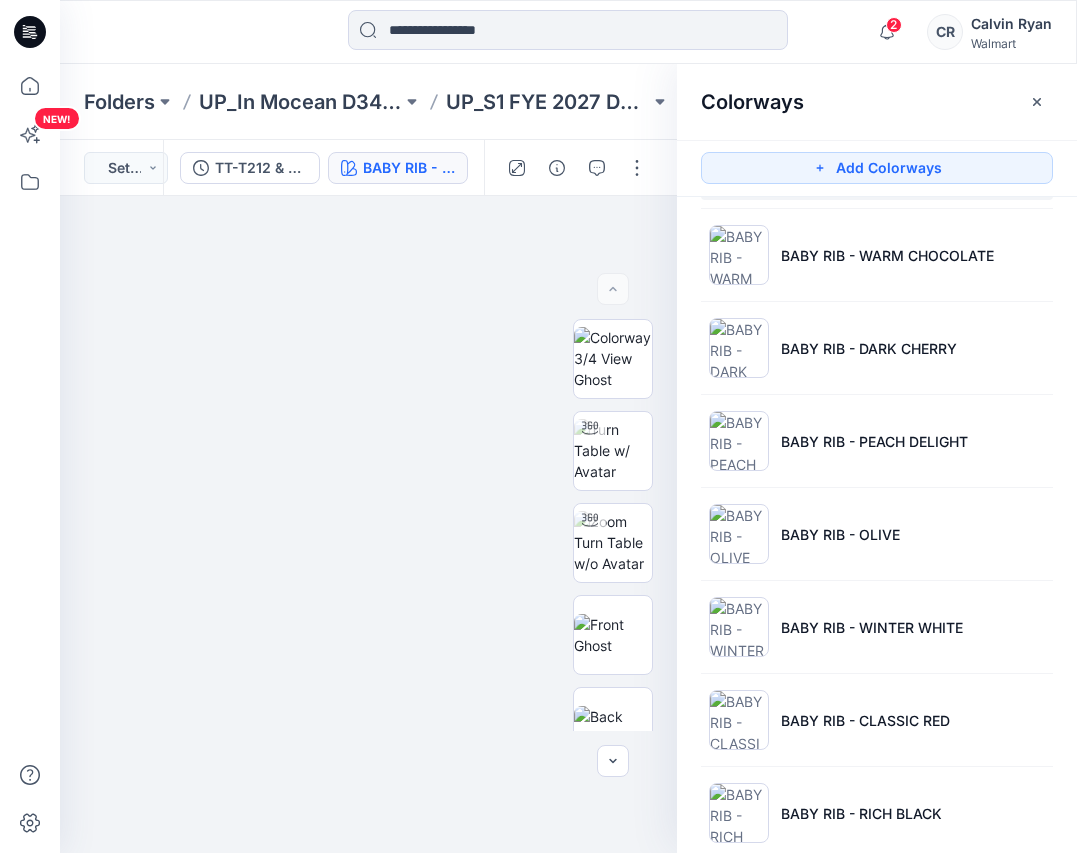 scroll, scrollTop: 0, scrollLeft: 0, axis: both 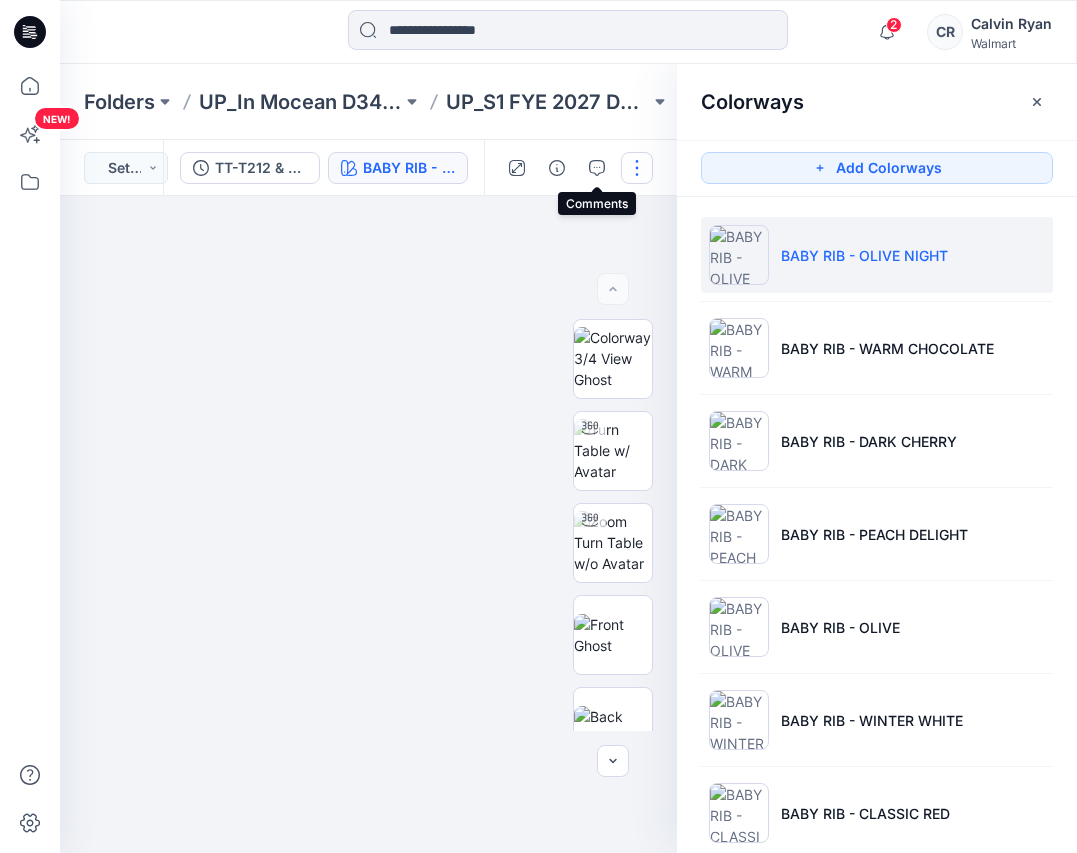 click at bounding box center [637, 168] 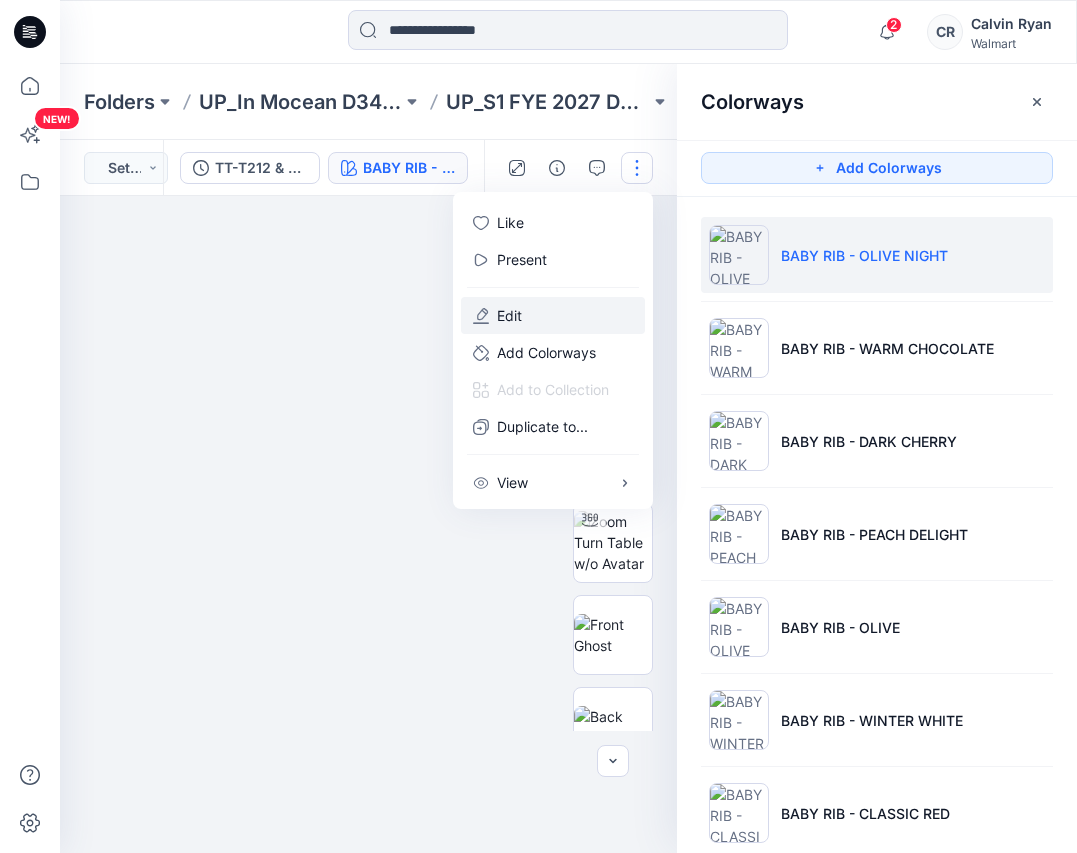 click on "Edit" at bounding box center [553, 315] 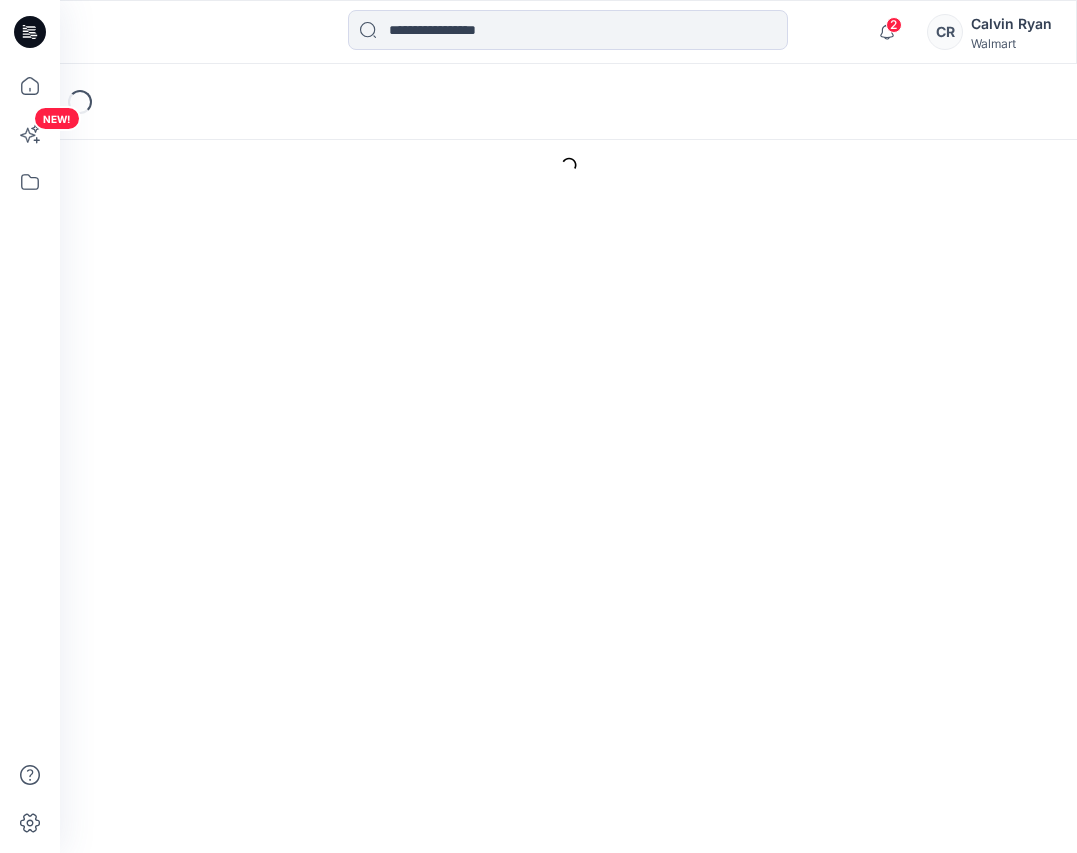 scroll, scrollTop: 0, scrollLeft: 0, axis: both 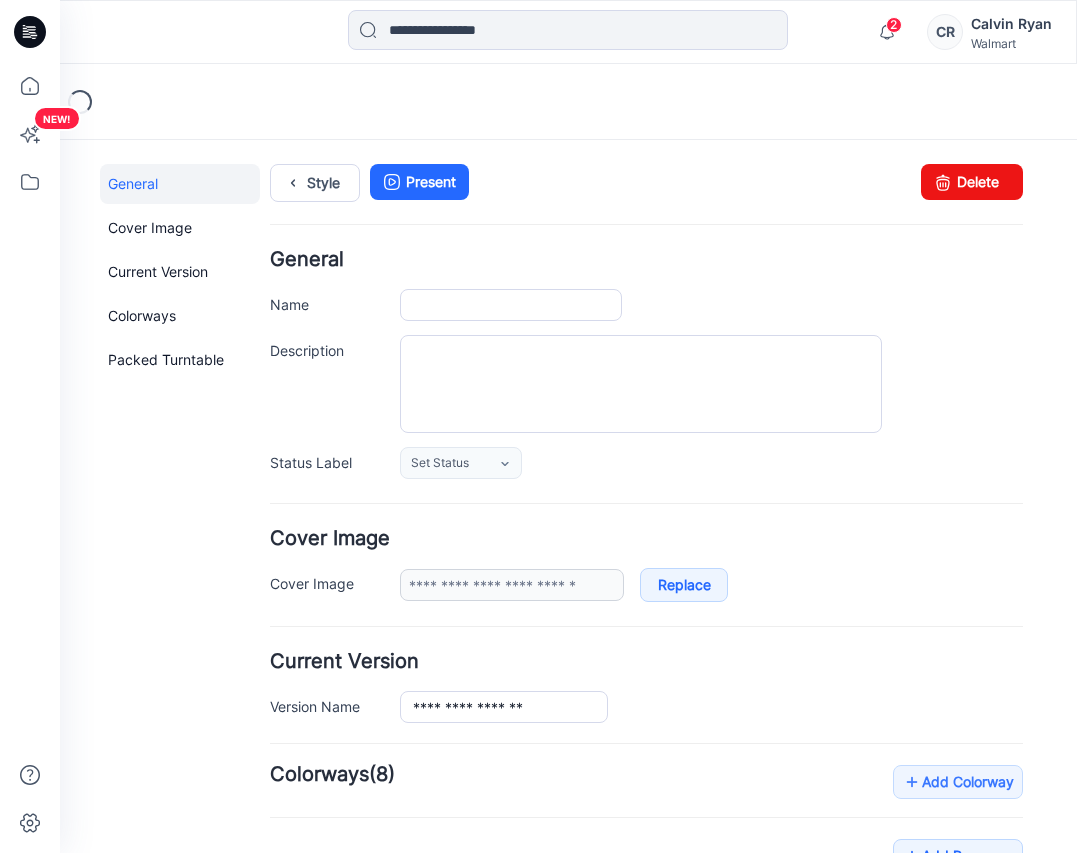 type on "**********" 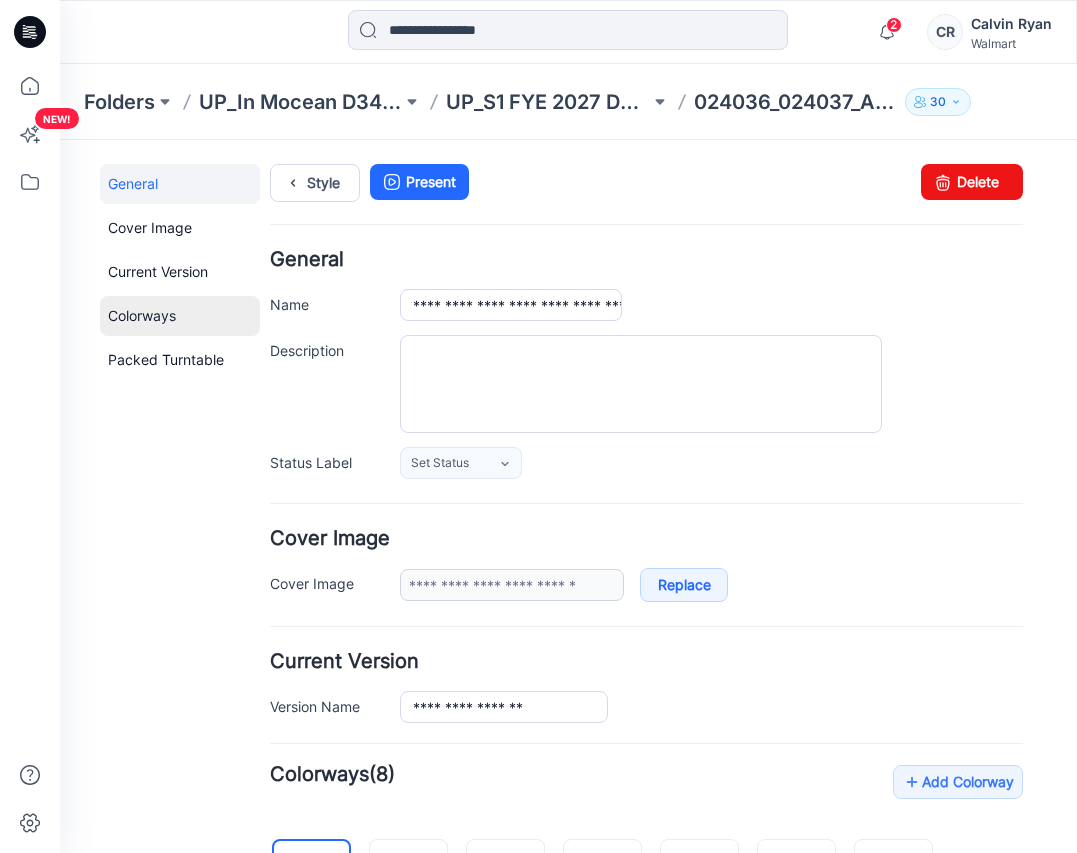 click on "Colorways" at bounding box center [180, 316] 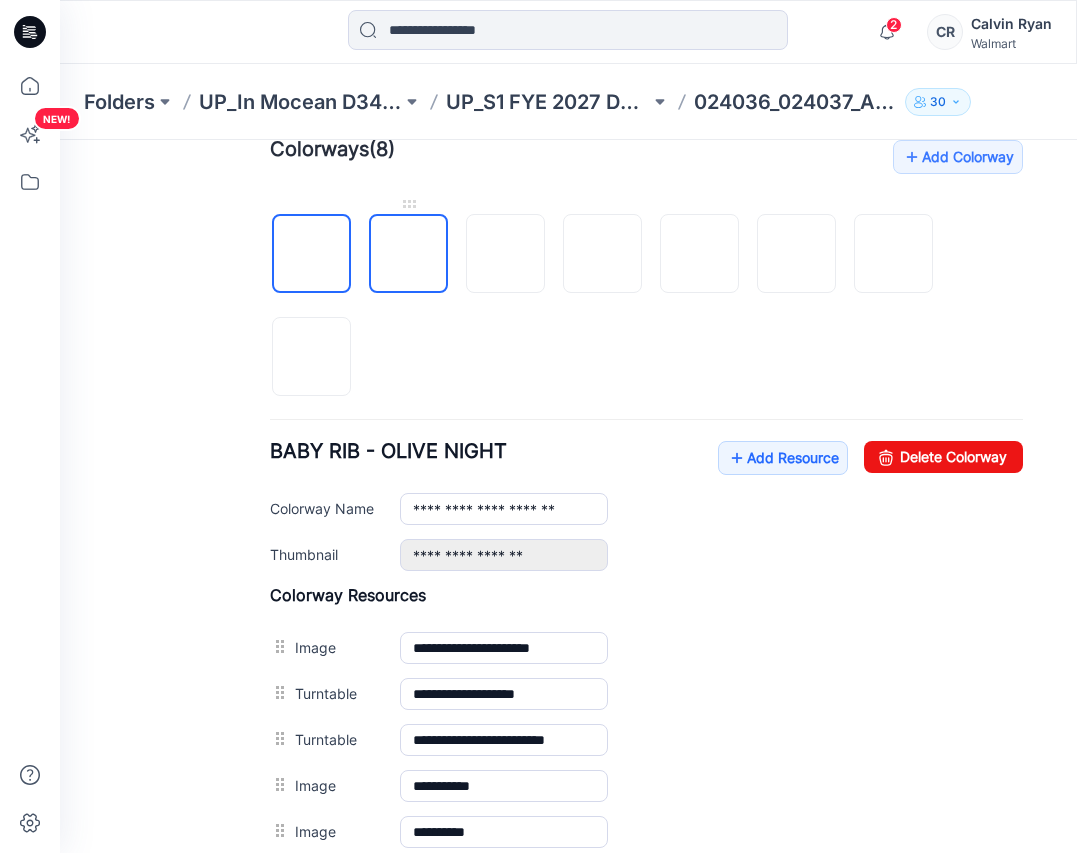 click at bounding box center [409, 255] 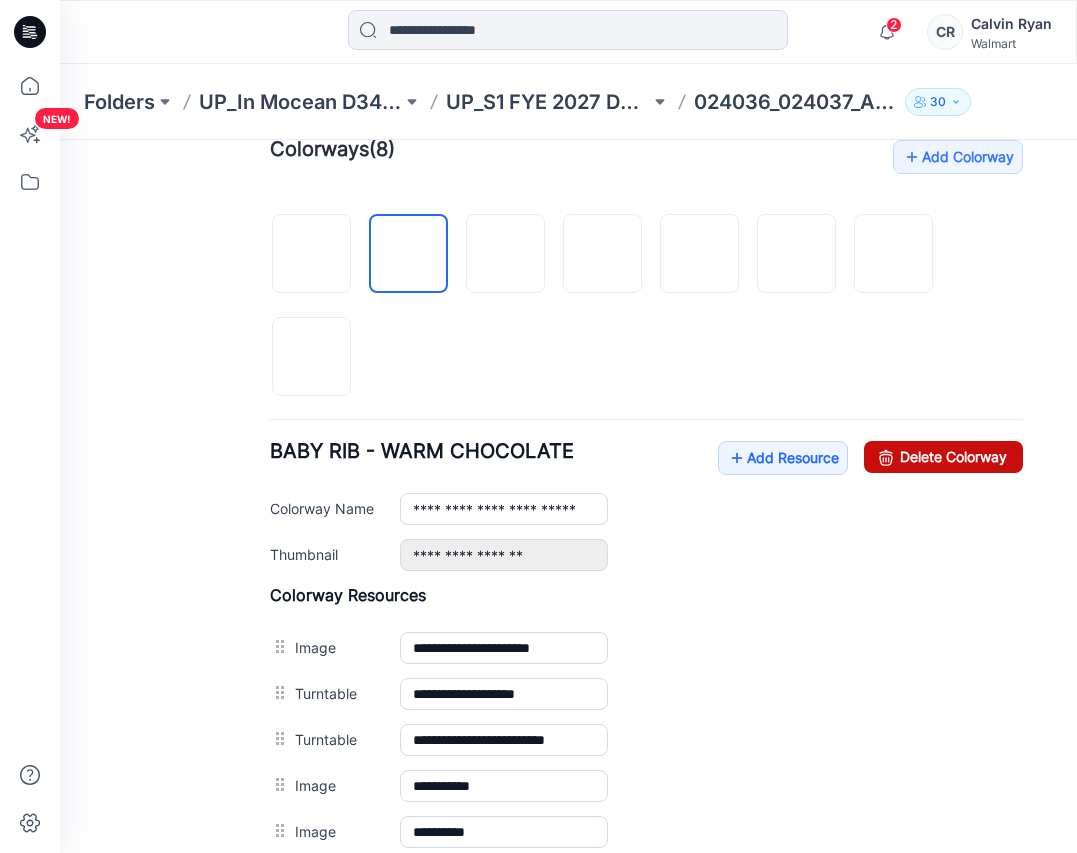 click on "Delete Colorway" at bounding box center (943, 457) 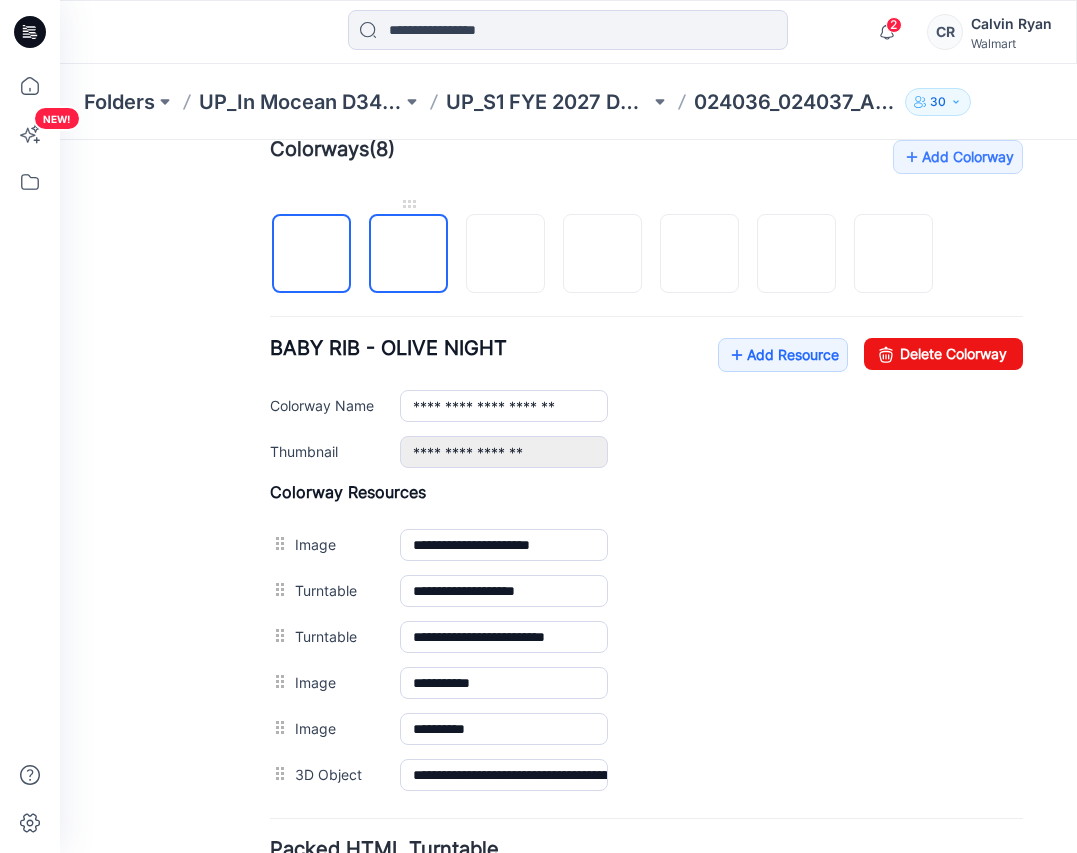 click at bounding box center [409, 255] 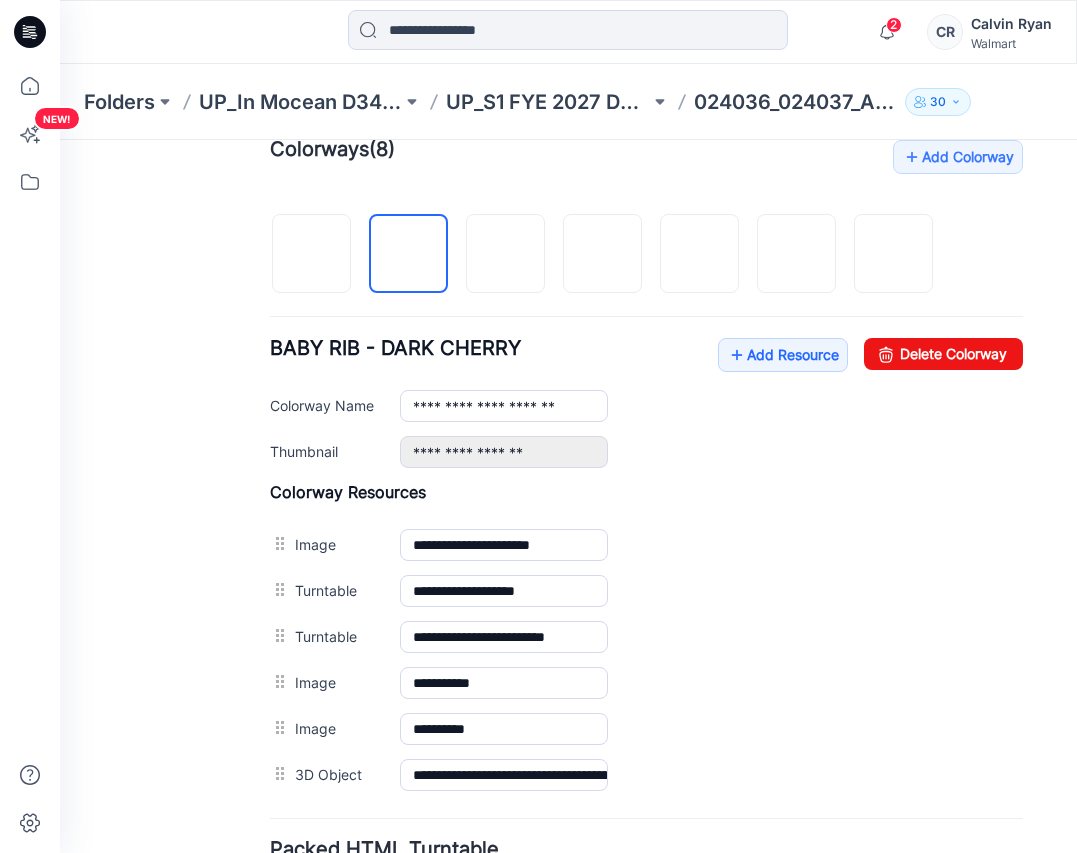 click on "**********" at bounding box center [646, 403] 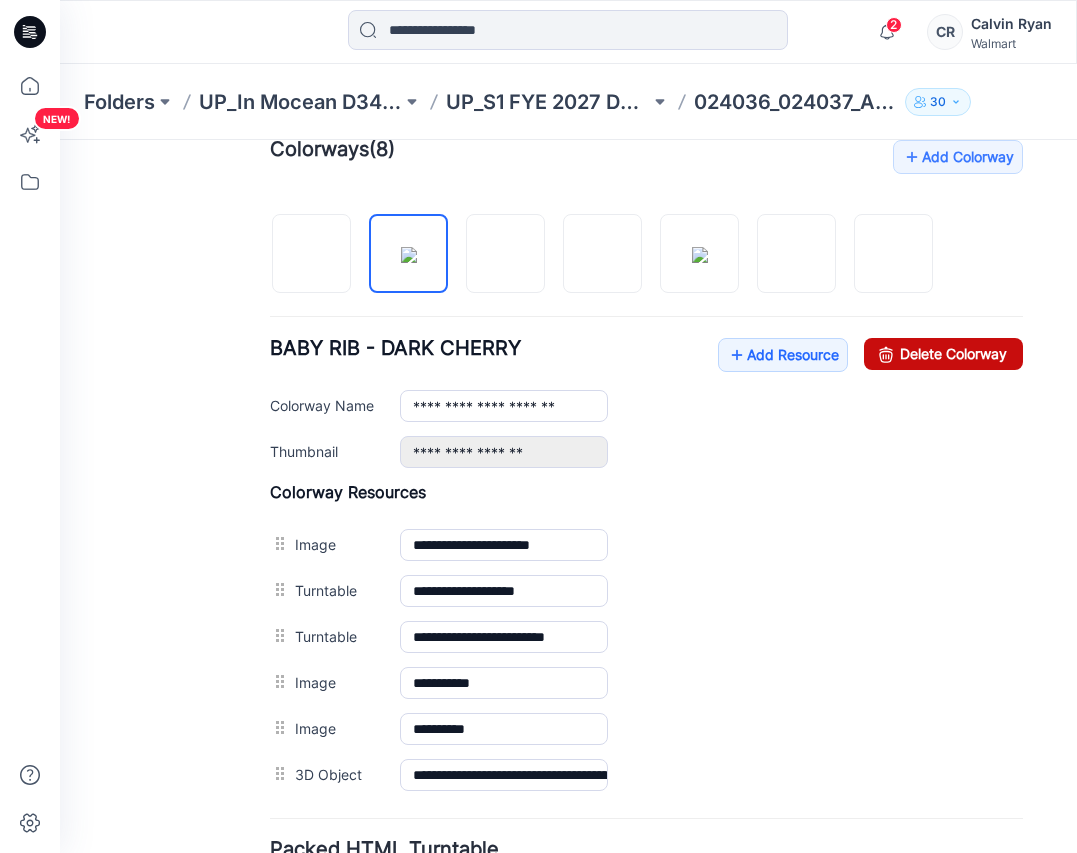 click on "Delete Colorway" at bounding box center [943, 354] 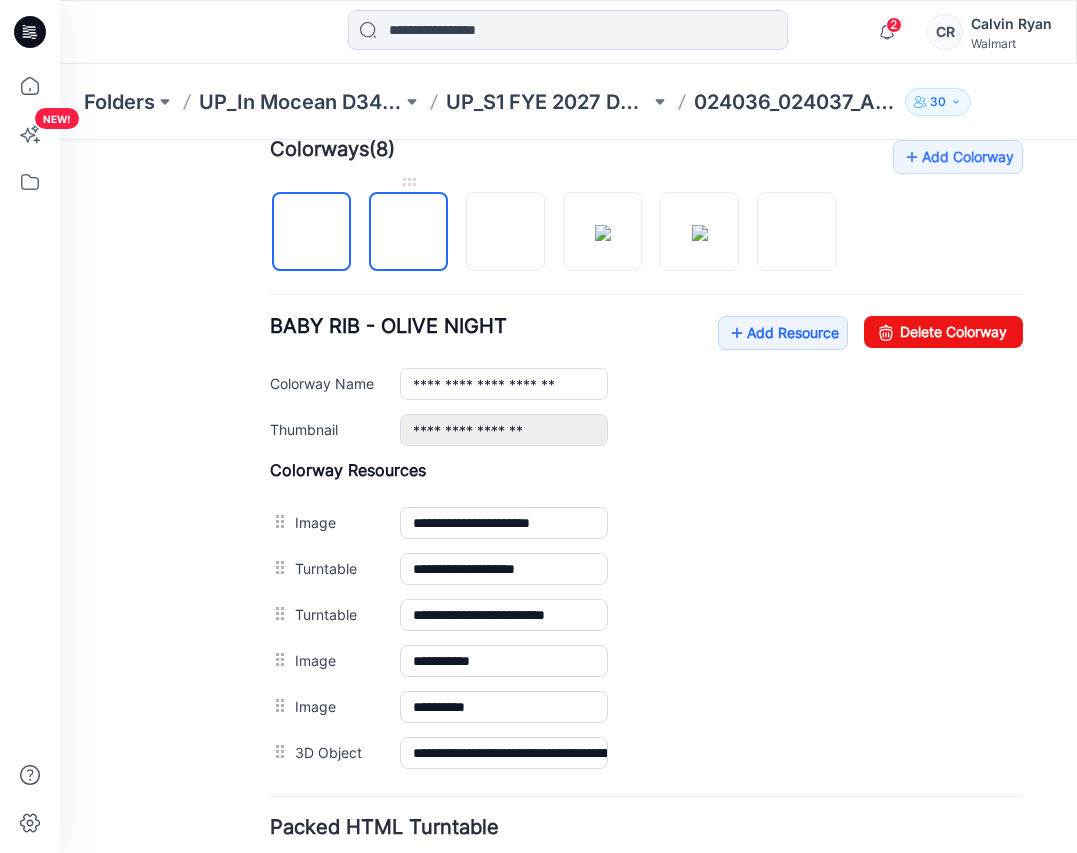 click at bounding box center (409, 233) 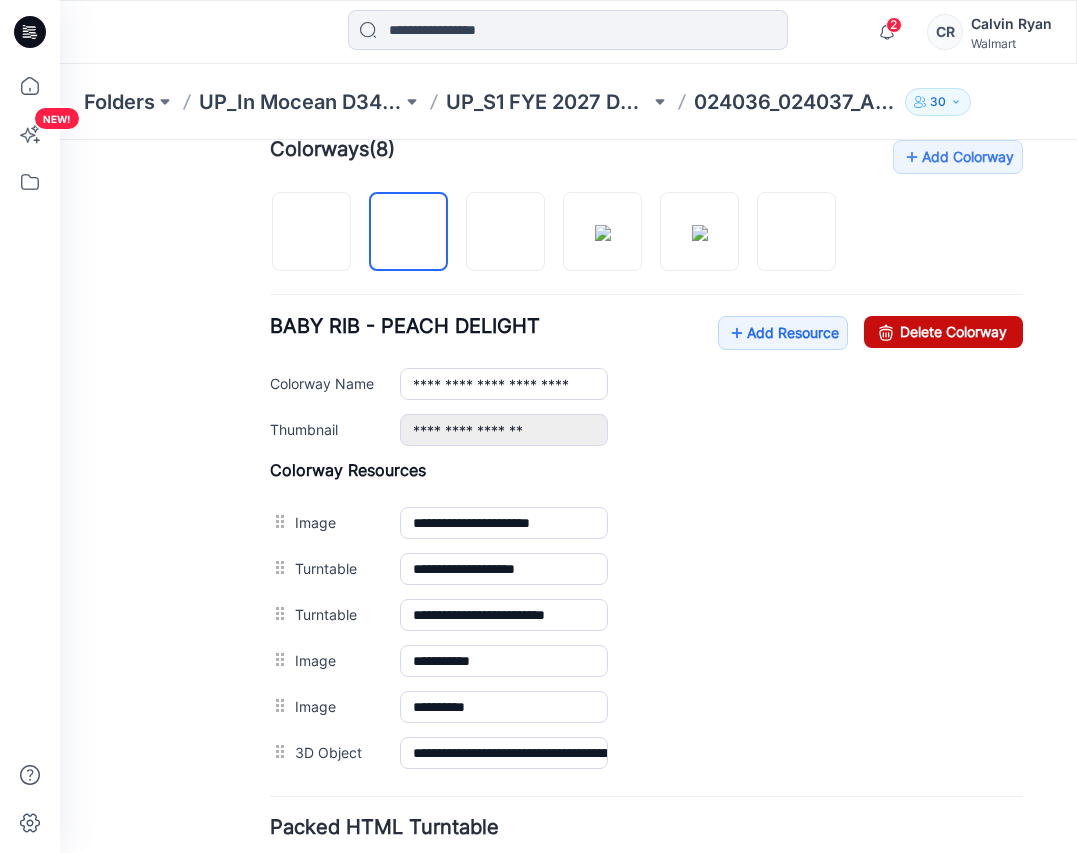click on "Delete Colorway" at bounding box center [943, 332] 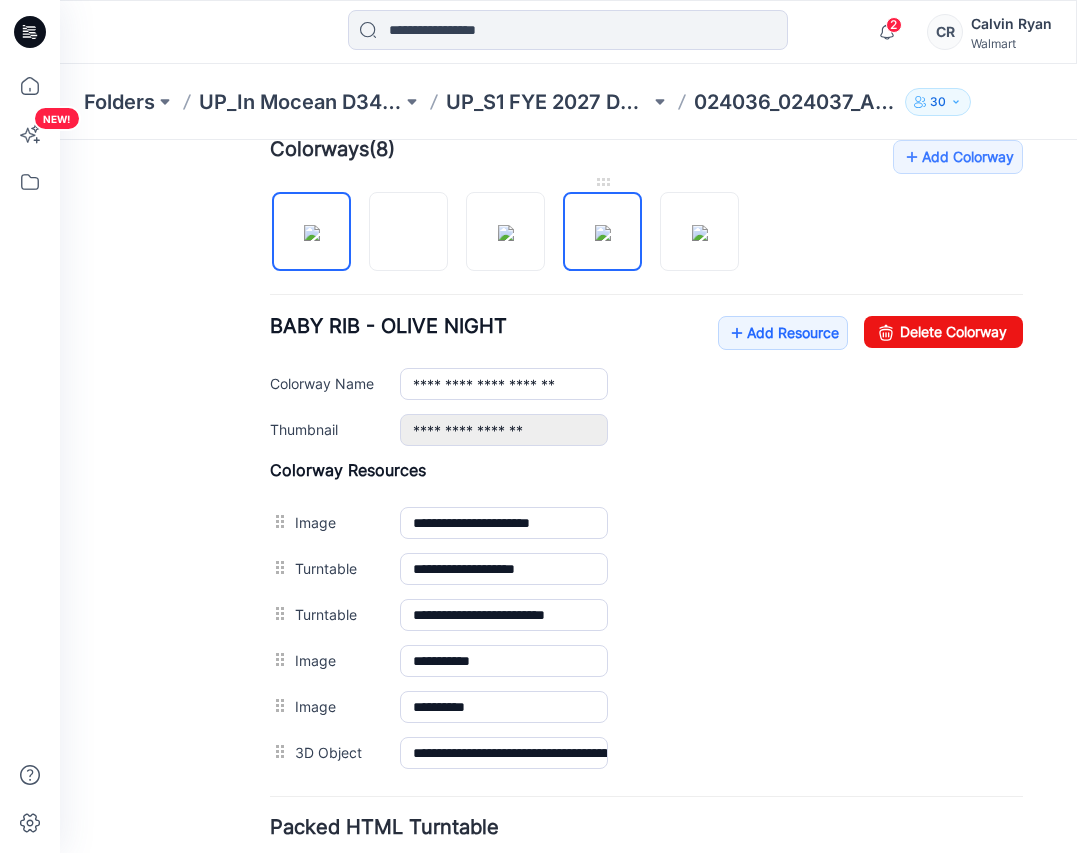 click at bounding box center [603, 233] 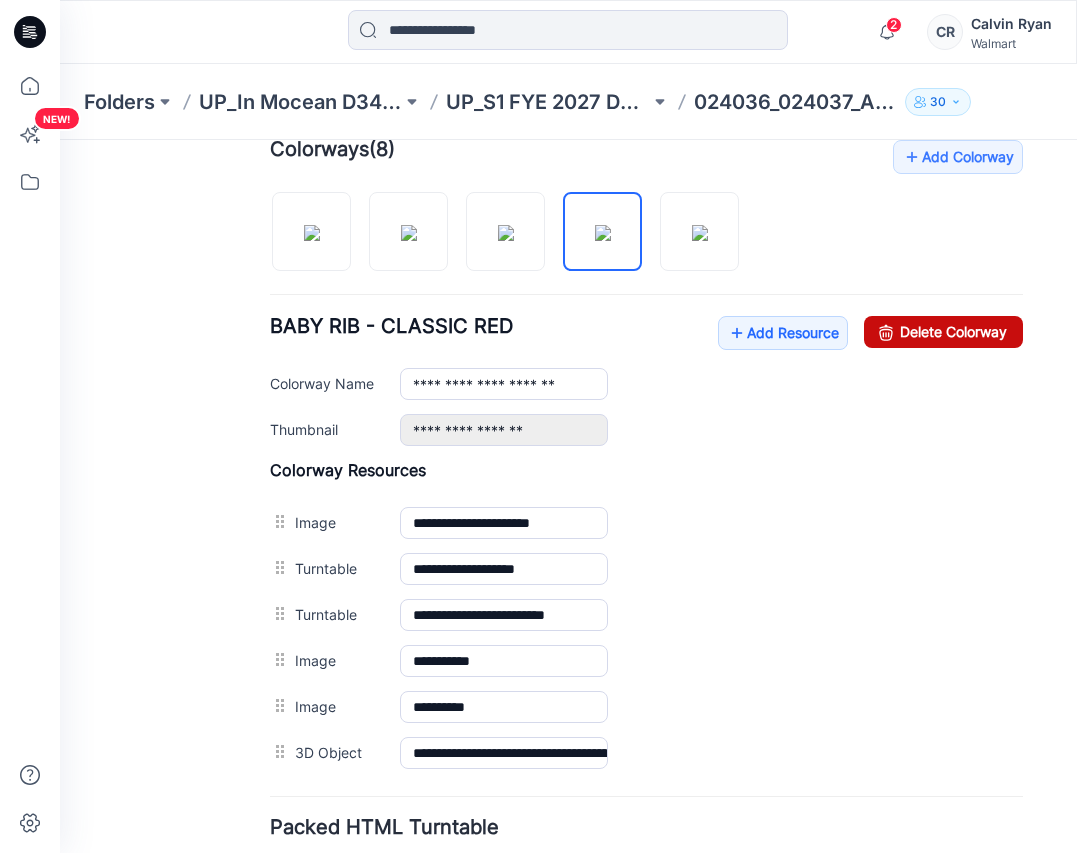 drag, startPoint x: 920, startPoint y: 330, endPoint x: 693, endPoint y: 235, distance: 246.07722 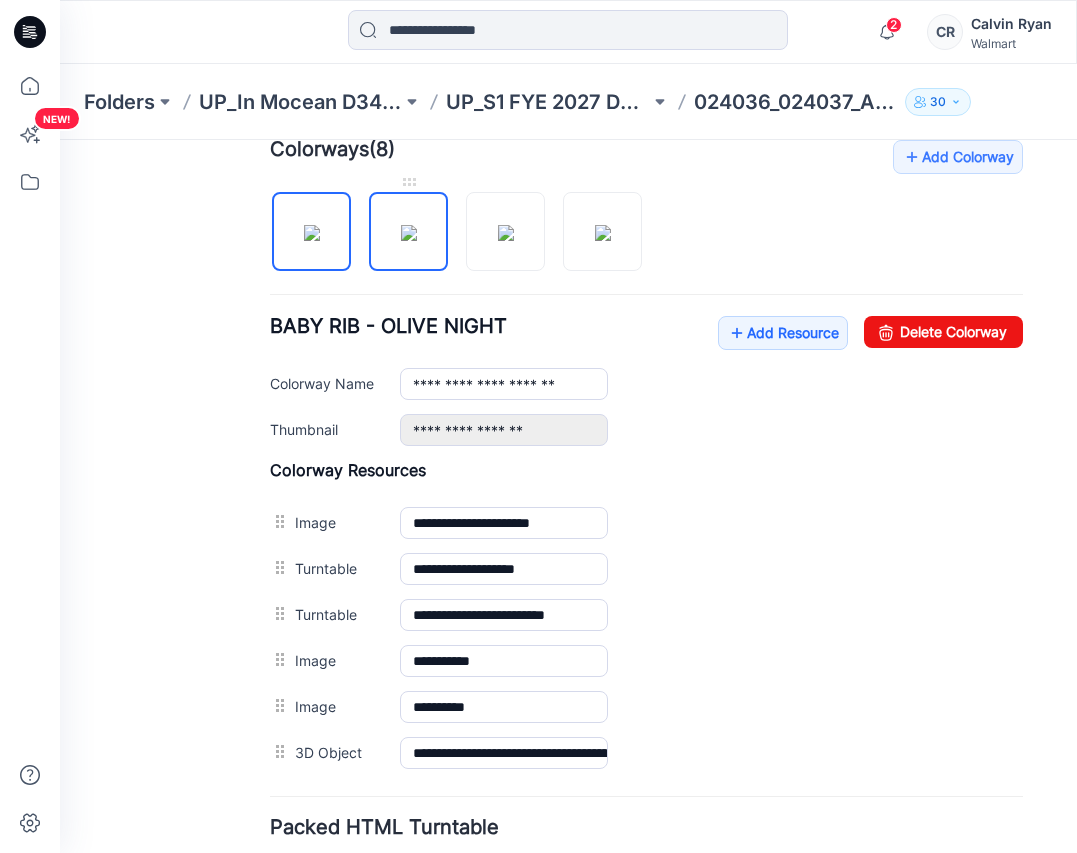 click at bounding box center (409, 233) 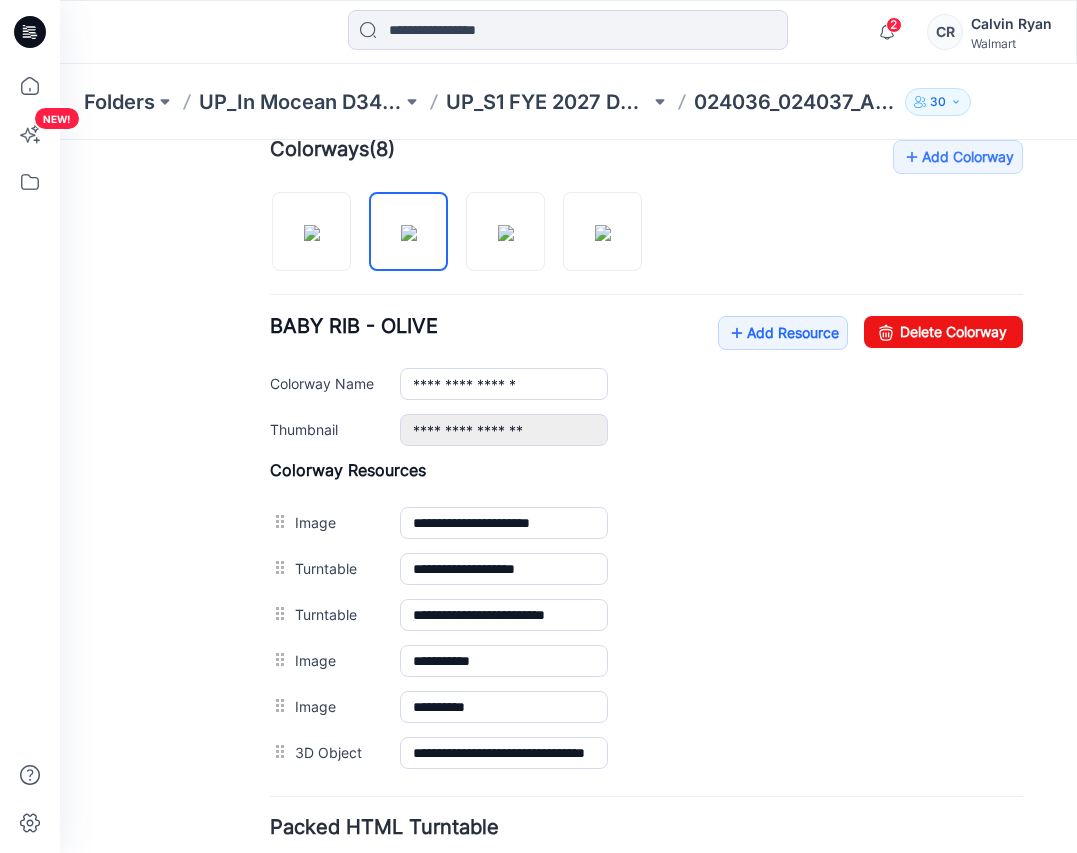 click on "**********" at bounding box center [646, 381] 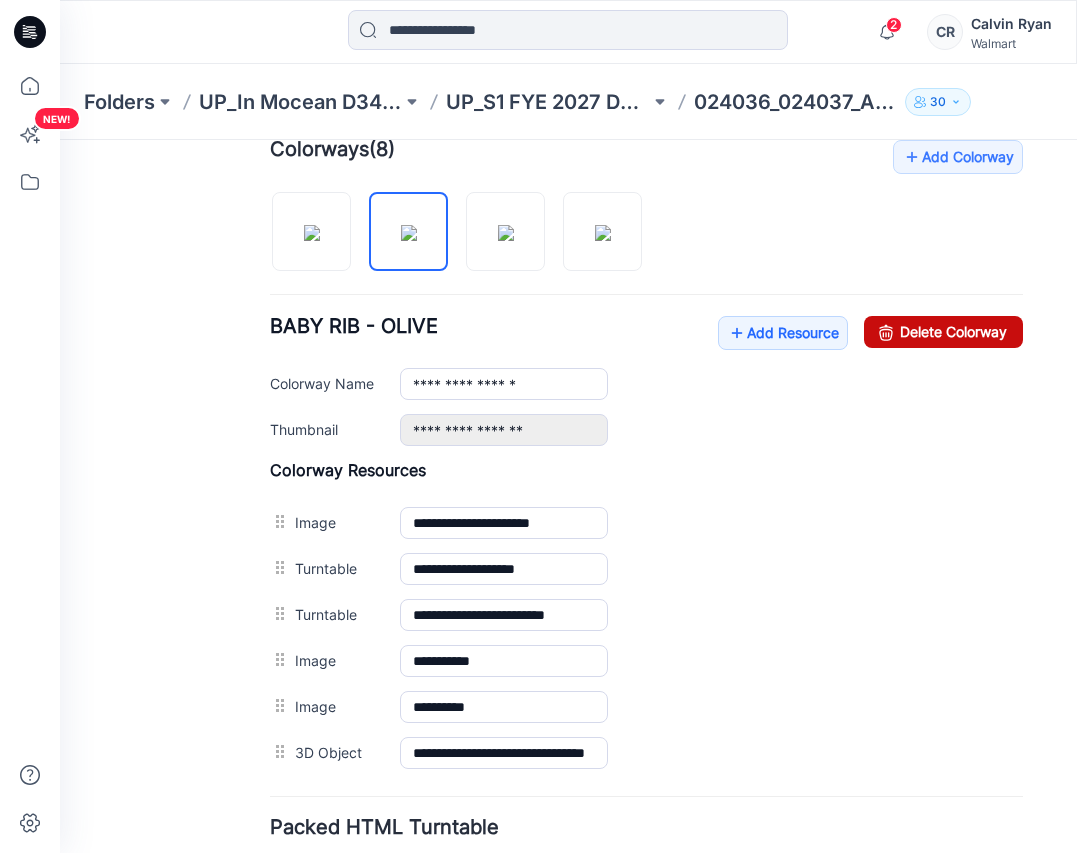 click on "Delete Colorway" at bounding box center (943, 332) 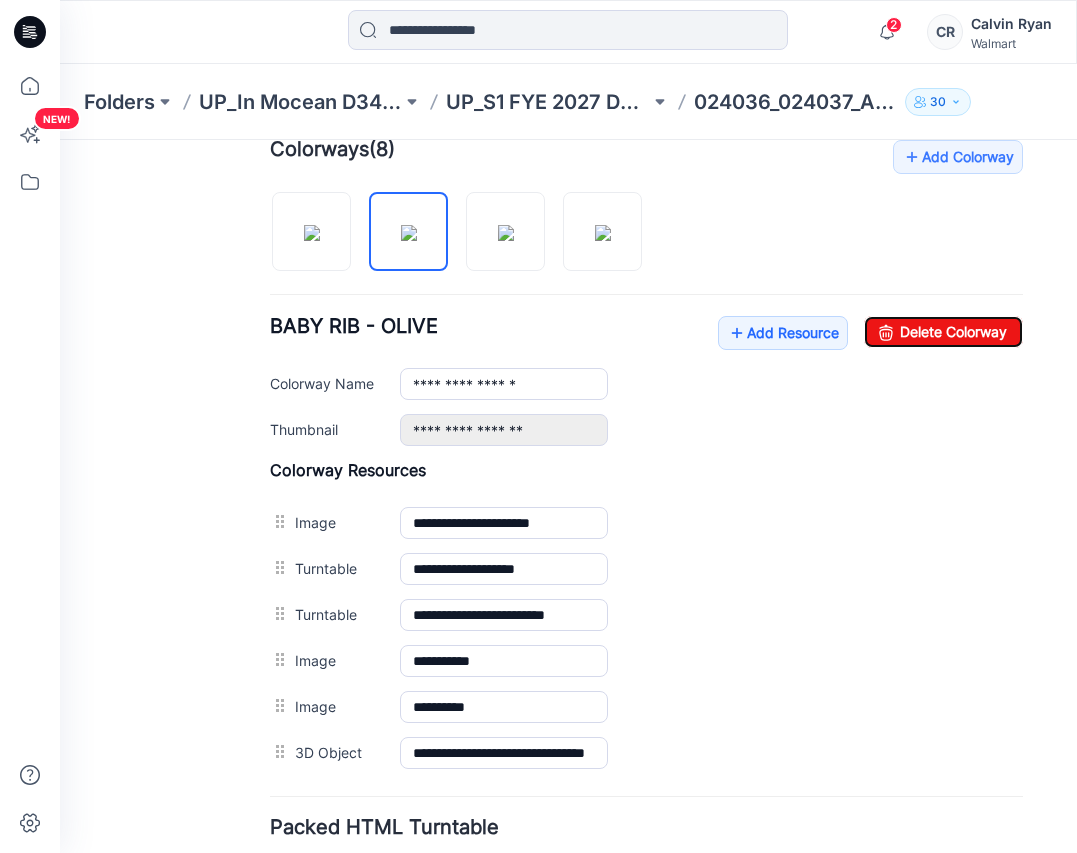 type on "**********" 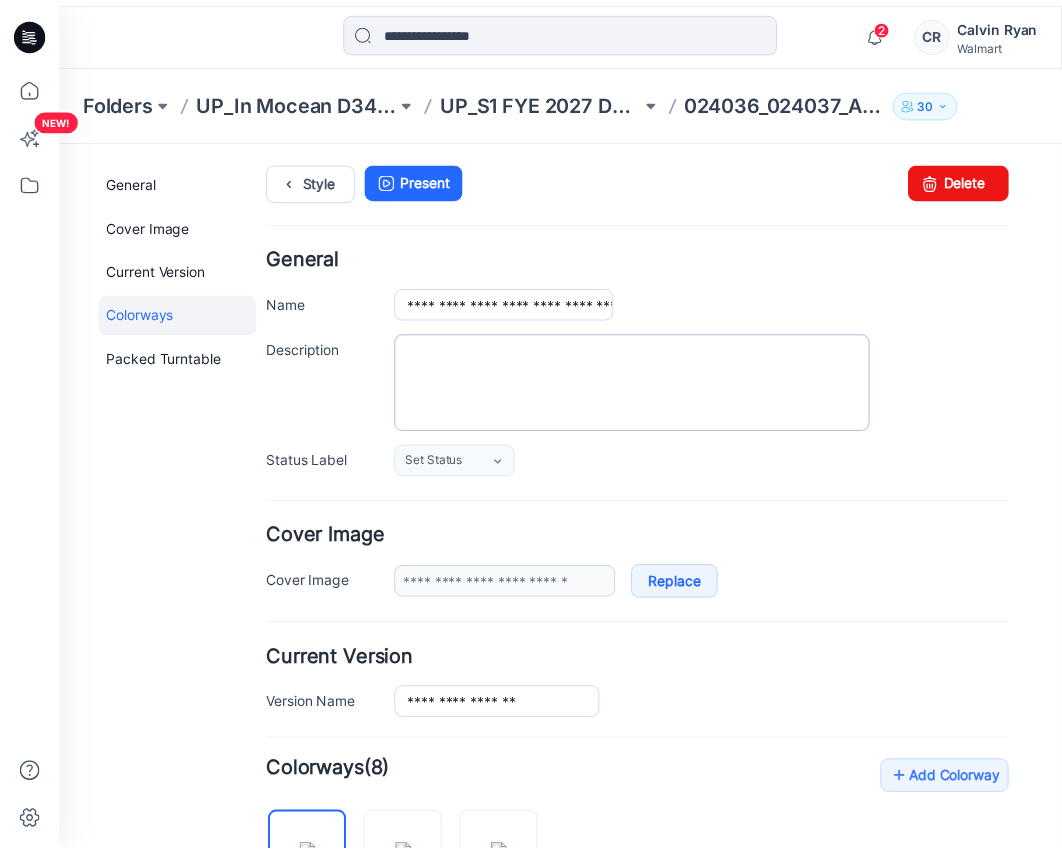 scroll, scrollTop: 0, scrollLeft: 0, axis: both 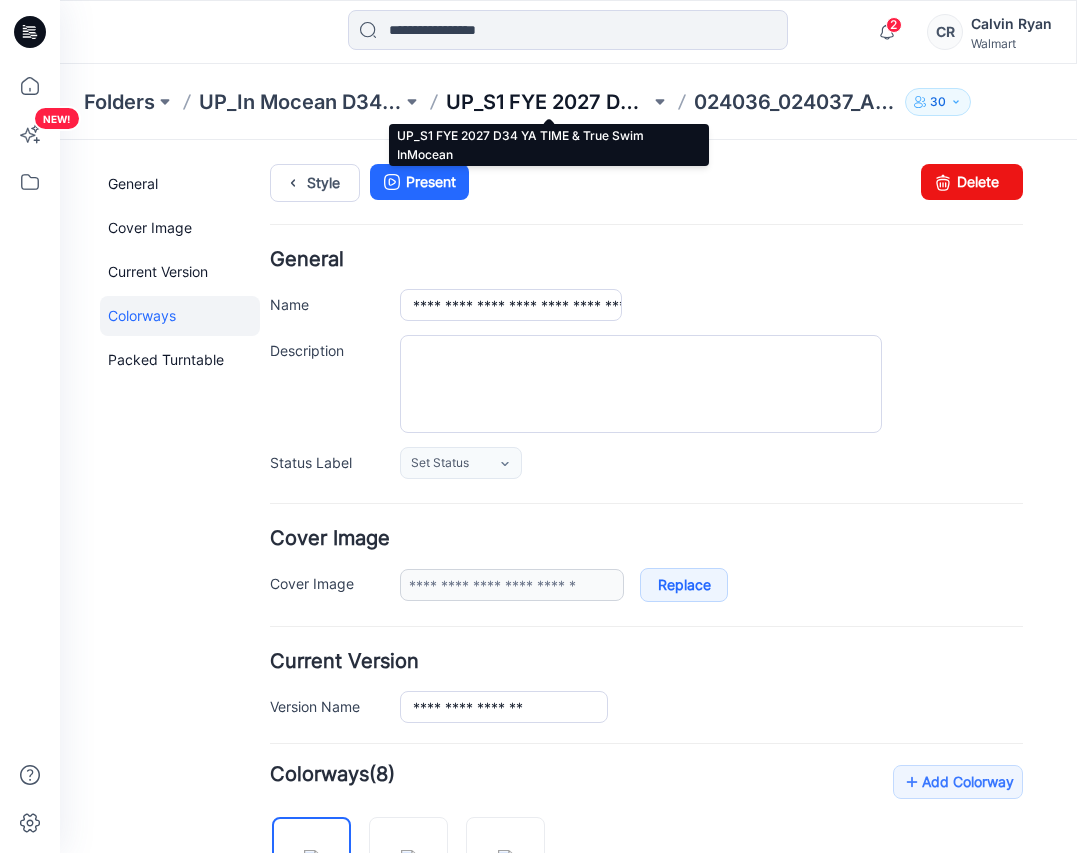 click on "UP_S1 FYE 2027 D34 YA TIME & True Swim InMocean" at bounding box center [547, 102] 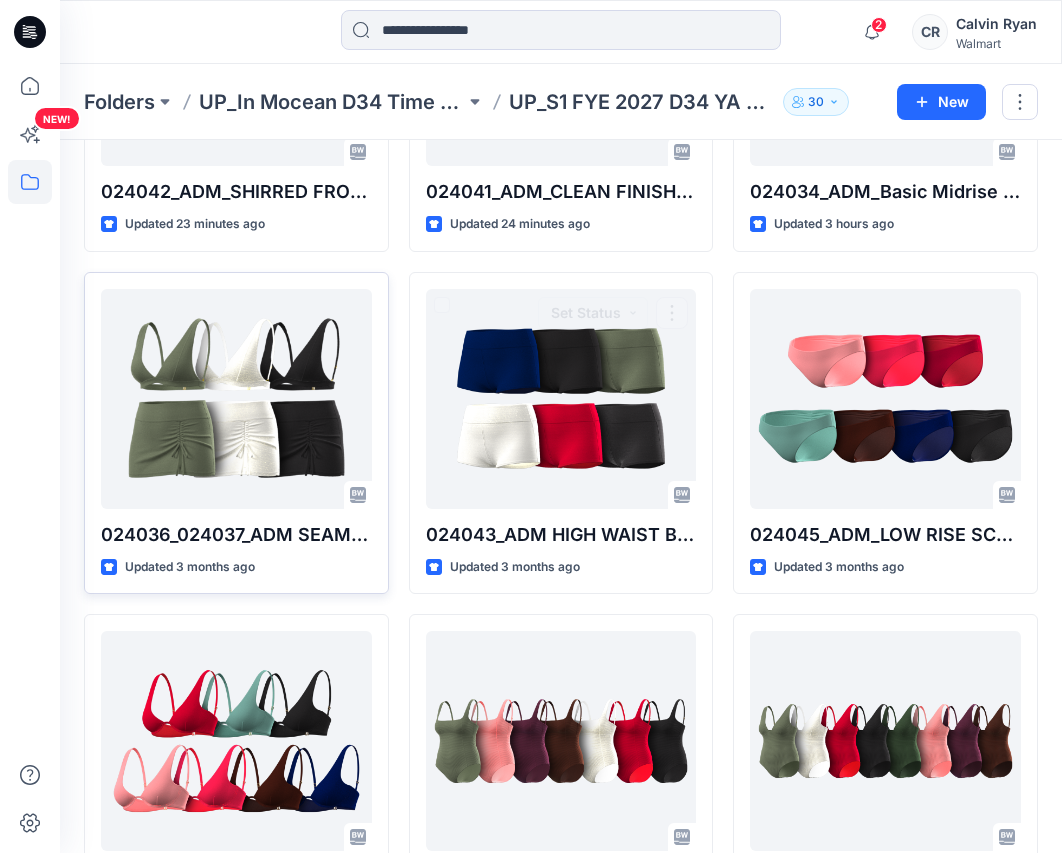 scroll, scrollTop: 300, scrollLeft: 0, axis: vertical 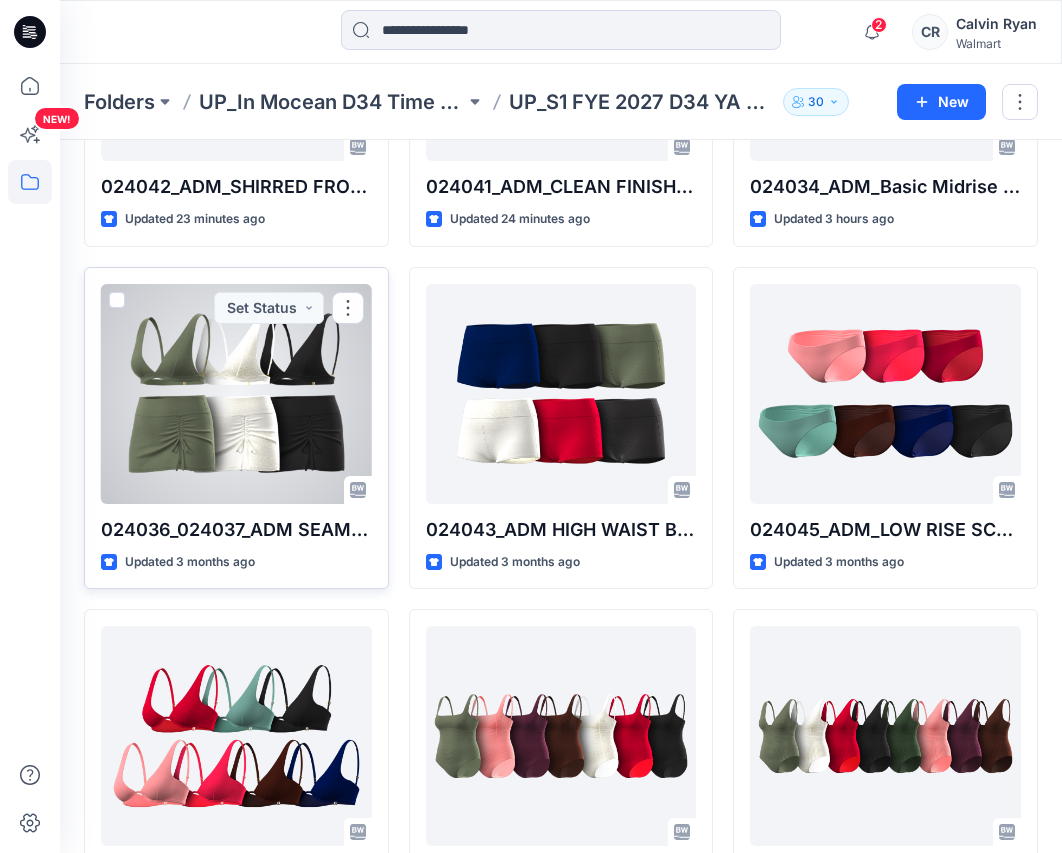 click at bounding box center [236, 394] 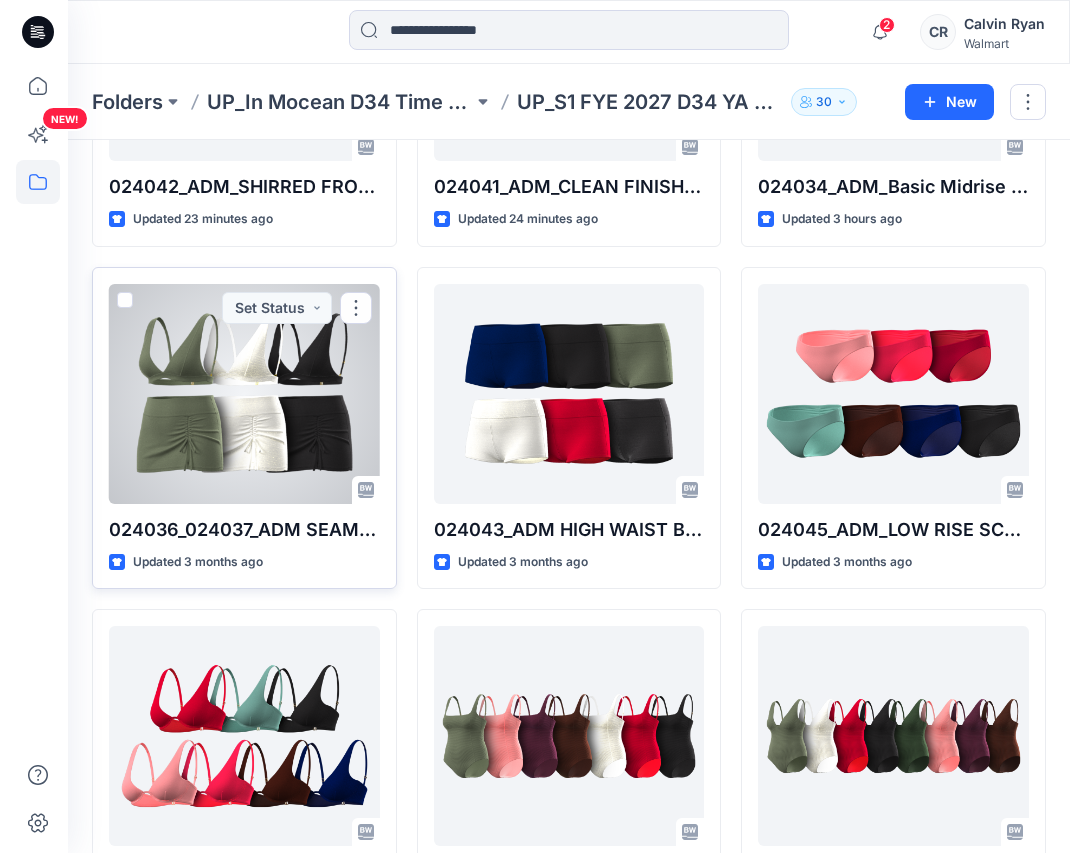 scroll, scrollTop: 0, scrollLeft: 0, axis: both 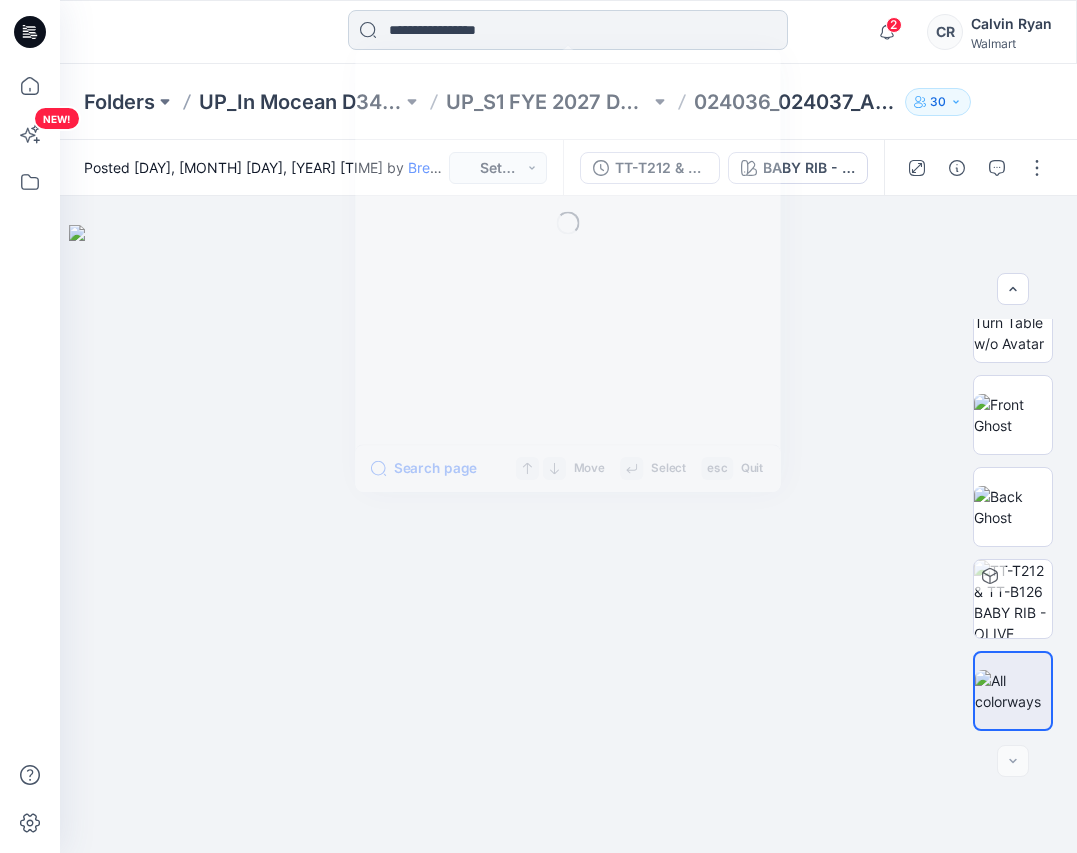 click at bounding box center (568, 30) 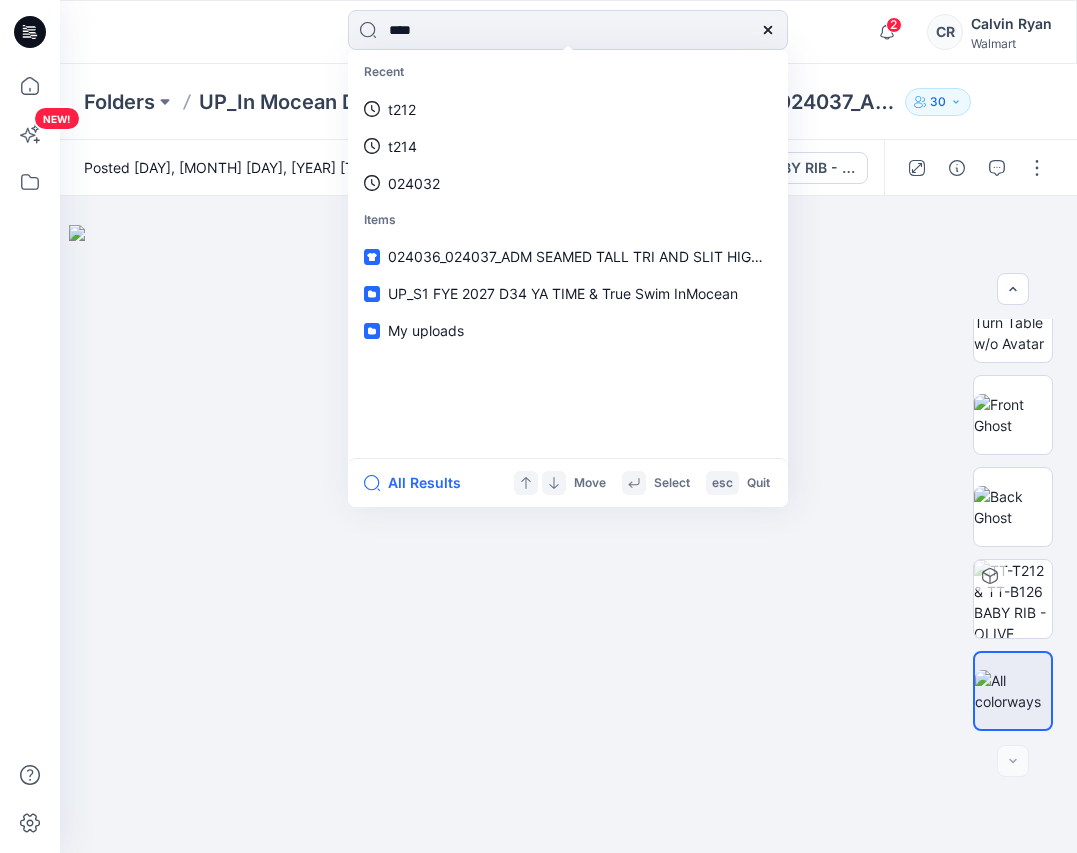 type on "*****" 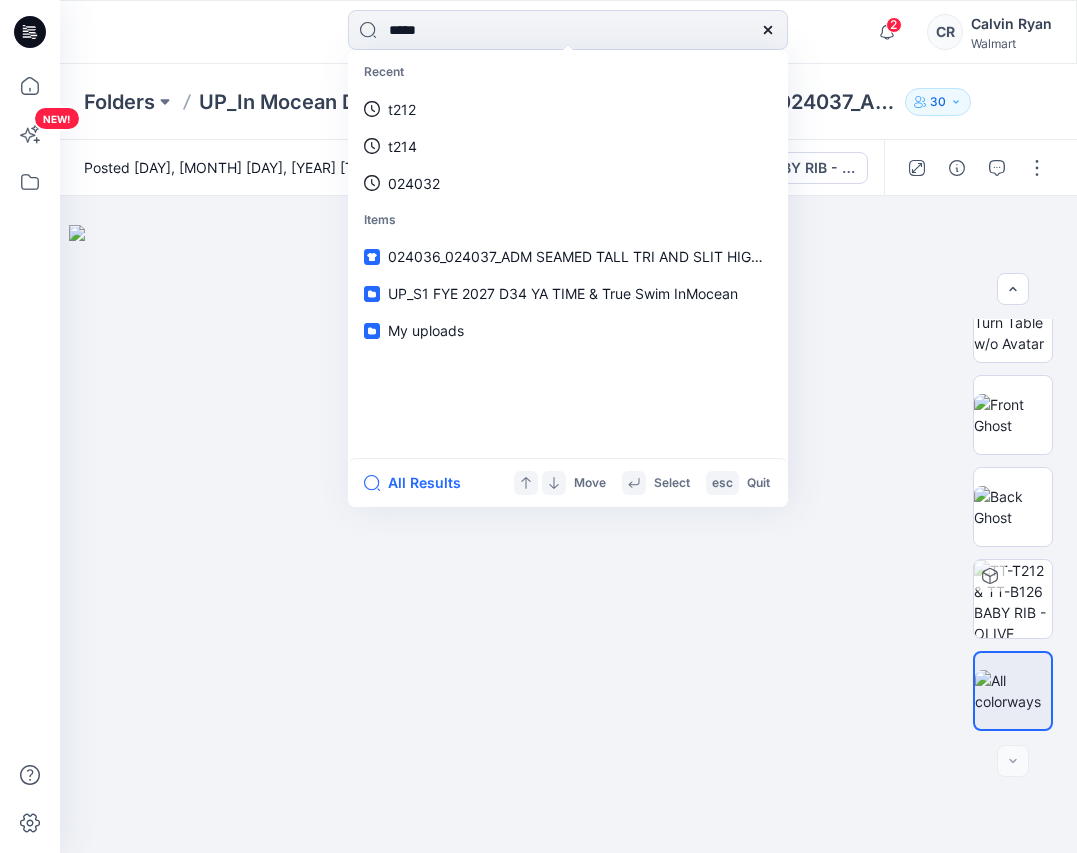 type 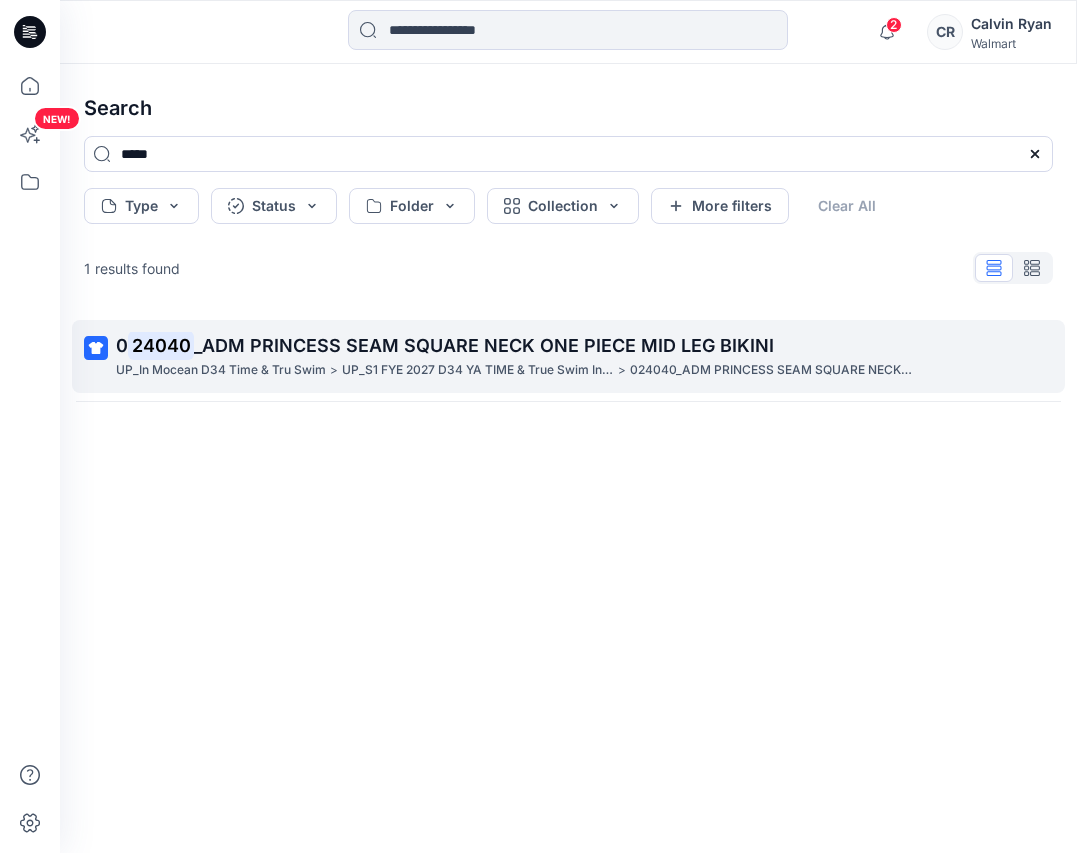 click on "_ADM PRINCESS SEAM SQUARE NECK ONE PIECE MID LEG BIKINI" at bounding box center [484, 345] 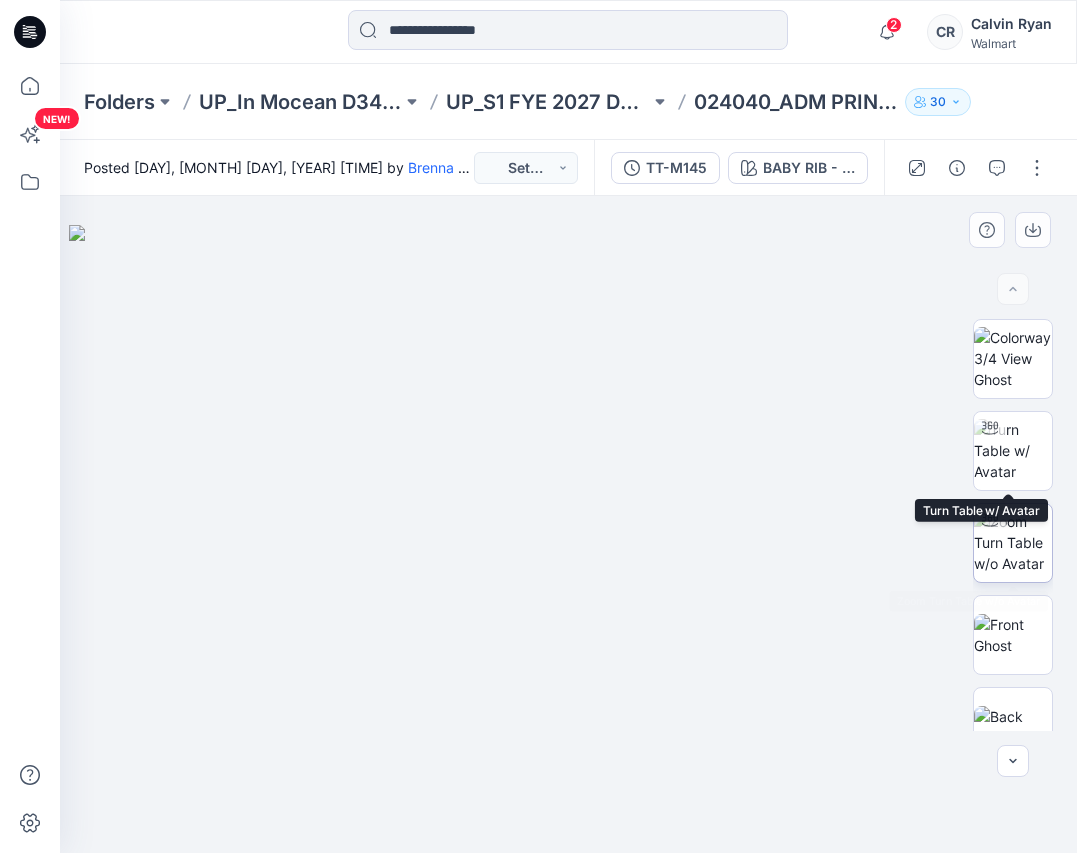 click at bounding box center (1013, 542) 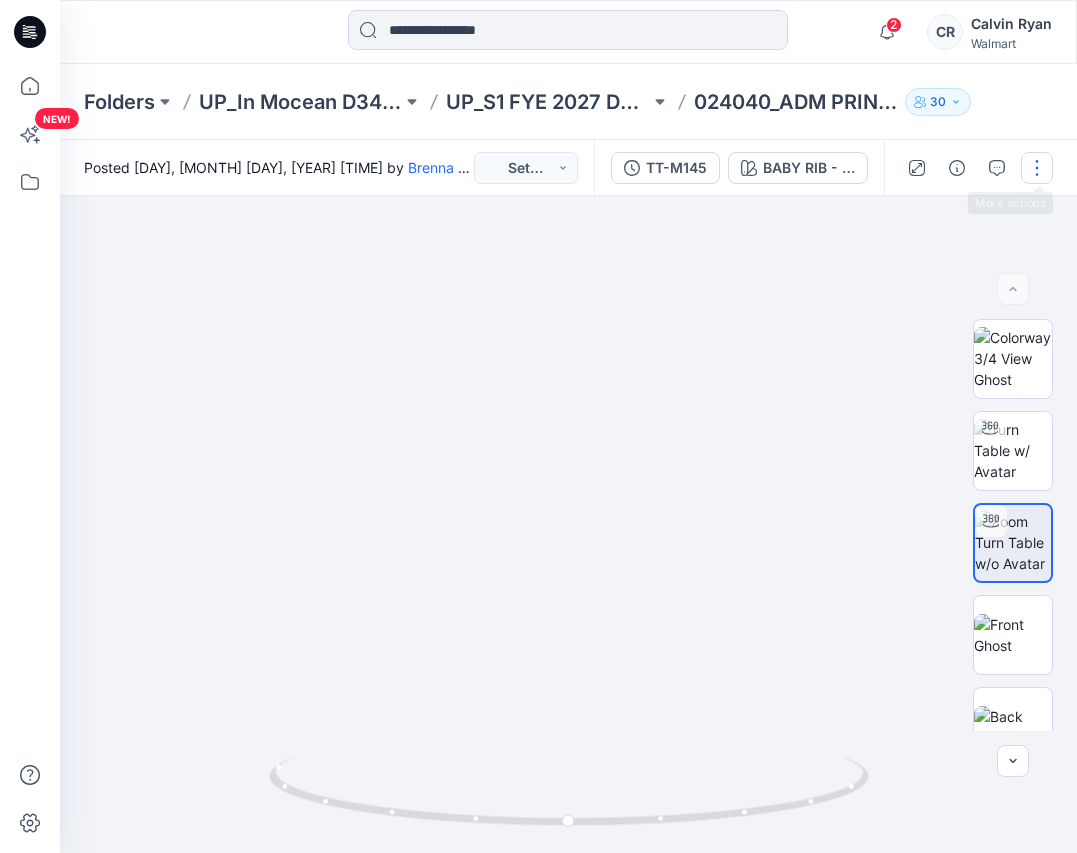 click at bounding box center [1037, 168] 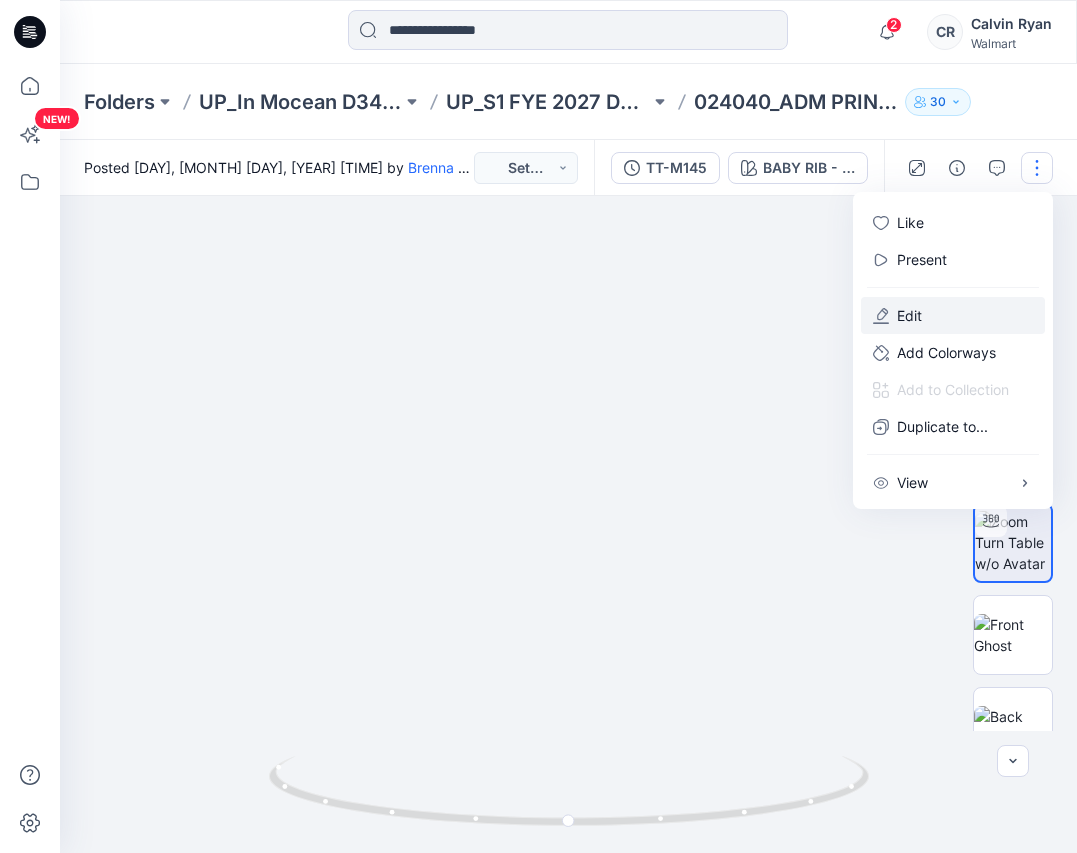 click on "Edit" at bounding box center [953, 315] 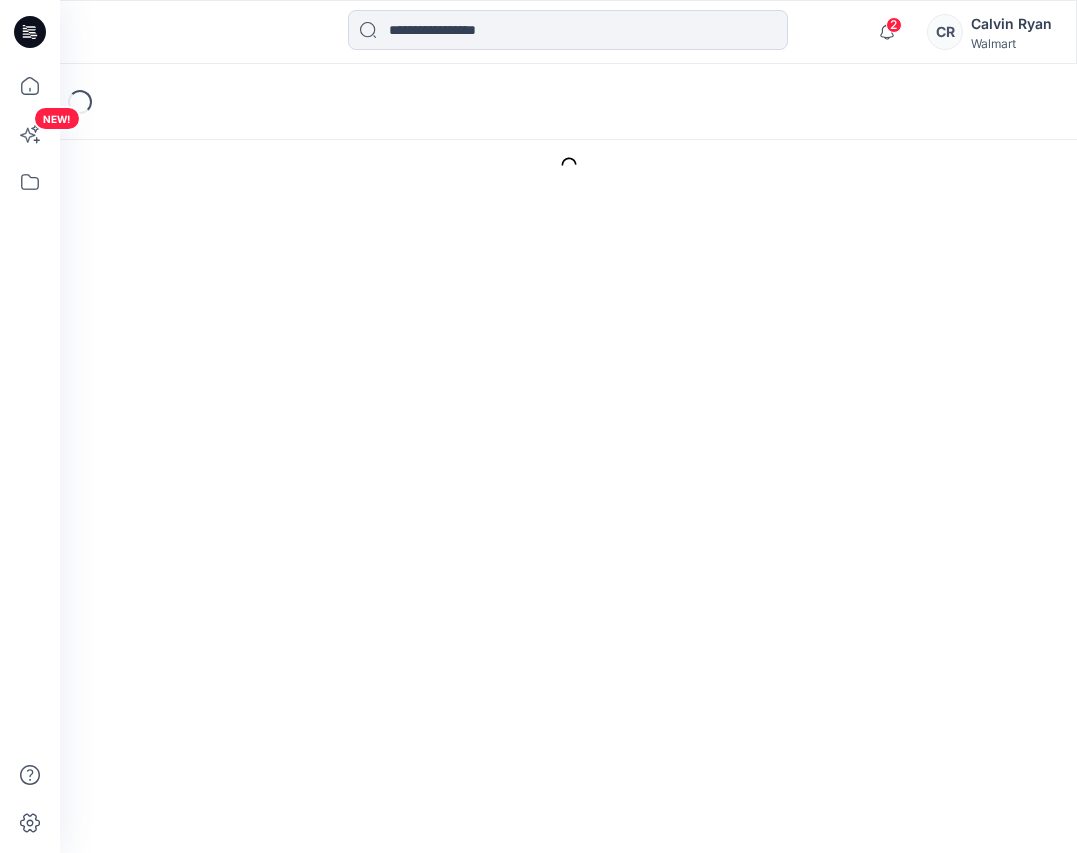 scroll, scrollTop: 0, scrollLeft: 0, axis: both 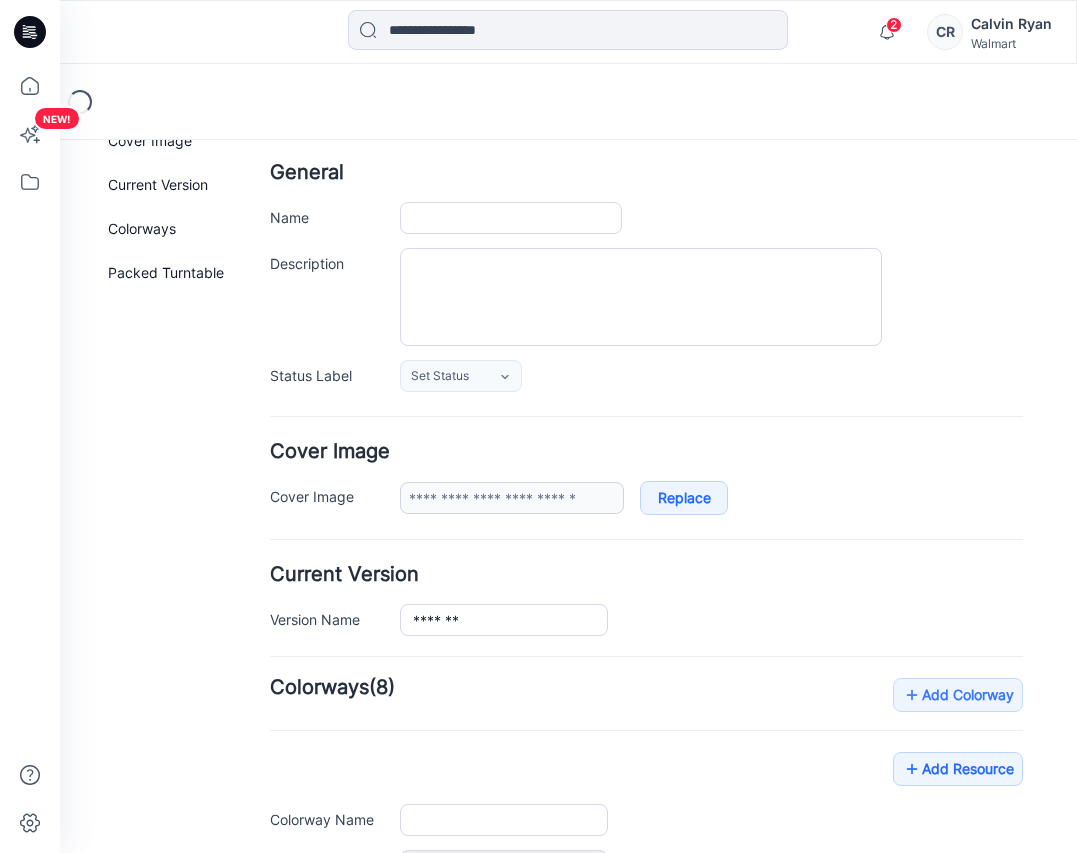 type on "**********" 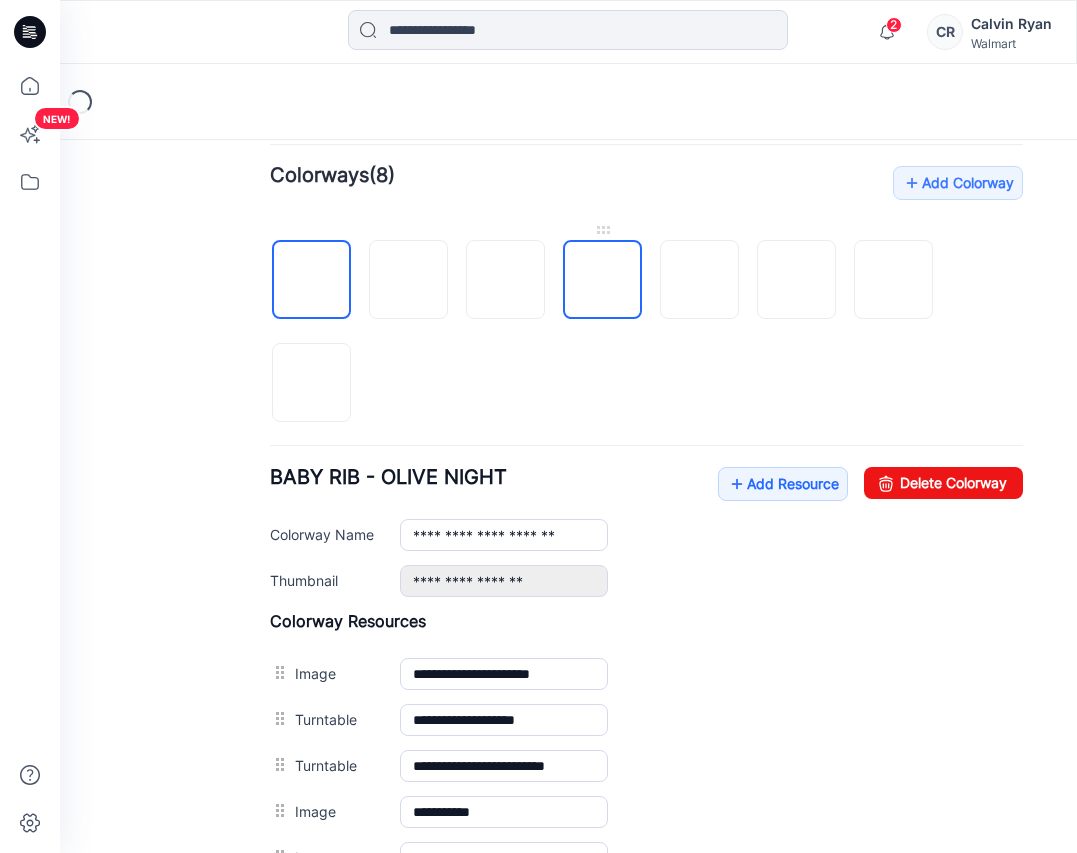scroll, scrollTop: 600, scrollLeft: 0, axis: vertical 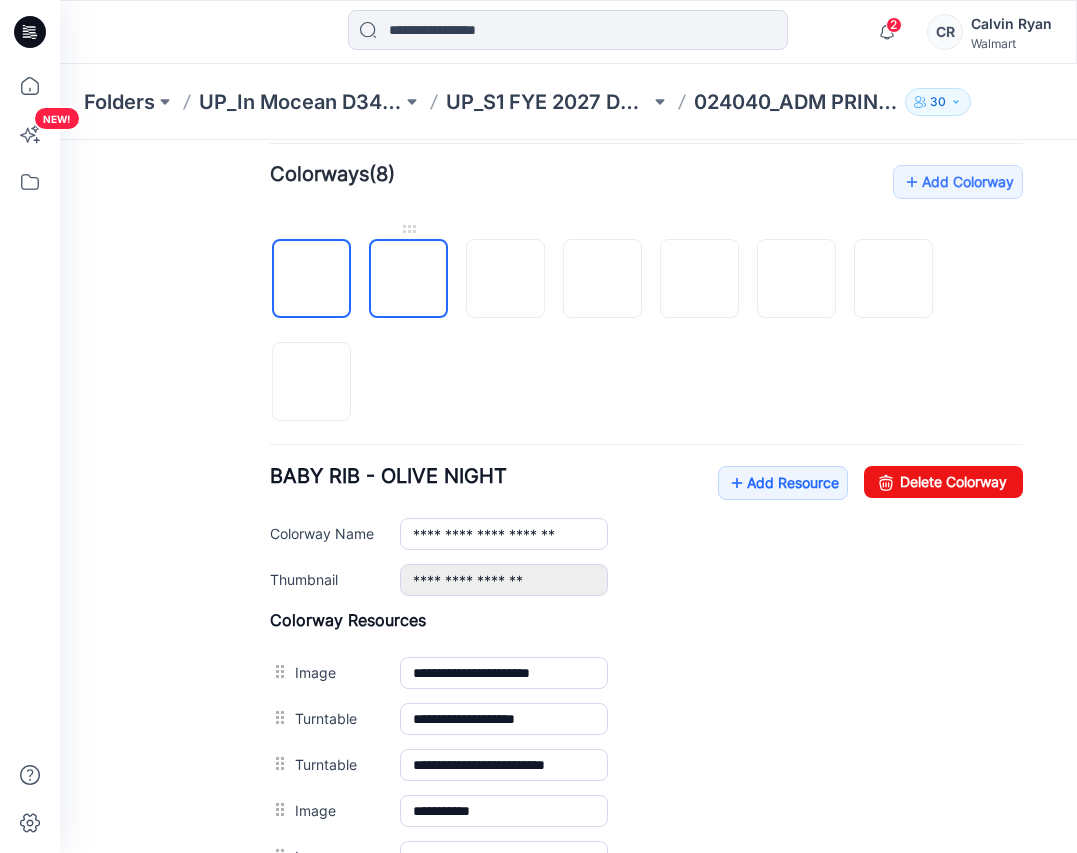 click at bounding box center (409, 280) 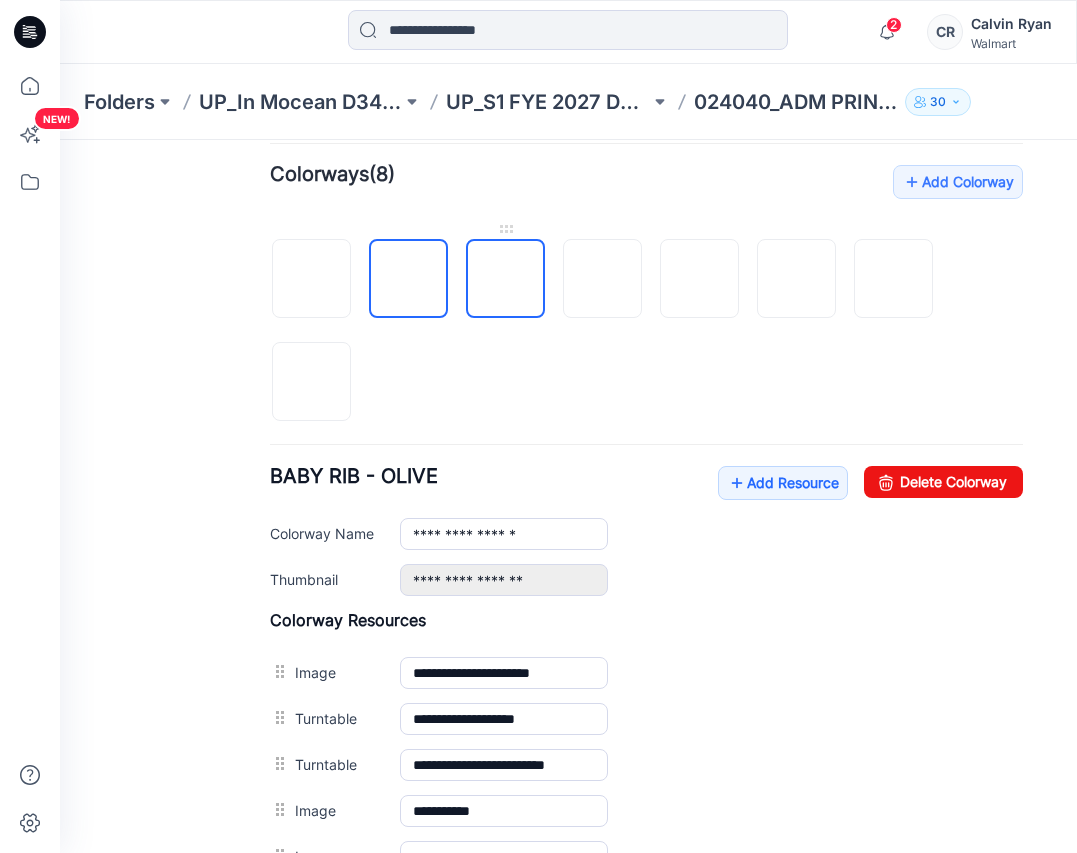 click at bounding box center (506, 280) 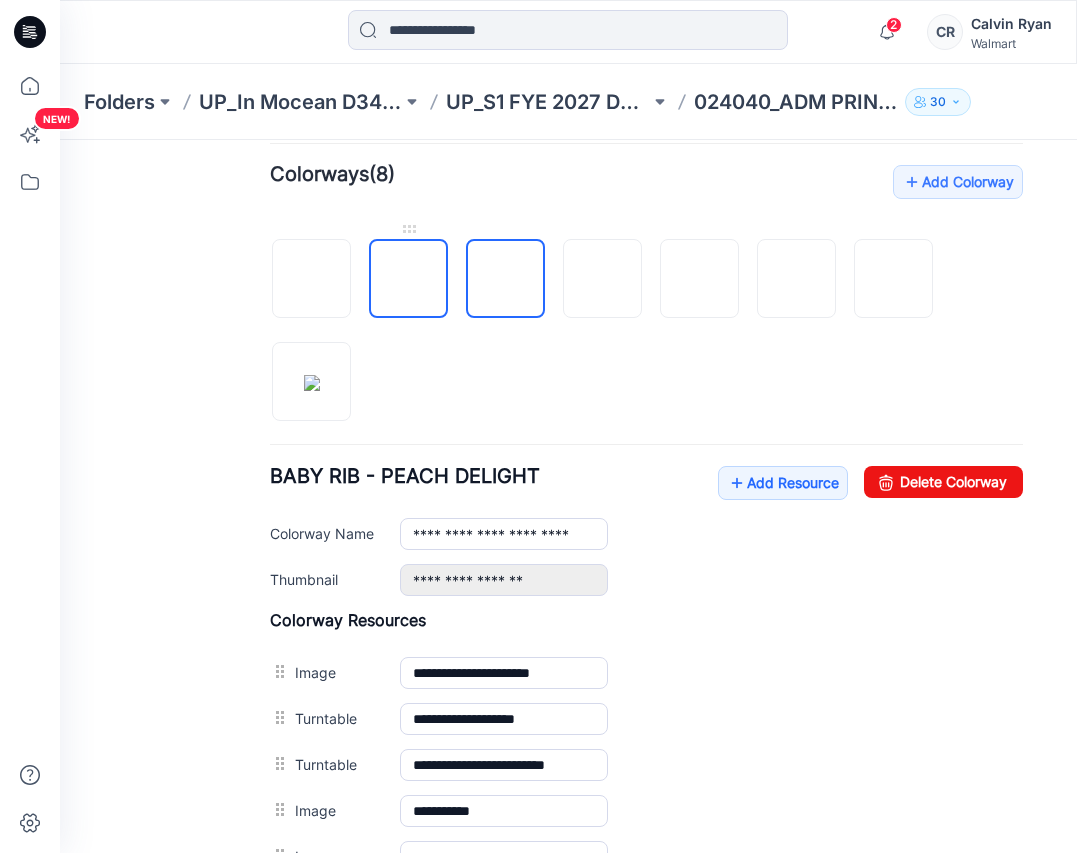 click at bounding box center (409, 280) 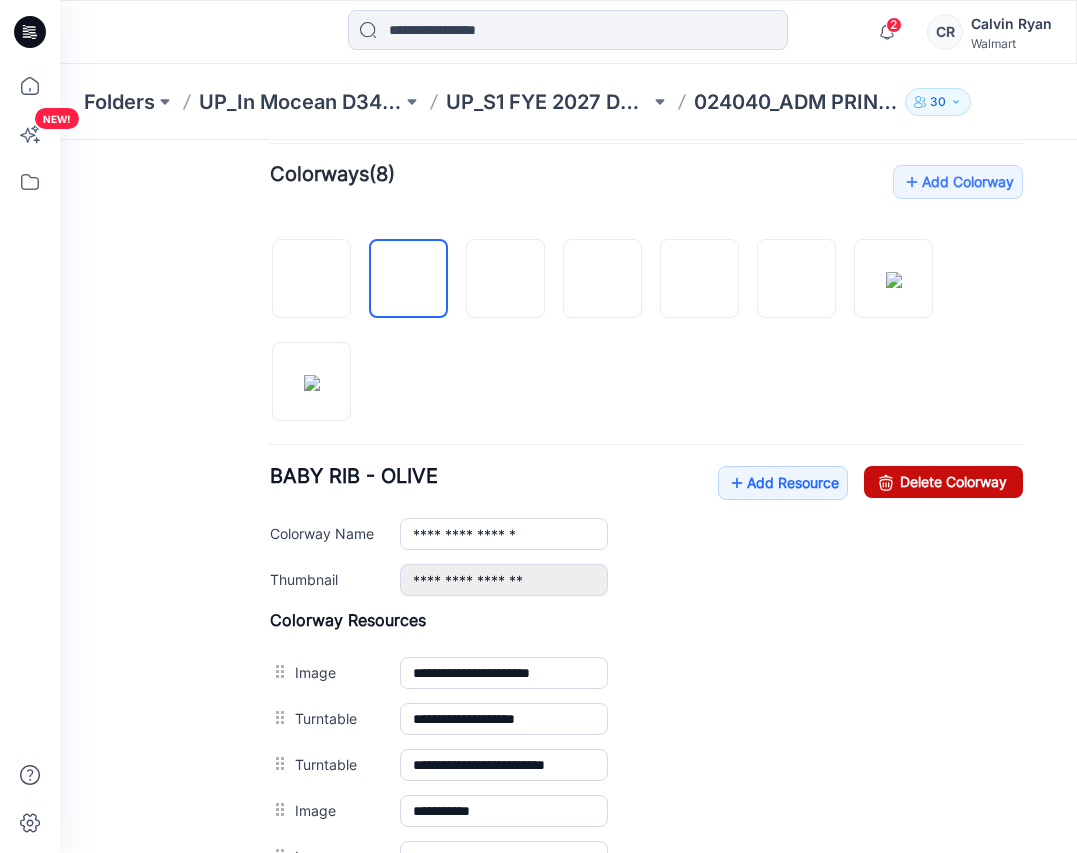 click at bounding box center [886, 482] 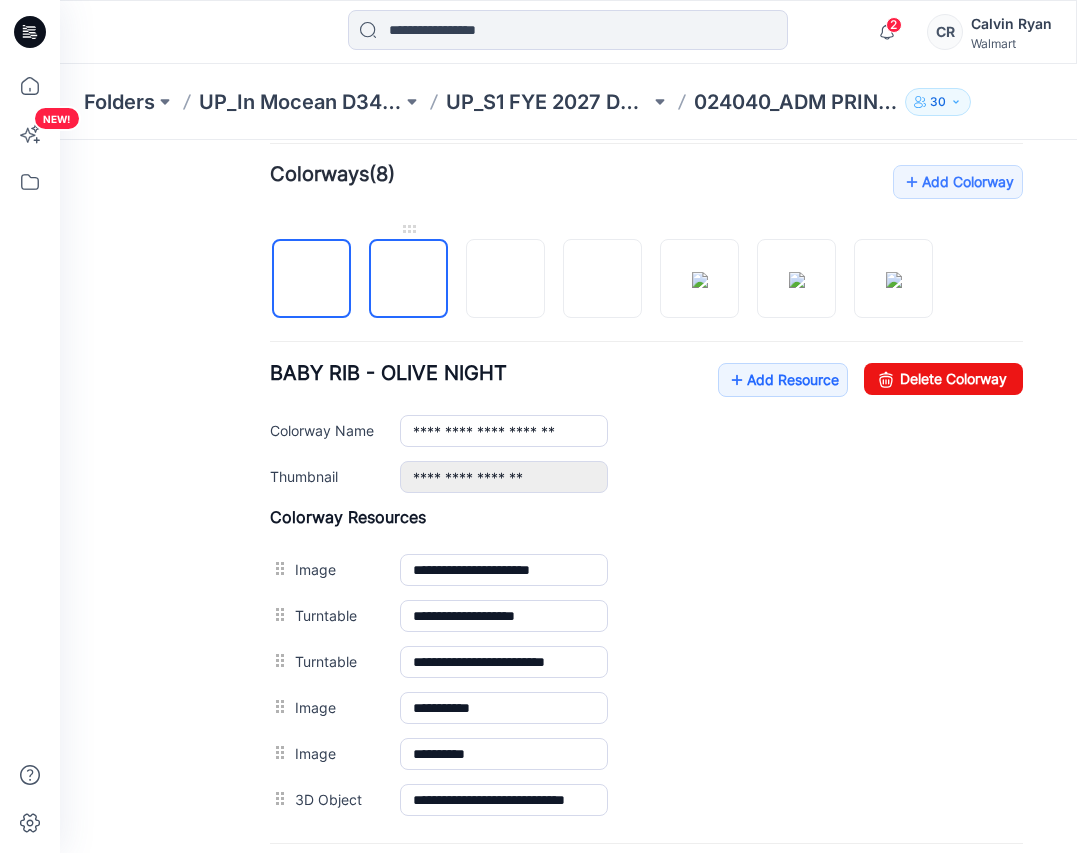 click at bounding box center (409, 280) 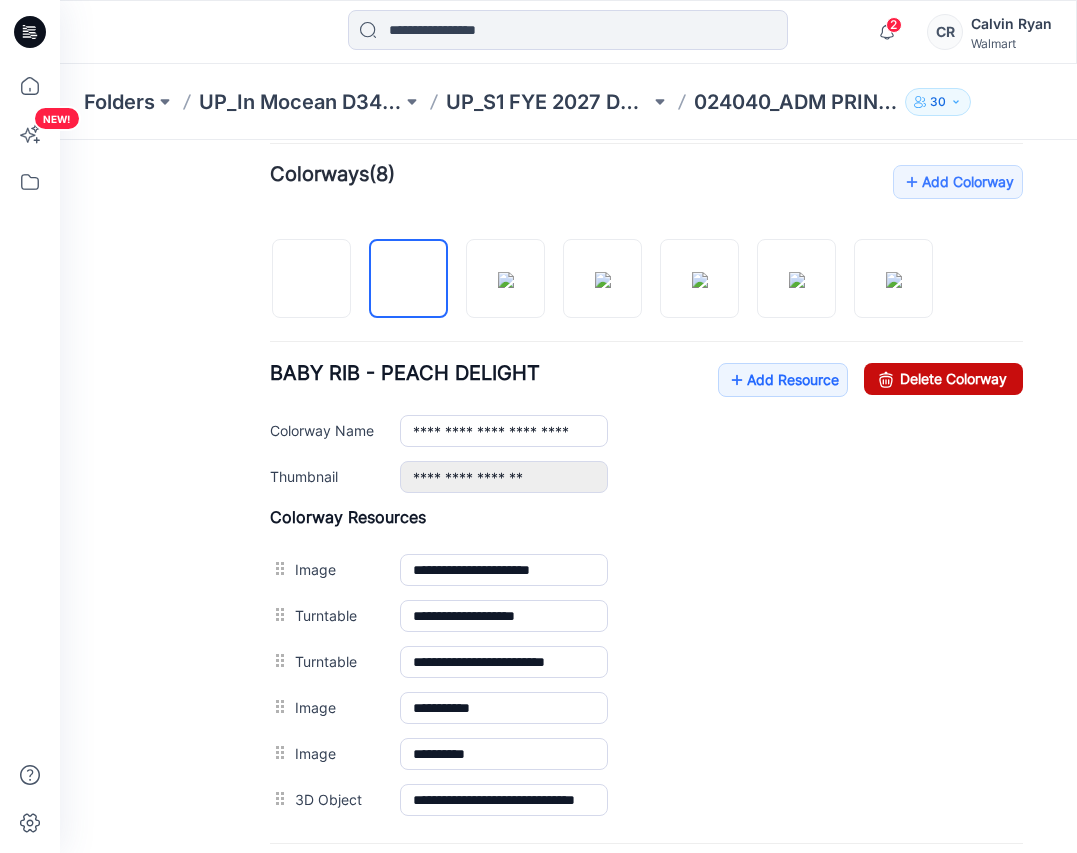 click on "Delete Colorway" at bounding box center [943, 379] 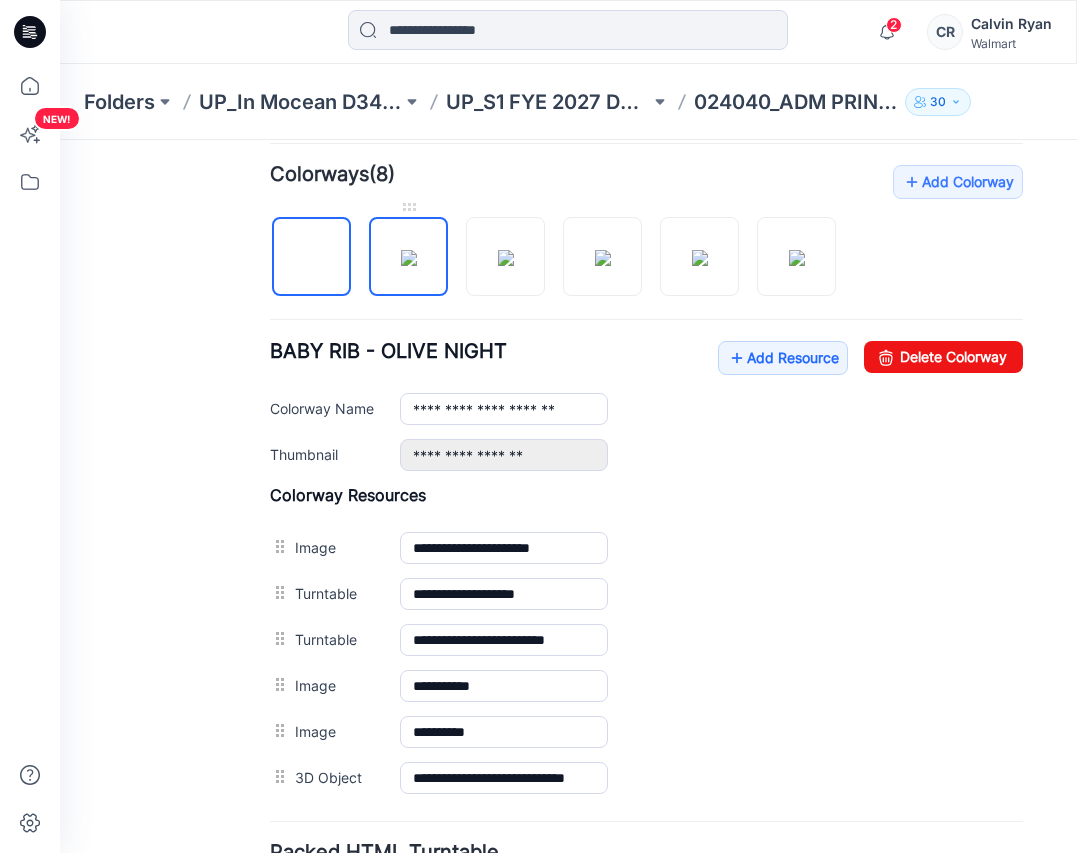 click at bounding box center [409, 258] 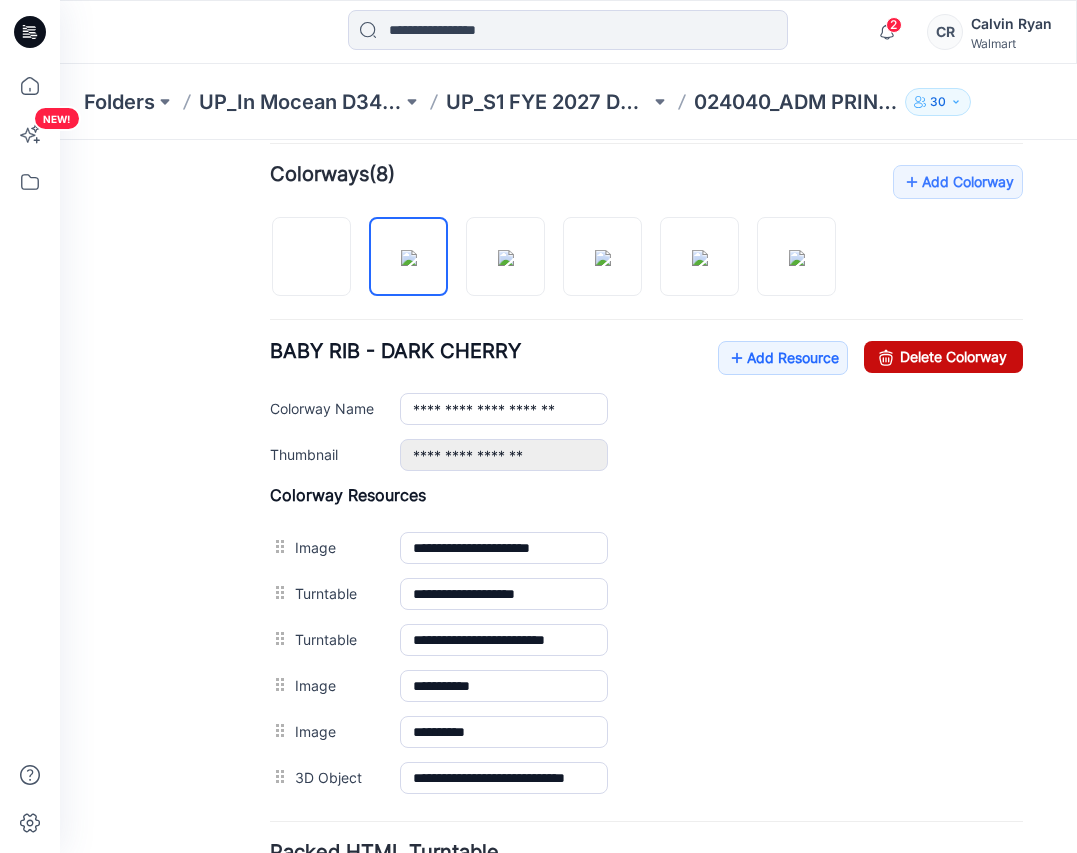 drag, startPoint x: 887, startPoint y: 360, endPoint x: 701, endPoint y: 233, distance: 225.2221 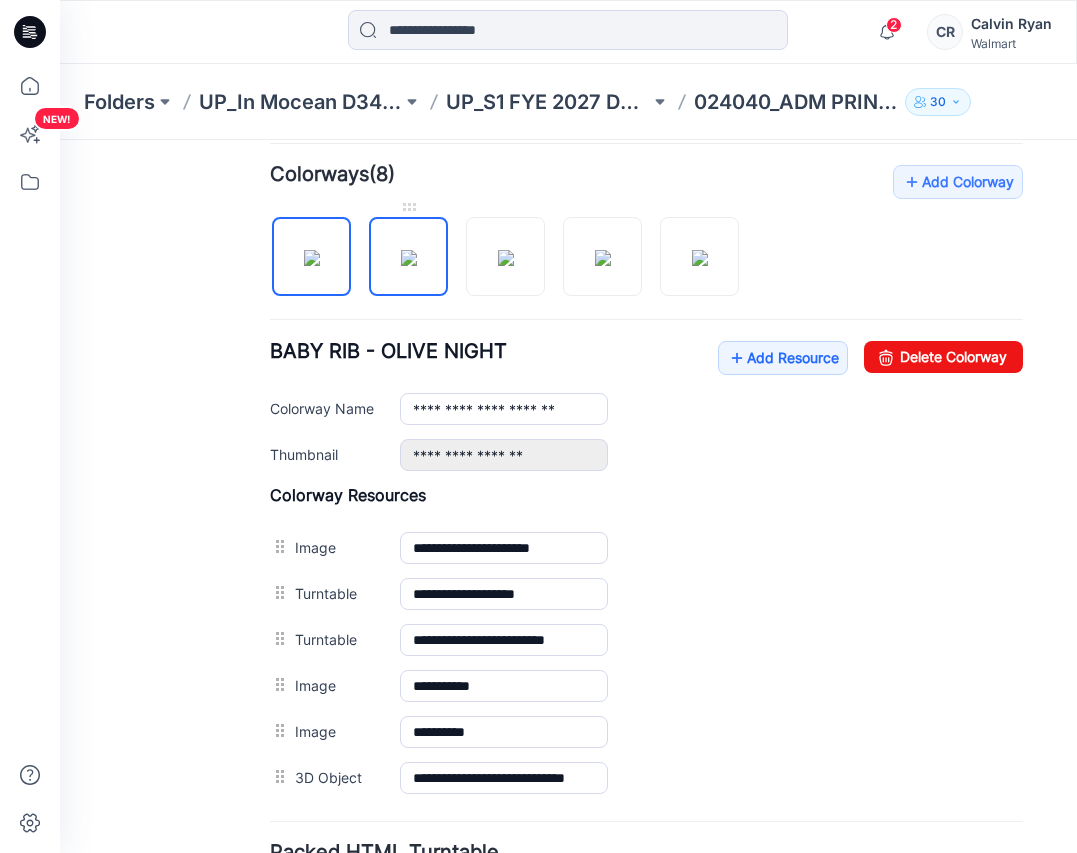 click at bounding box center (409, 258) 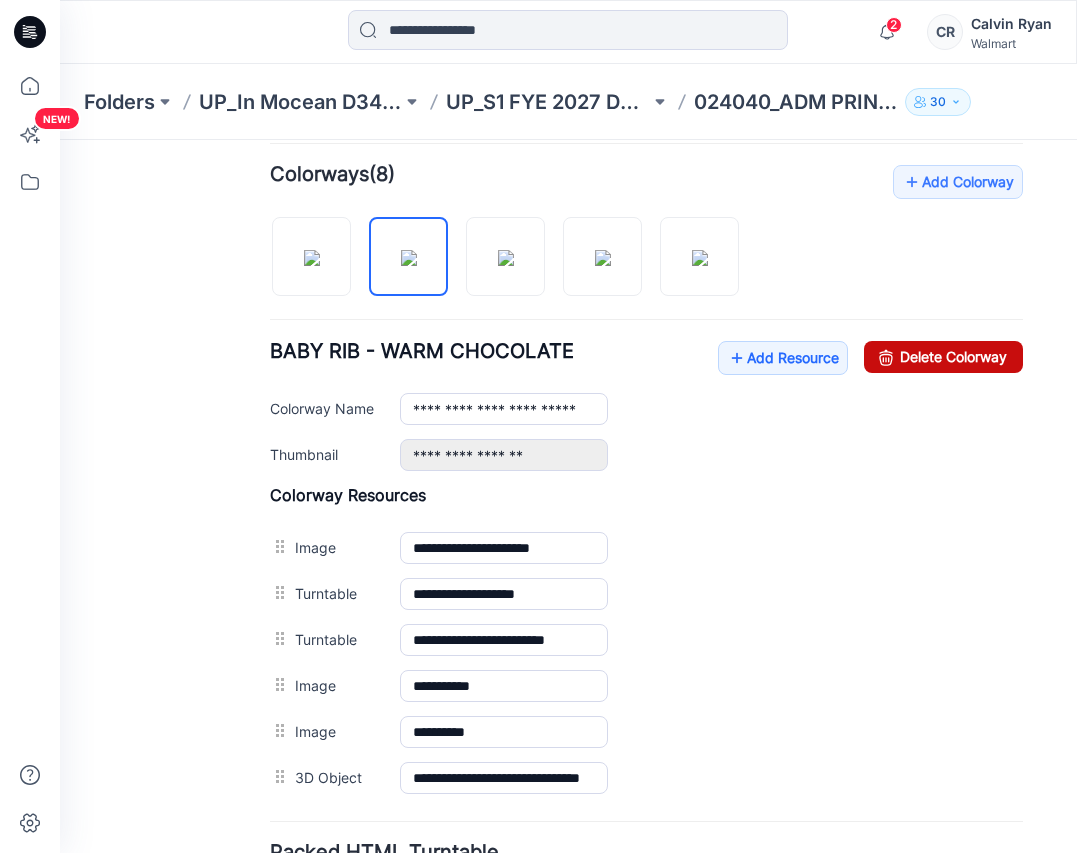 click at bounding box center [886, 357] 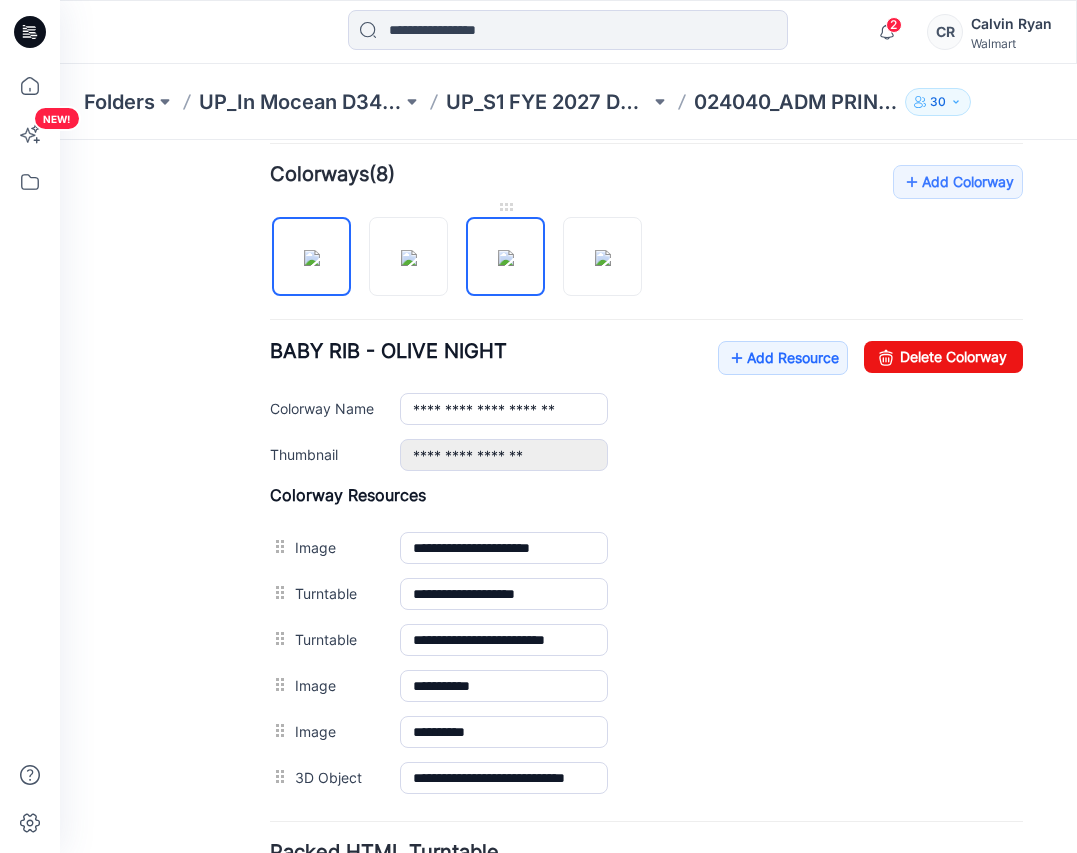 click at bounding box center [506, 258] 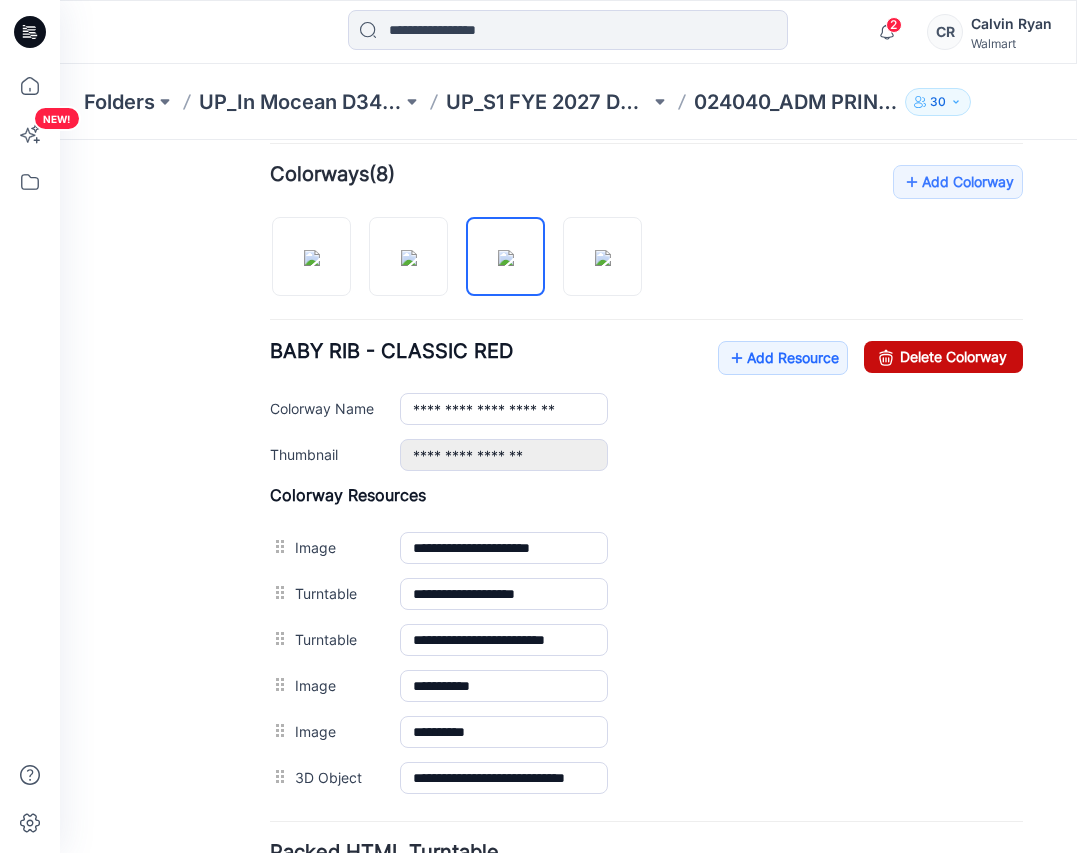 click on "Delete Colorway" at bounding box center [943, 357] 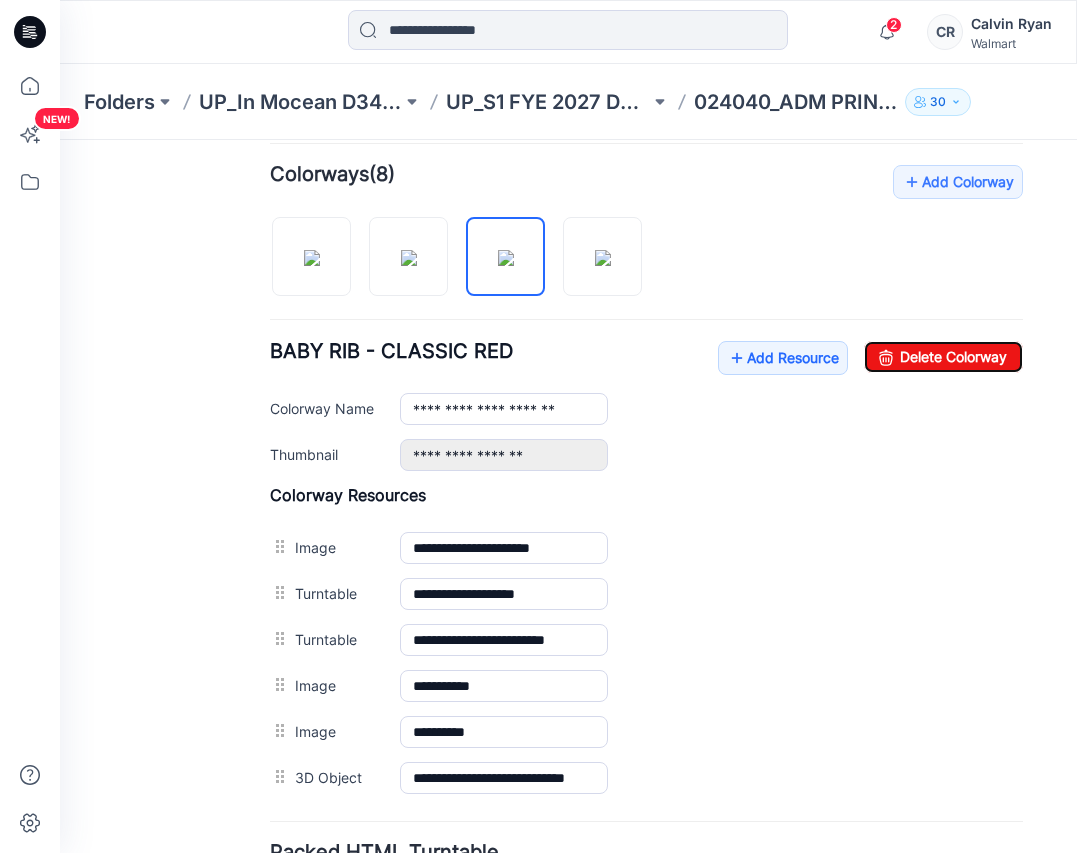 type on "**********" 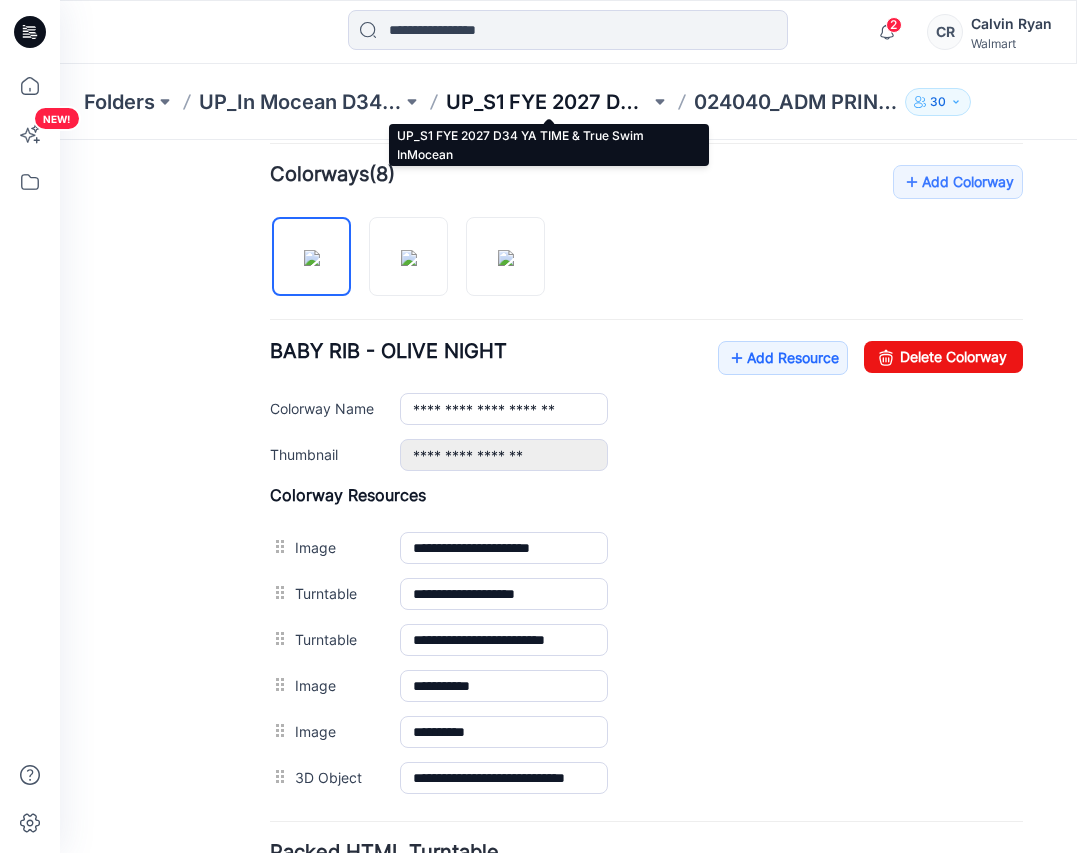 click on "UP_S1 FYE 2027 D34 YA TIME & True Swim InMocean" at bounding box center [547, 102] 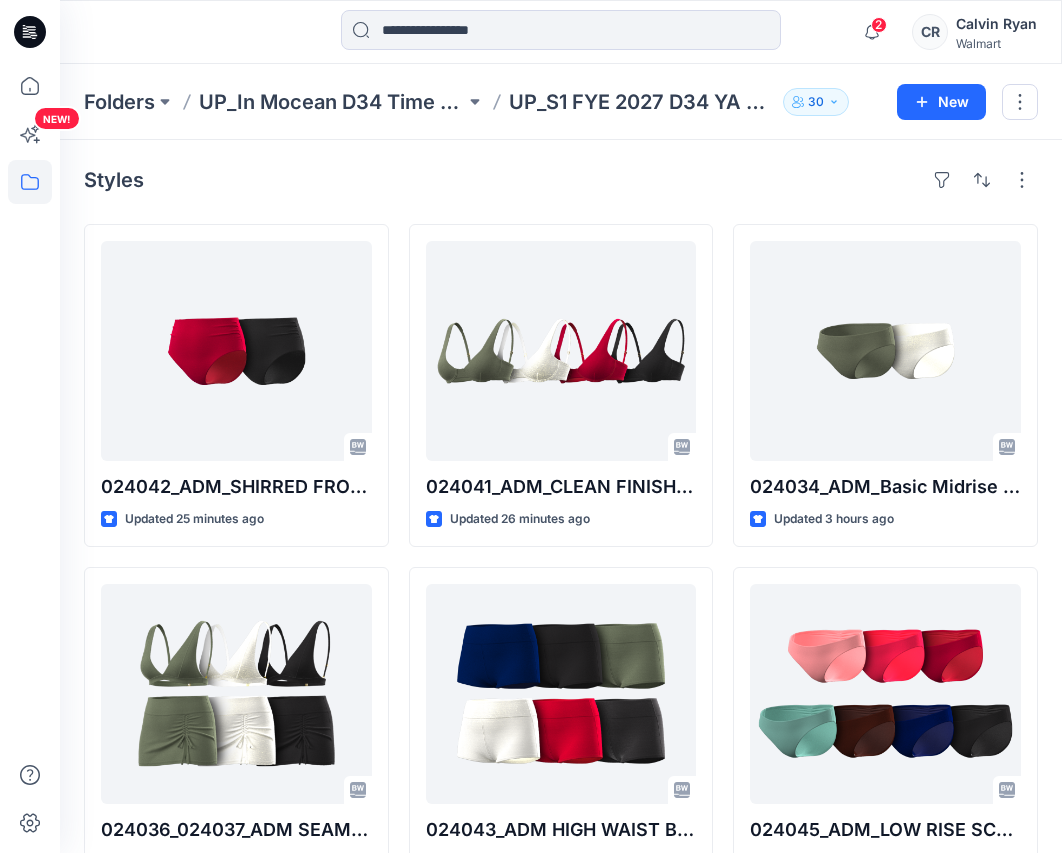 drag, startPoint x: 625, startPoint y: 41, endPoint x: 581, endPoint y: 0, distance: 60.1415 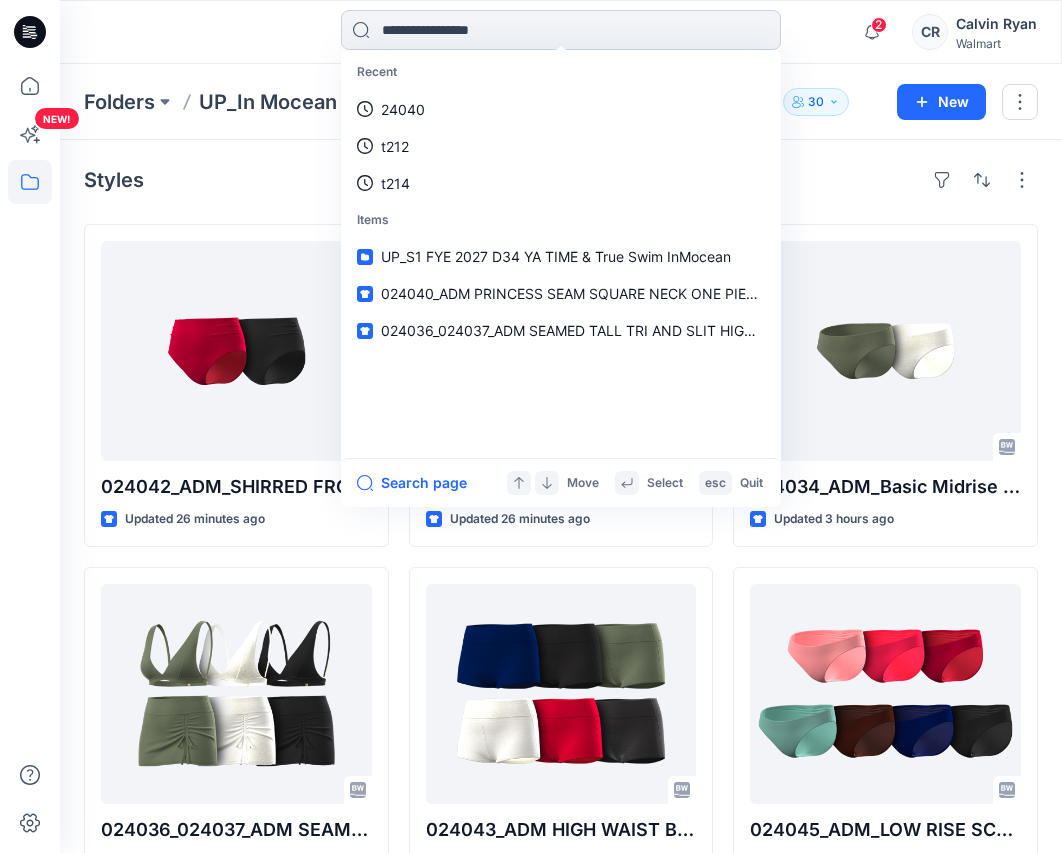 click at bounding box center (561, 30) 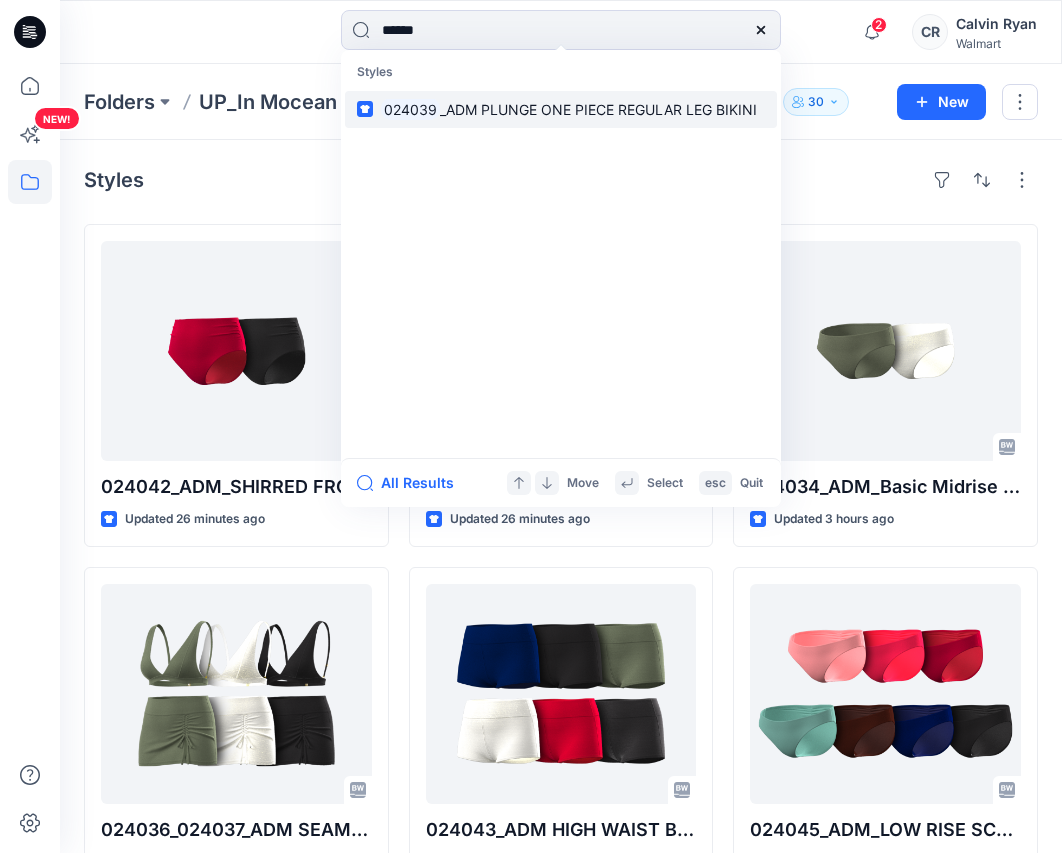 type on "******" 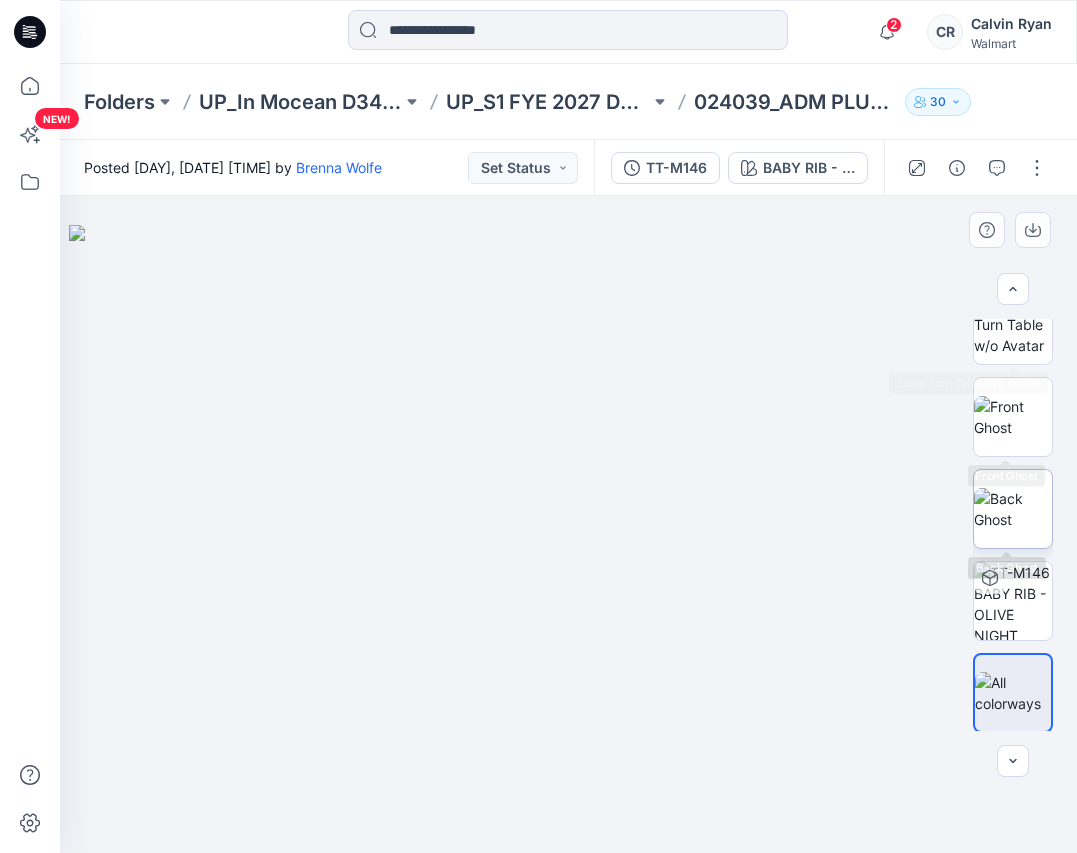 scroll, scrollTop: 220, scrollLeft: 0, axis: vertical 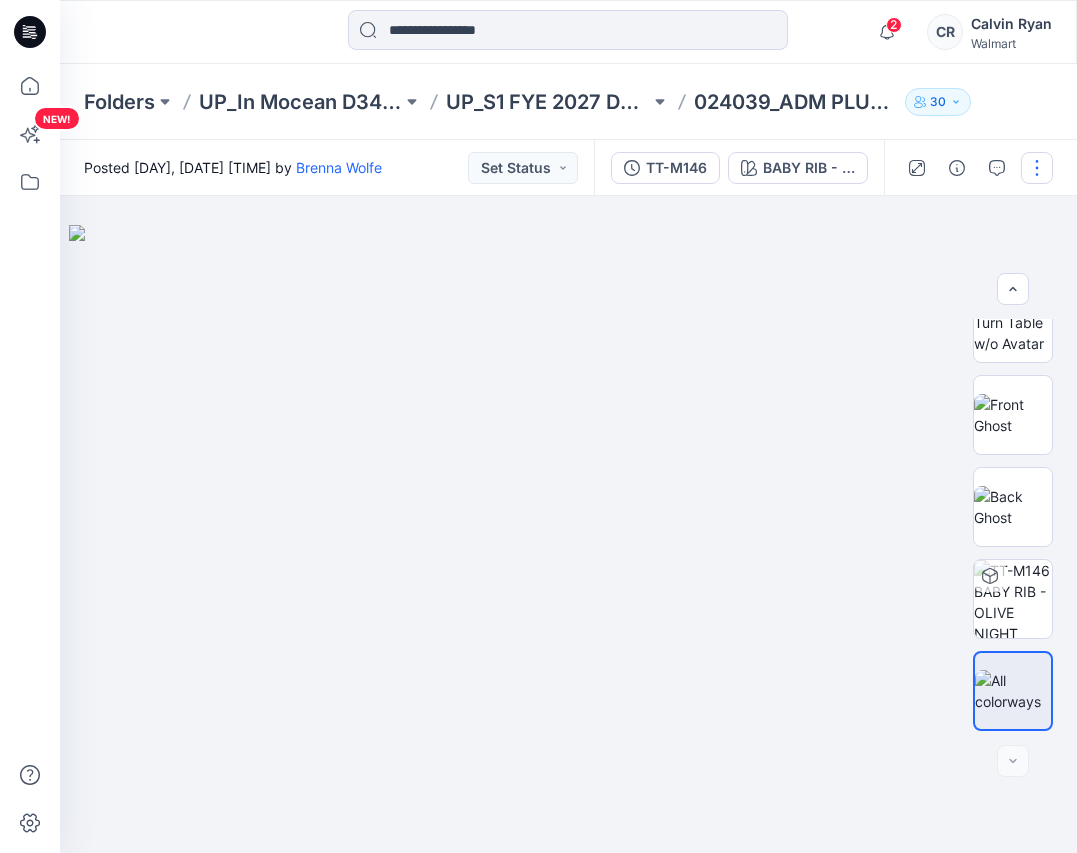 click at bounding box center [1037, 168] 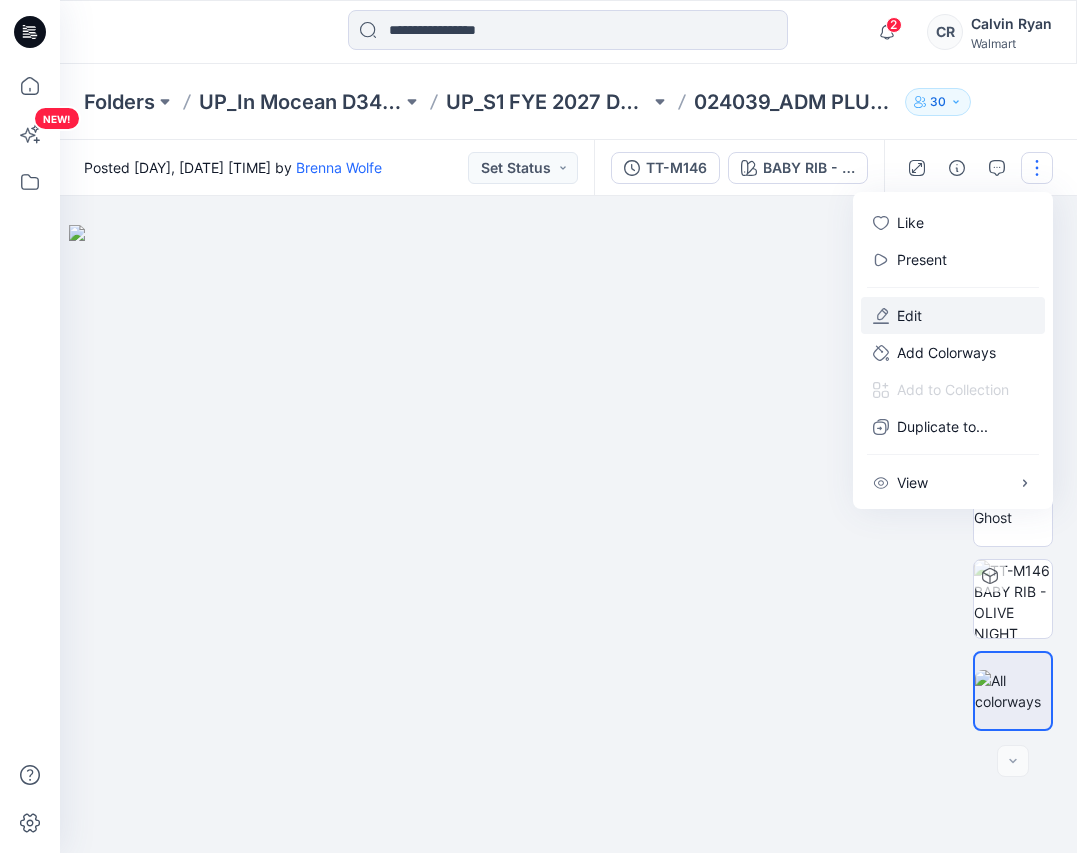 click on "Edit" at bounding box center (953, 315) 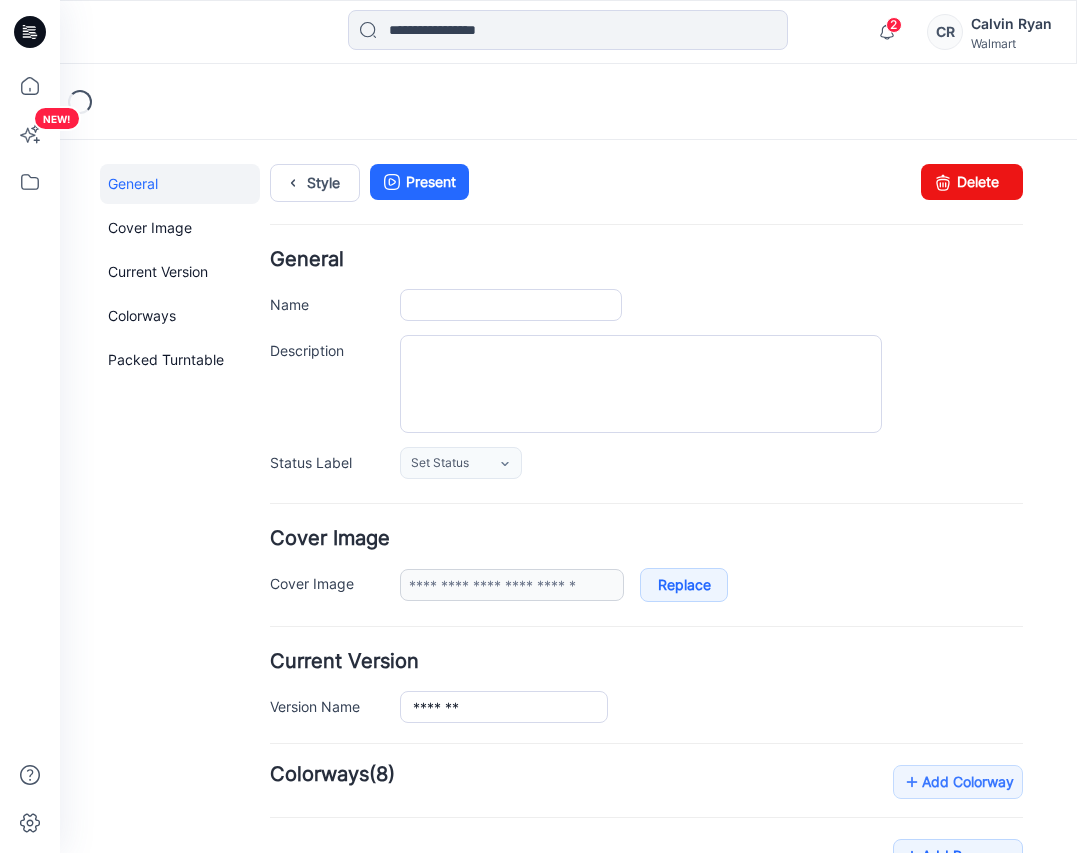 scroll, scrollTop: 0, scrollLeft: 0, axis: both 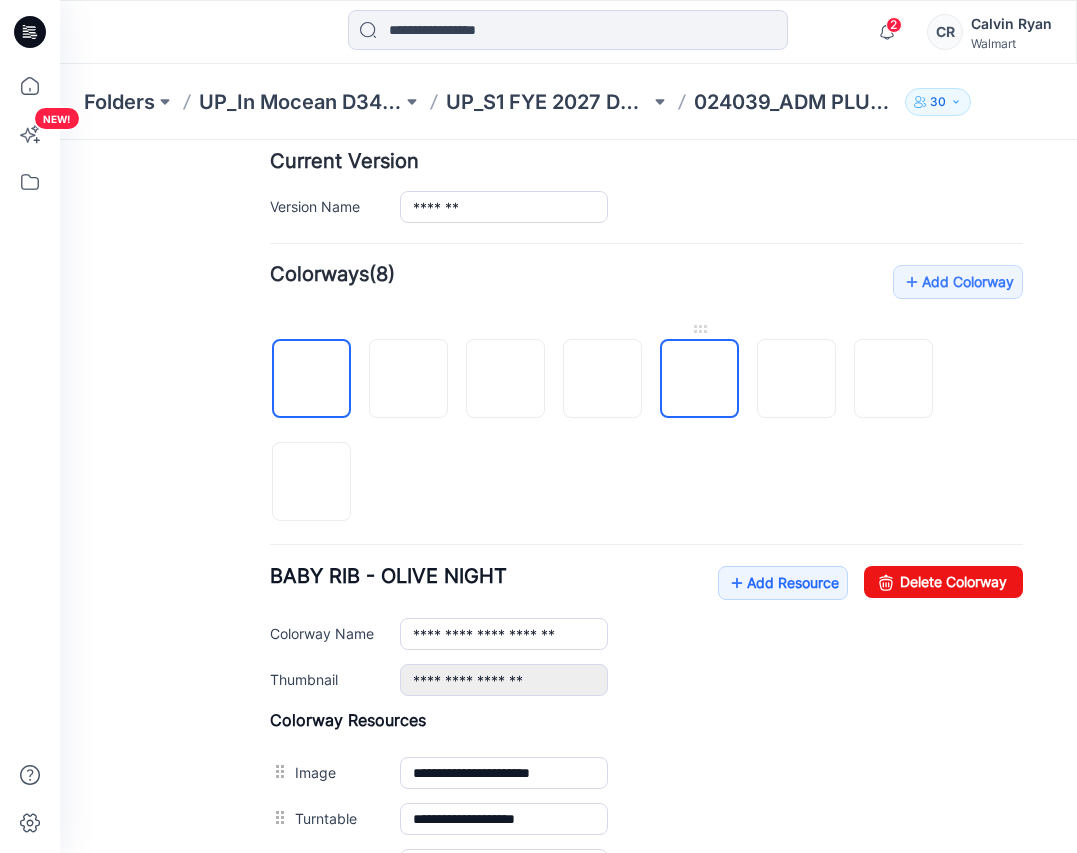 click at bounding box center [700, 380] 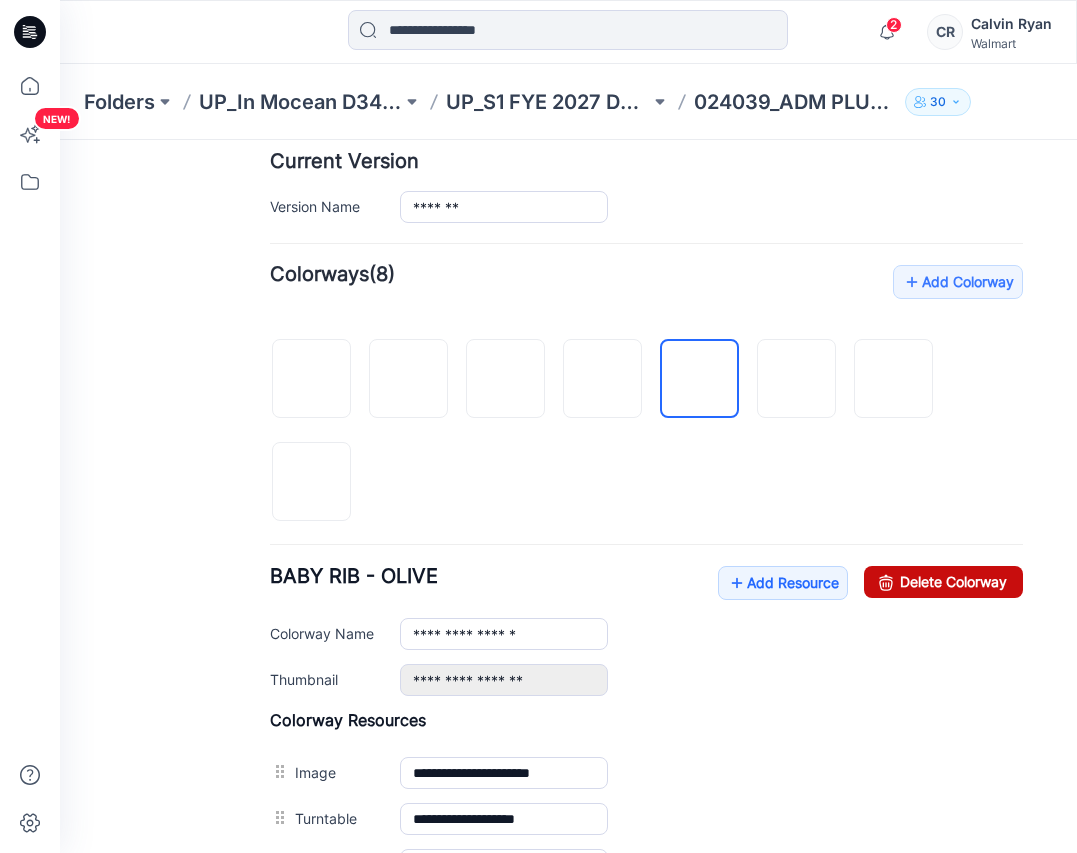 drag, startPoint x: 919, startPoint y: 579, endPoint x: 682, endPoint y: 228, distance: 423.52097 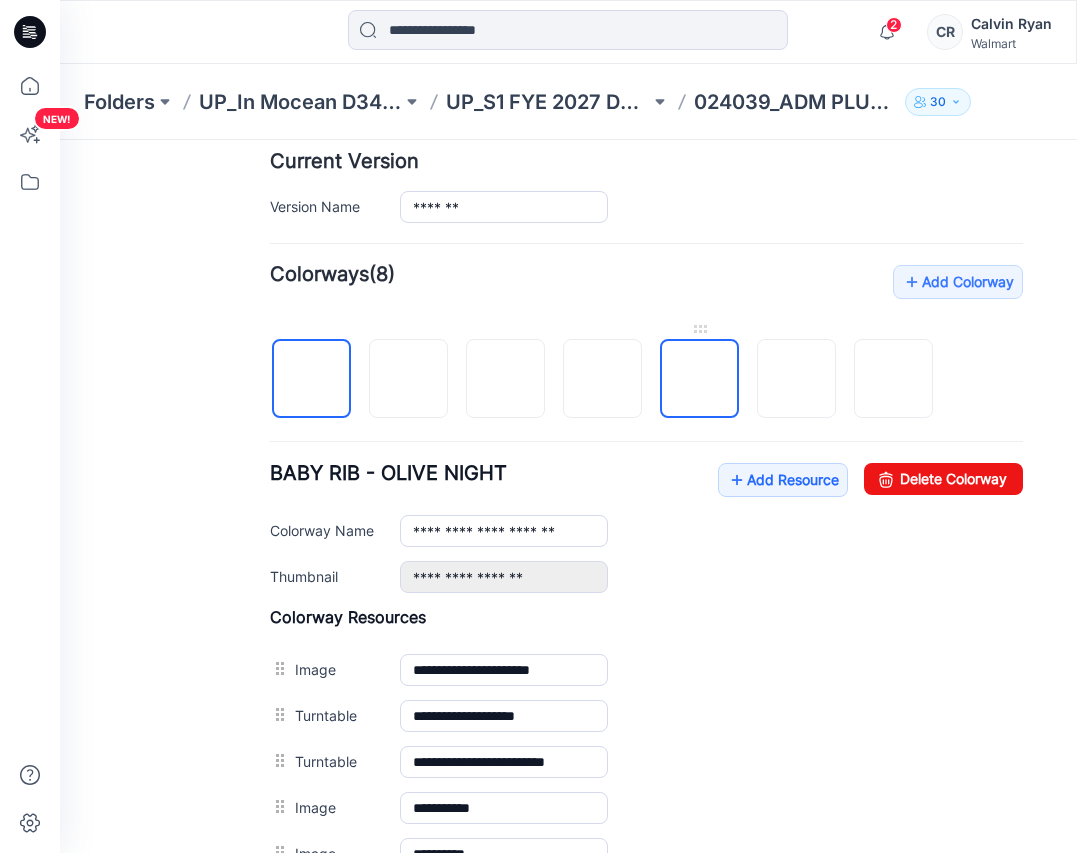 click at bounding box center [699, 378] 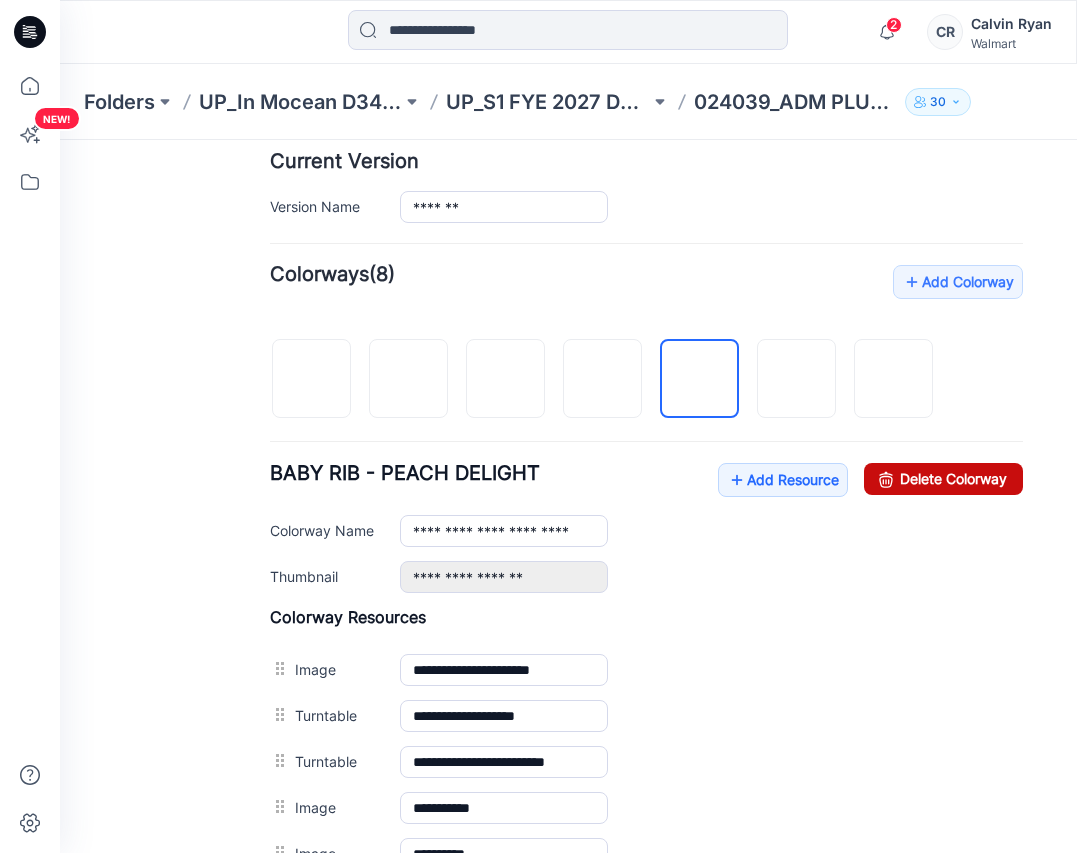 drag, startPoint x: 884, startPoint y: 473, endPoint x: 678, endPoint y: 223, distance: 323.93826 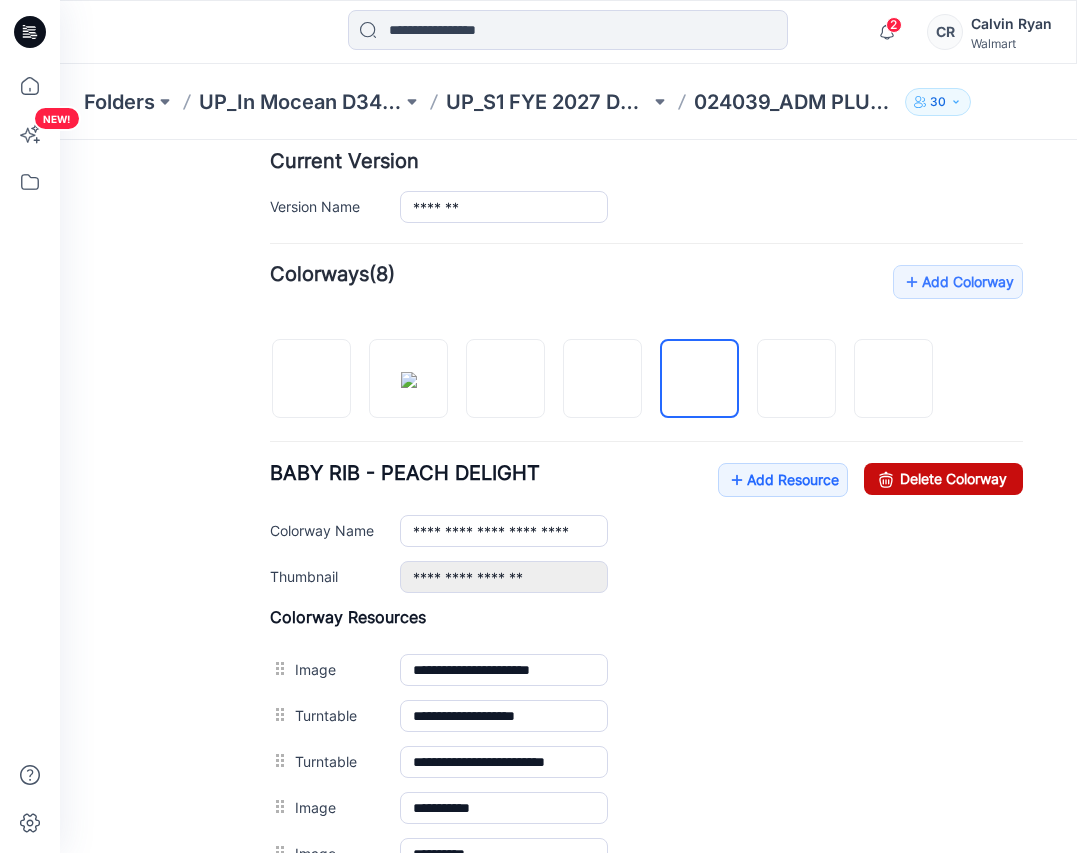 click on "Delete Colorway" at bounding box center (943, 479) 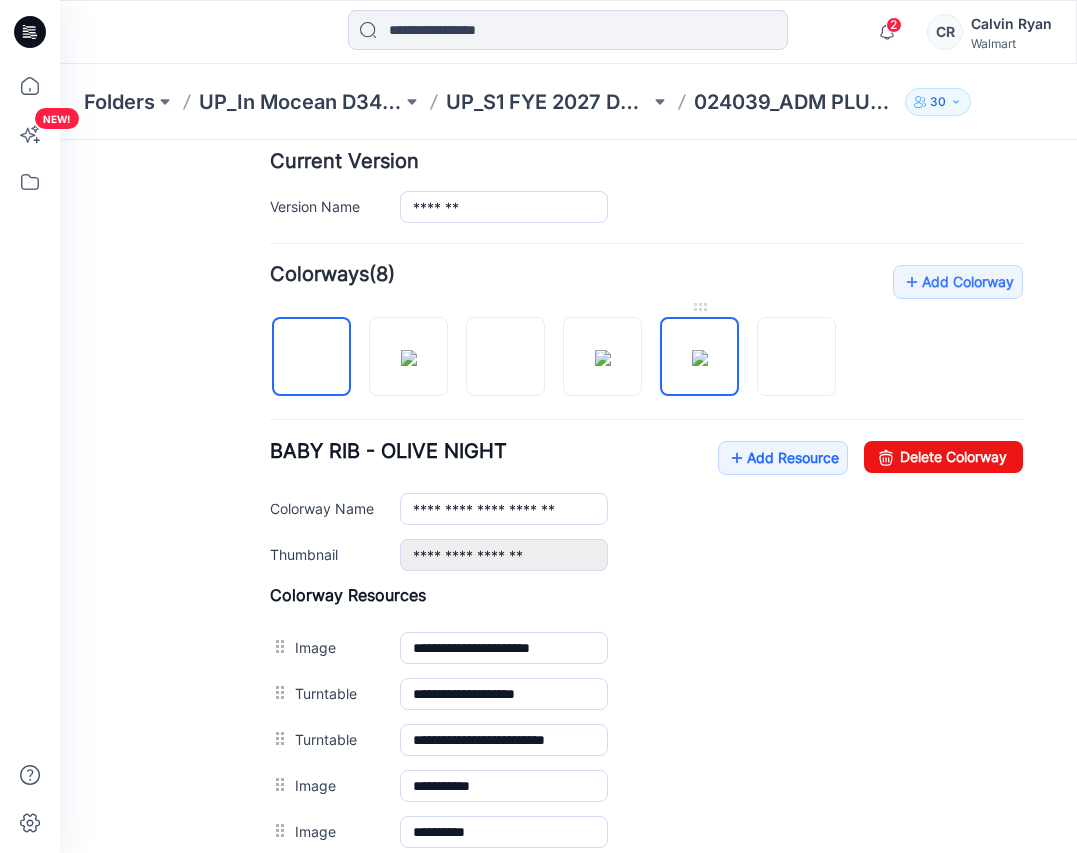 click at bounding box center [700, 358] 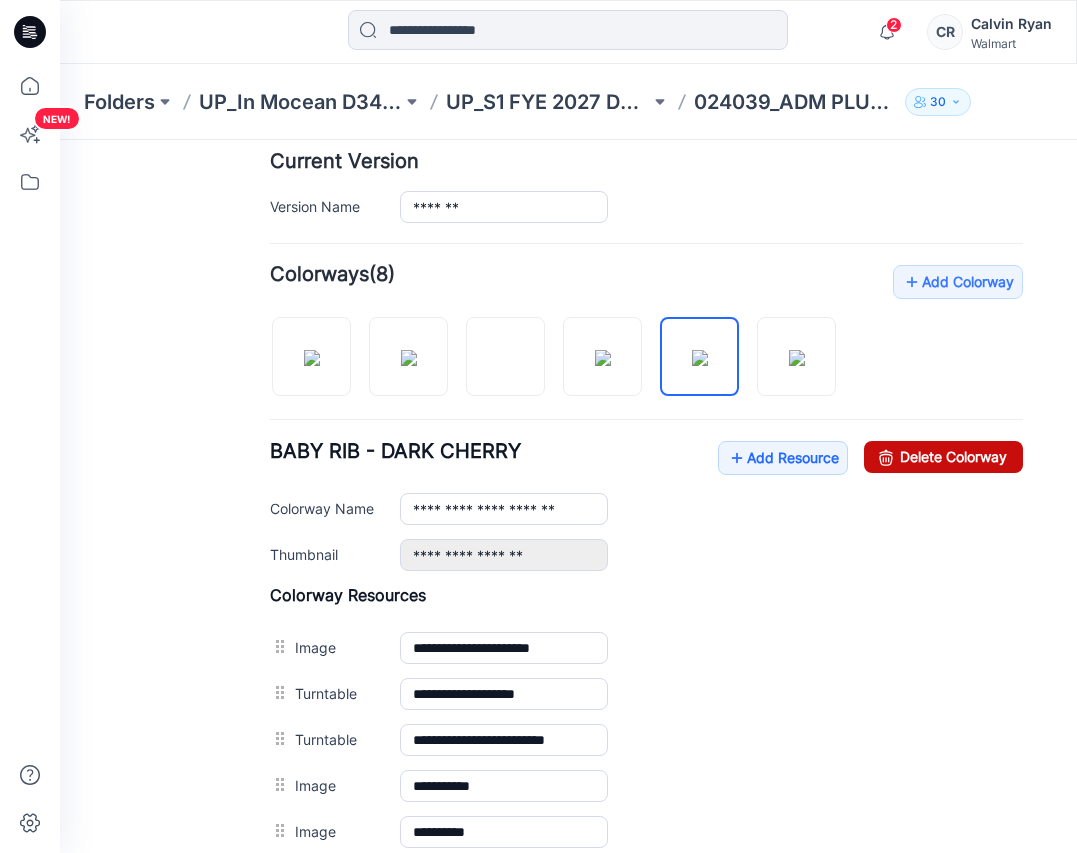click on "Delete Colorway" at bounding box center [943, 457] 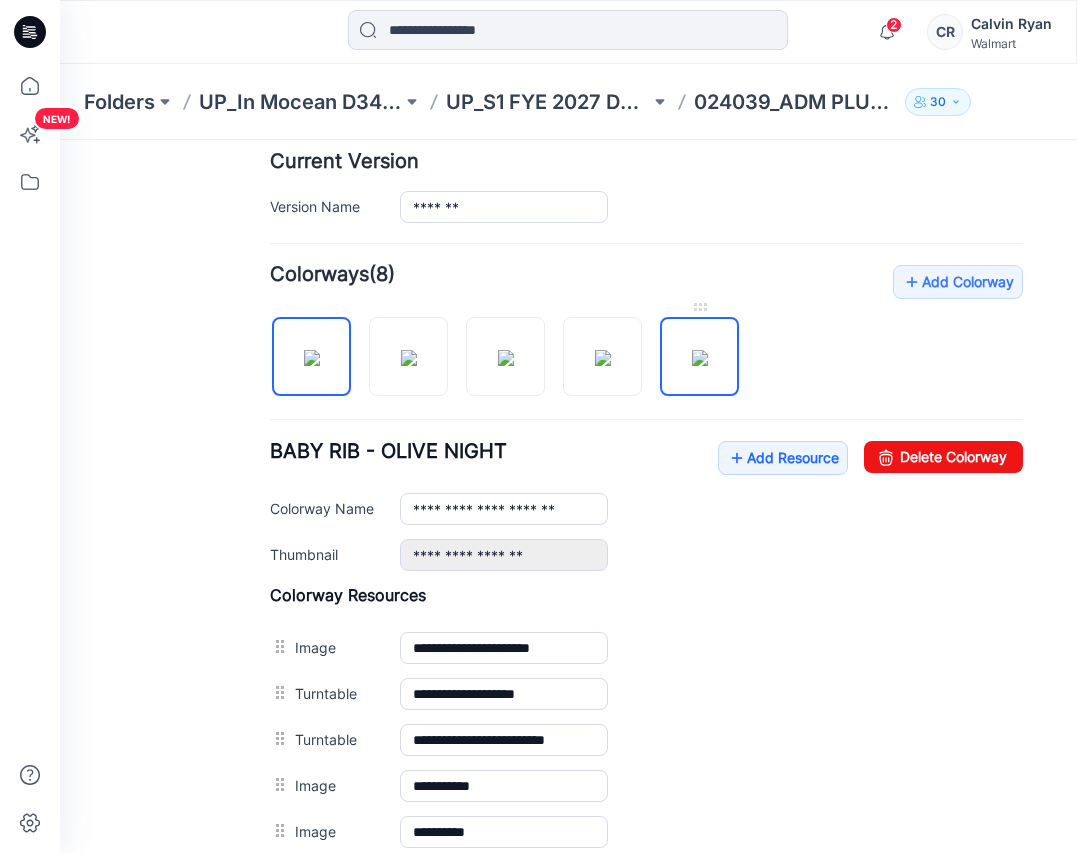 click at bounding box center [700, 358] 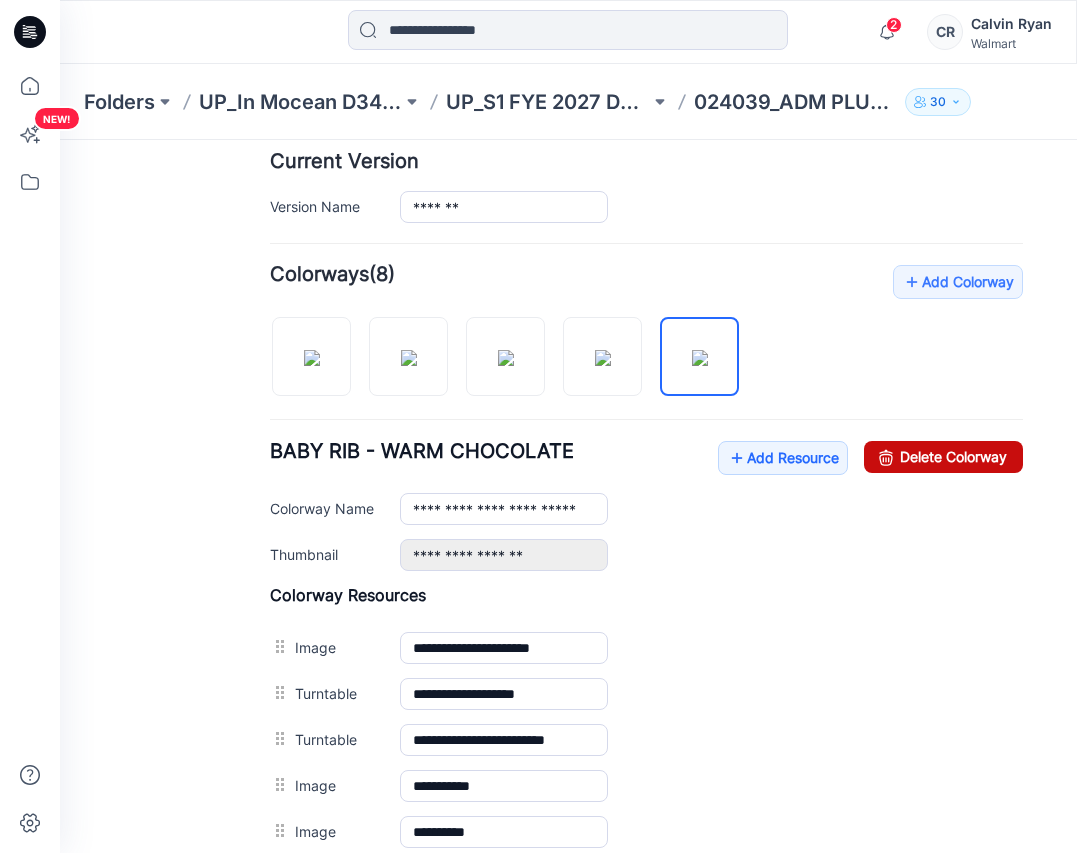 drag, startPoint x: 898, startPoint y: 457, endPoint x: 684, endPoint y: 246, distance: 300.52786 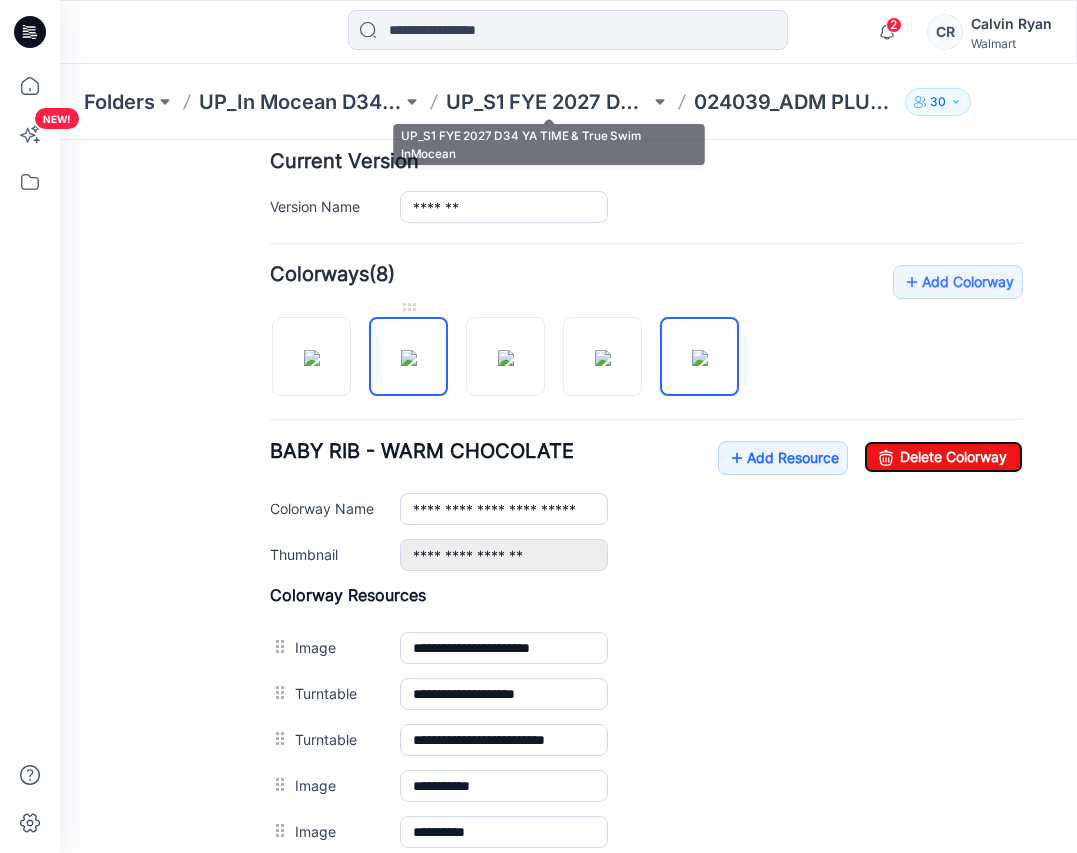 type on "**********" 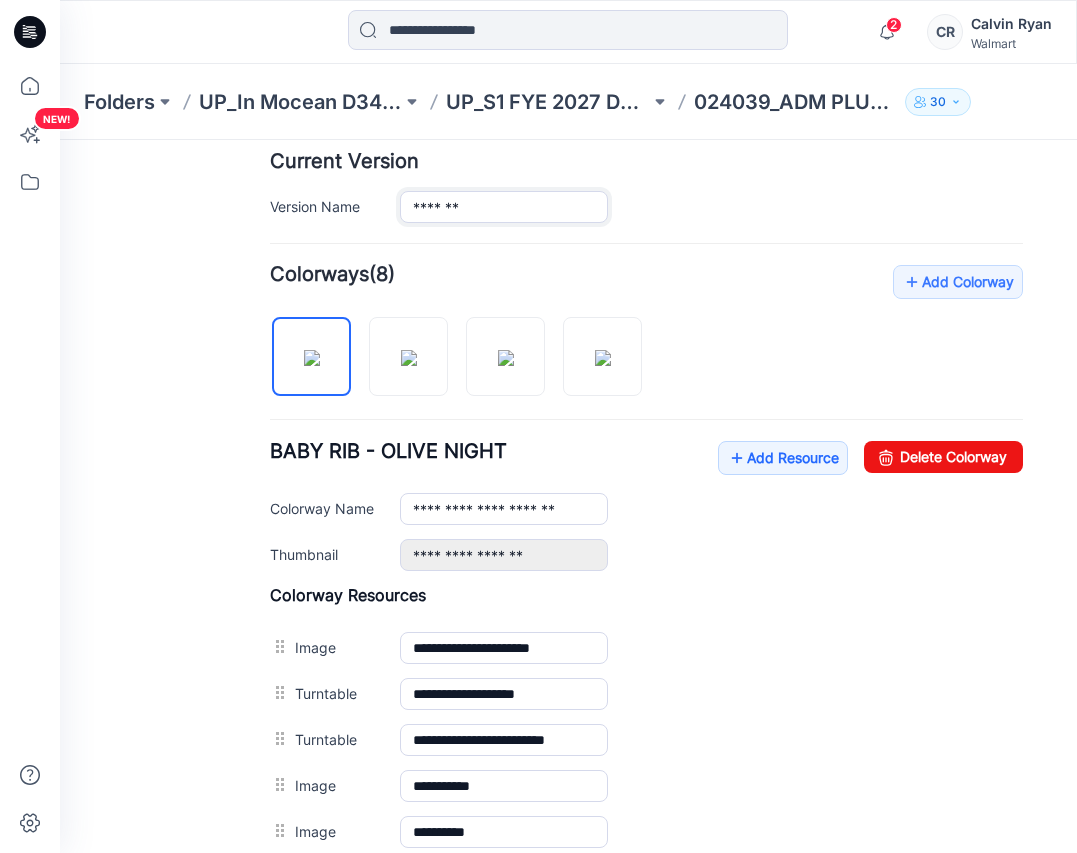 drag, startPoint x: 510, startPoint y: 210, endPoint x: 328, endPoint y: 204, distance: 182.09888 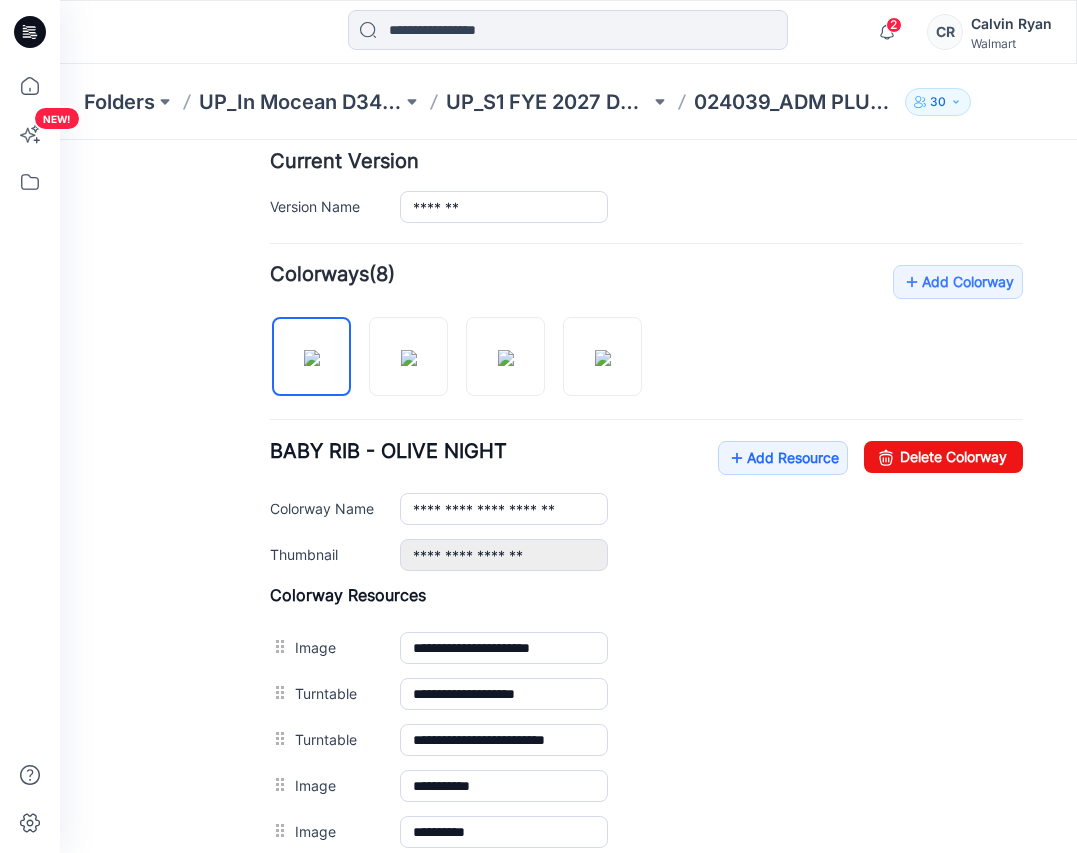 click at bounding box center [187, 32] 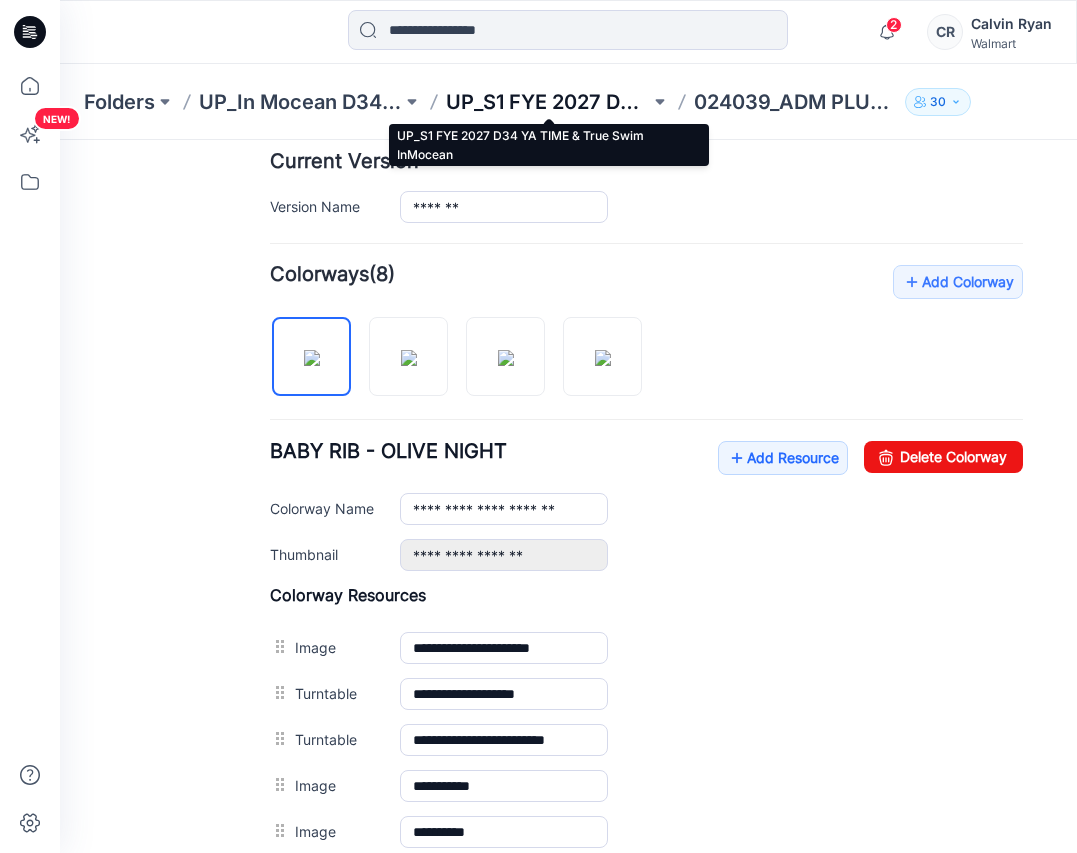 click on "UP_S1 FYE 2027 D34 YA TIME & True Swim InMocean" at bounding box center [547, 102] 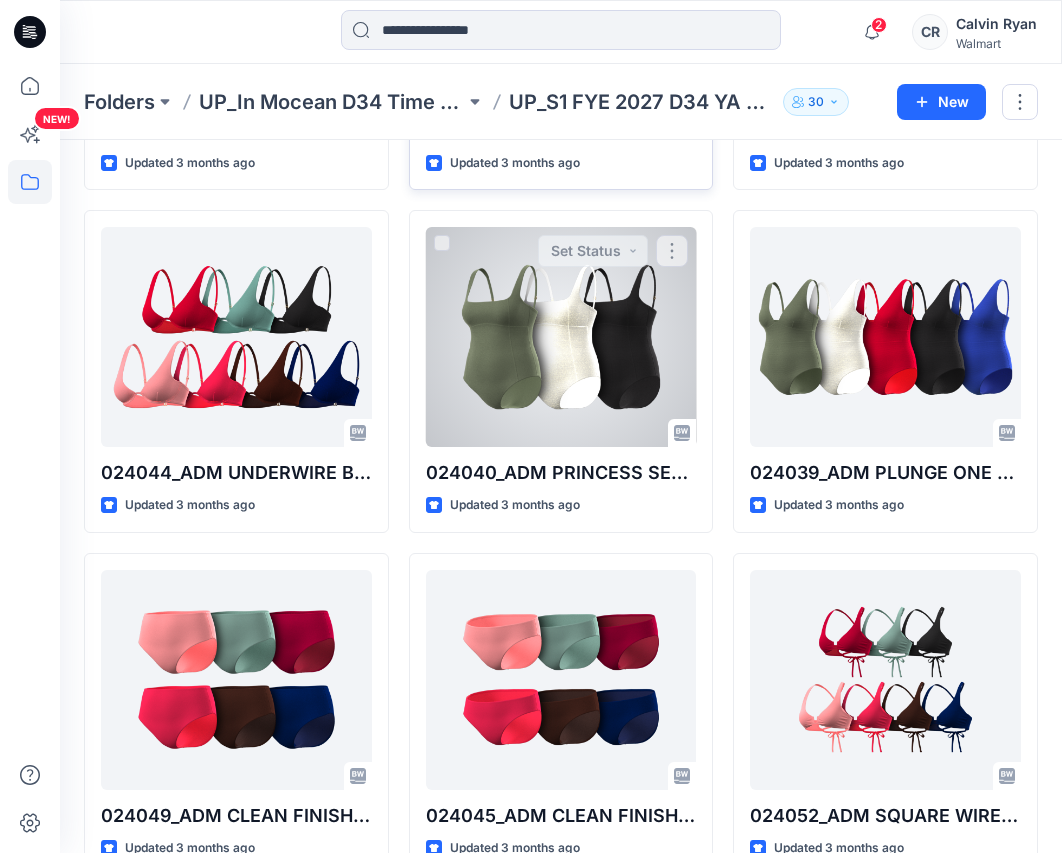 scroll, scrollTop: 700, scrollLeft: 0, axis: vertical 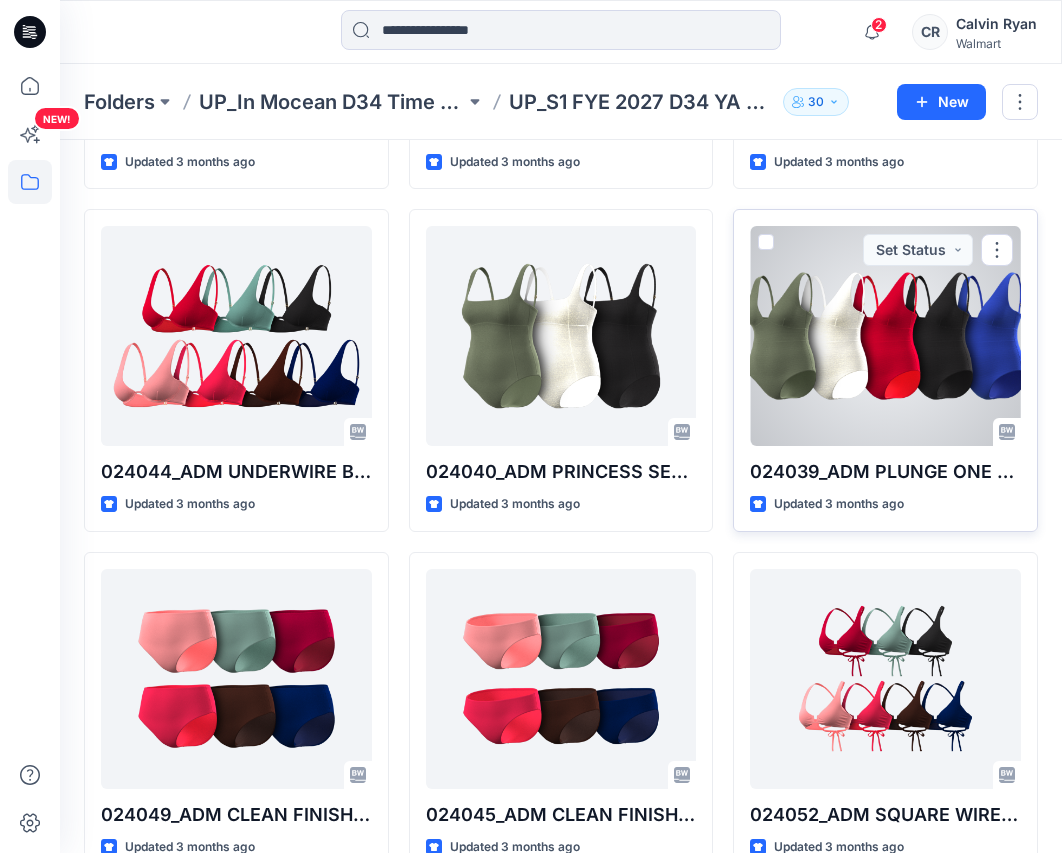click at bounding box center [885, 336] 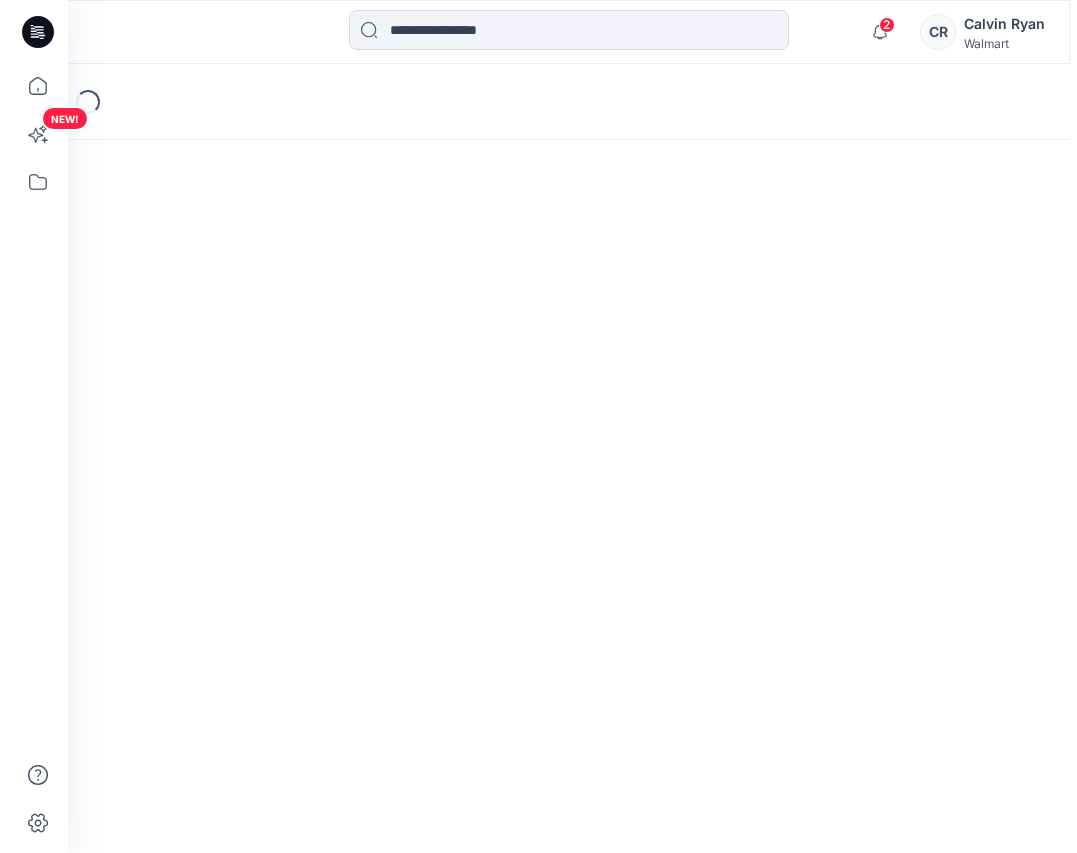 scroll, scrollTop: 0, scrollLeft: 0, axis: both 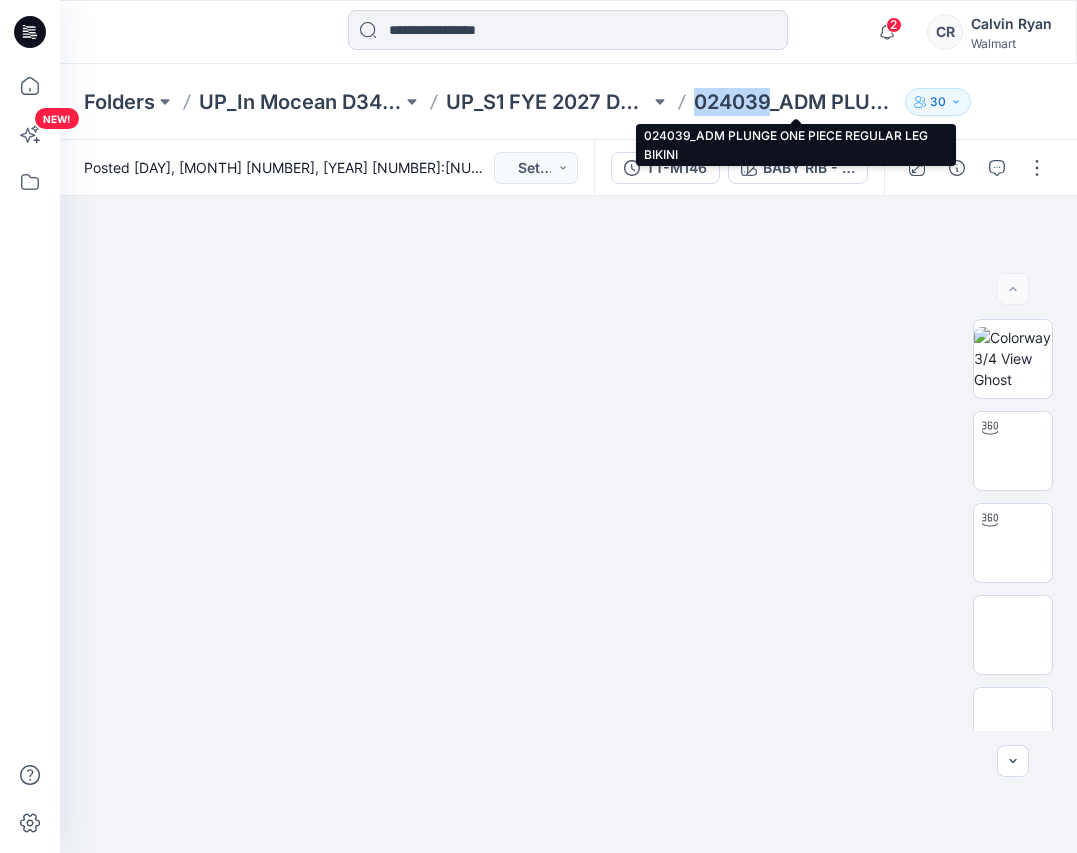 drag, startPoint x: 699, startPoint y: 102, endPoint x: 772, endPoint y: 104, distance: 73.02739 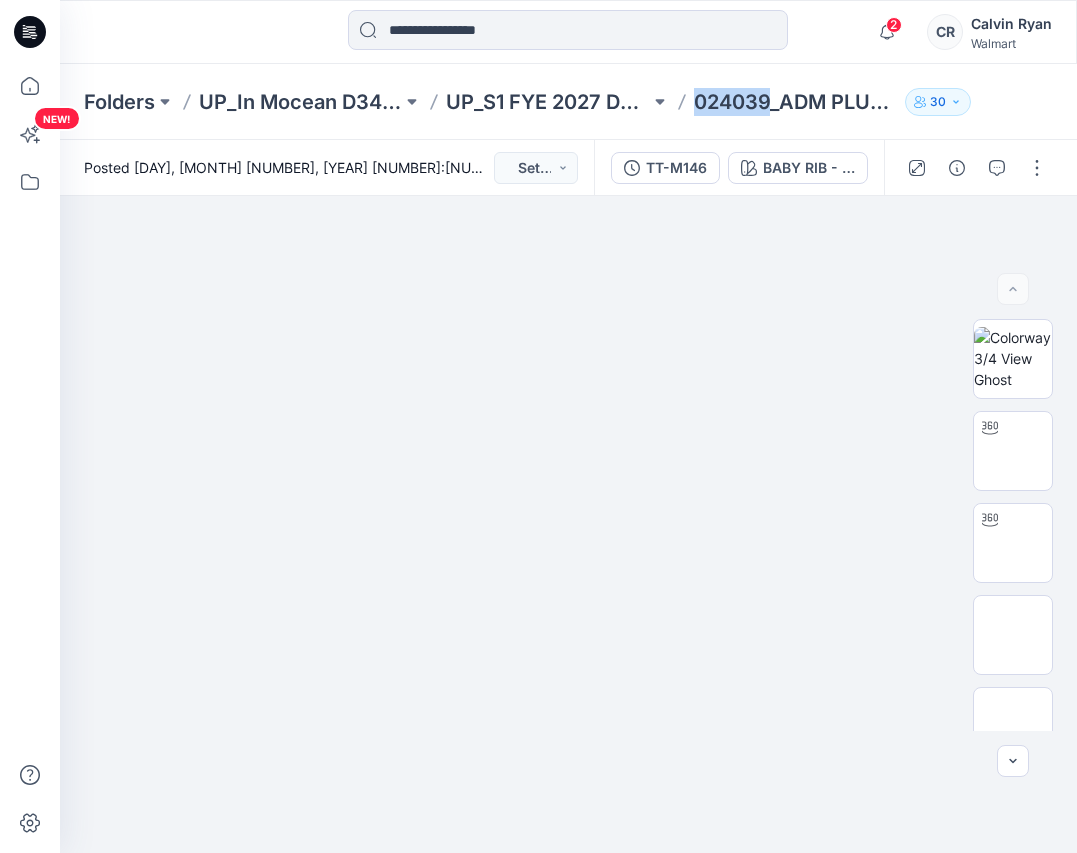 copy on "024039" 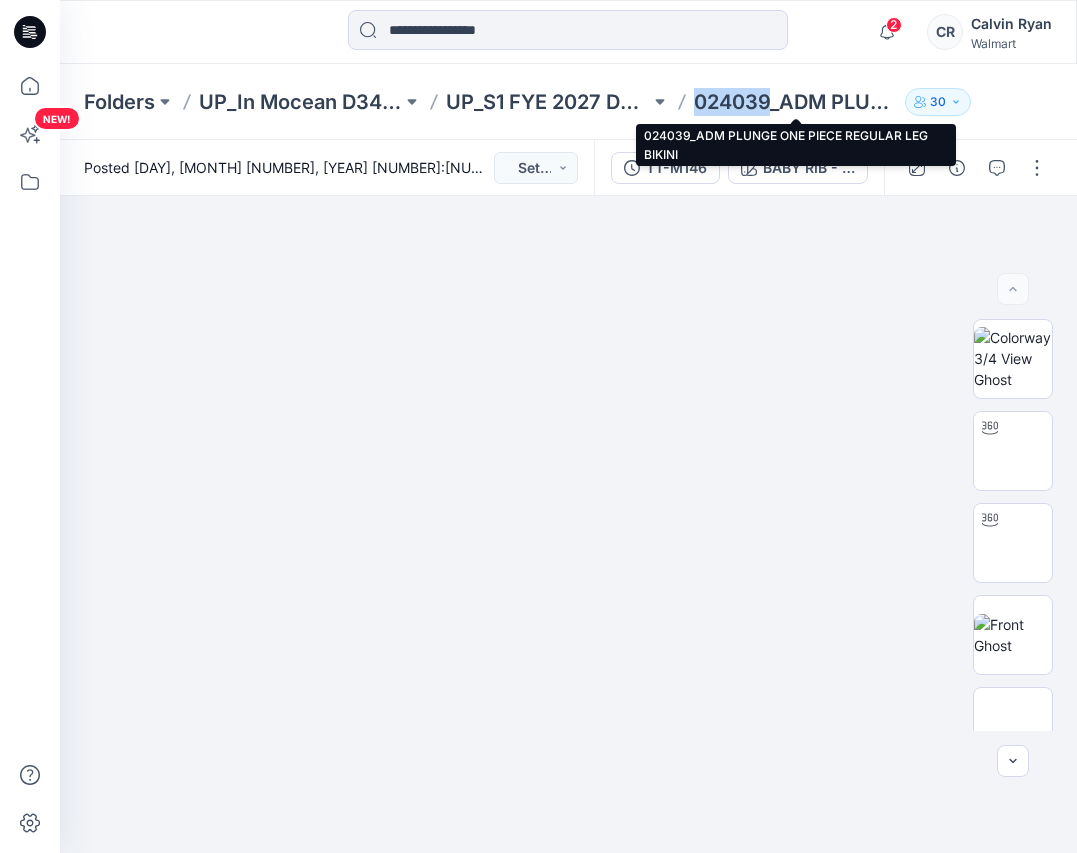 click on "024039_ADM PLUNGE ONE PIECE REGULAR LEG BIKINI" at bounding box center [795, 102] 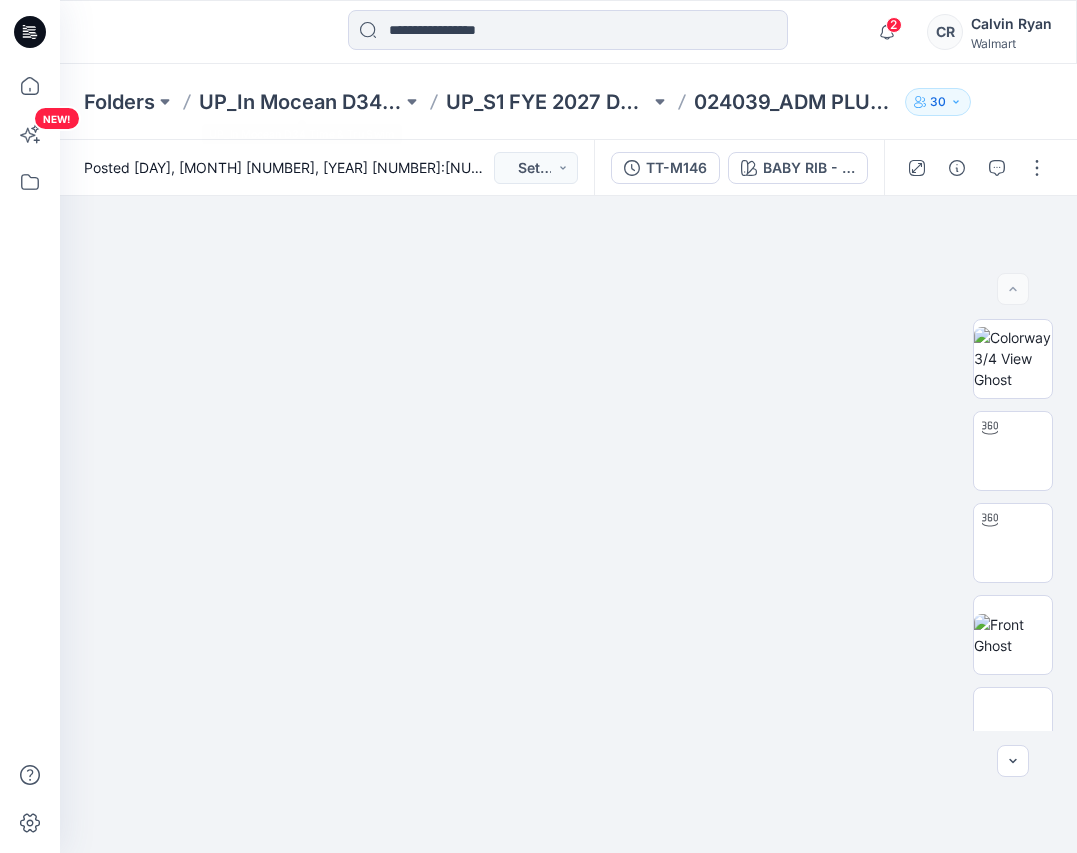 click at bounding box center [568, 32] 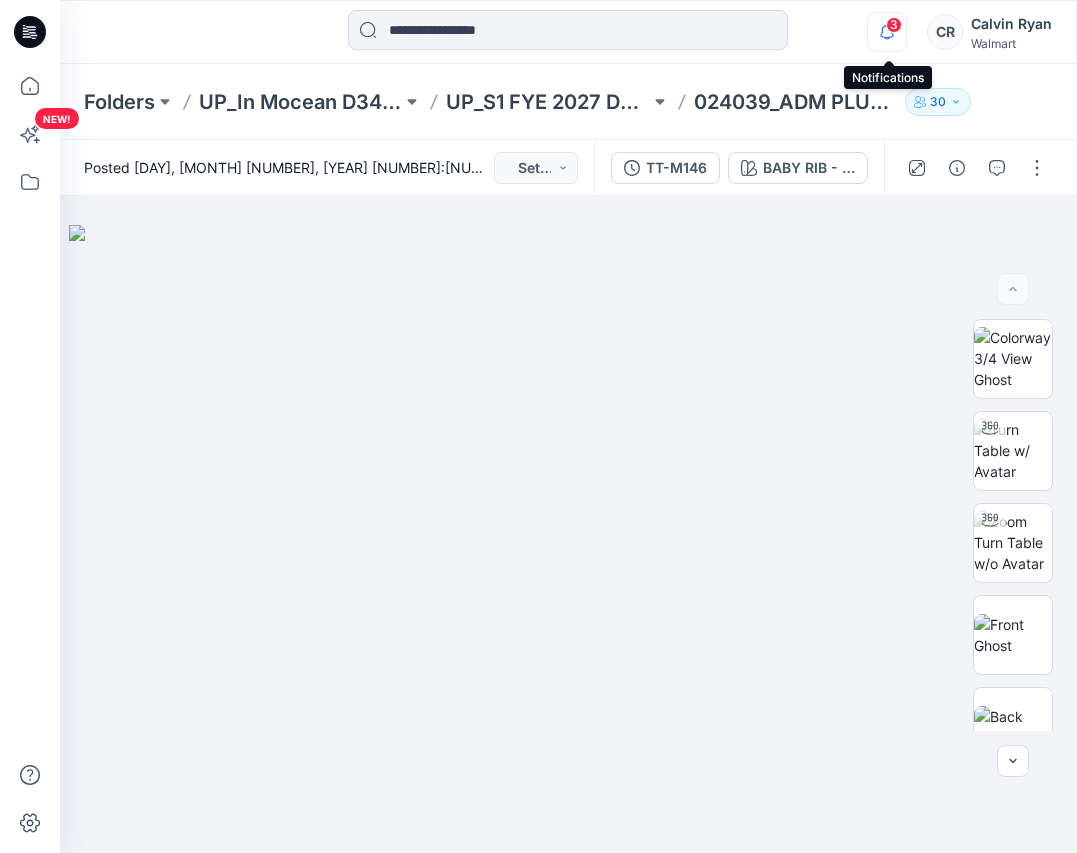 click 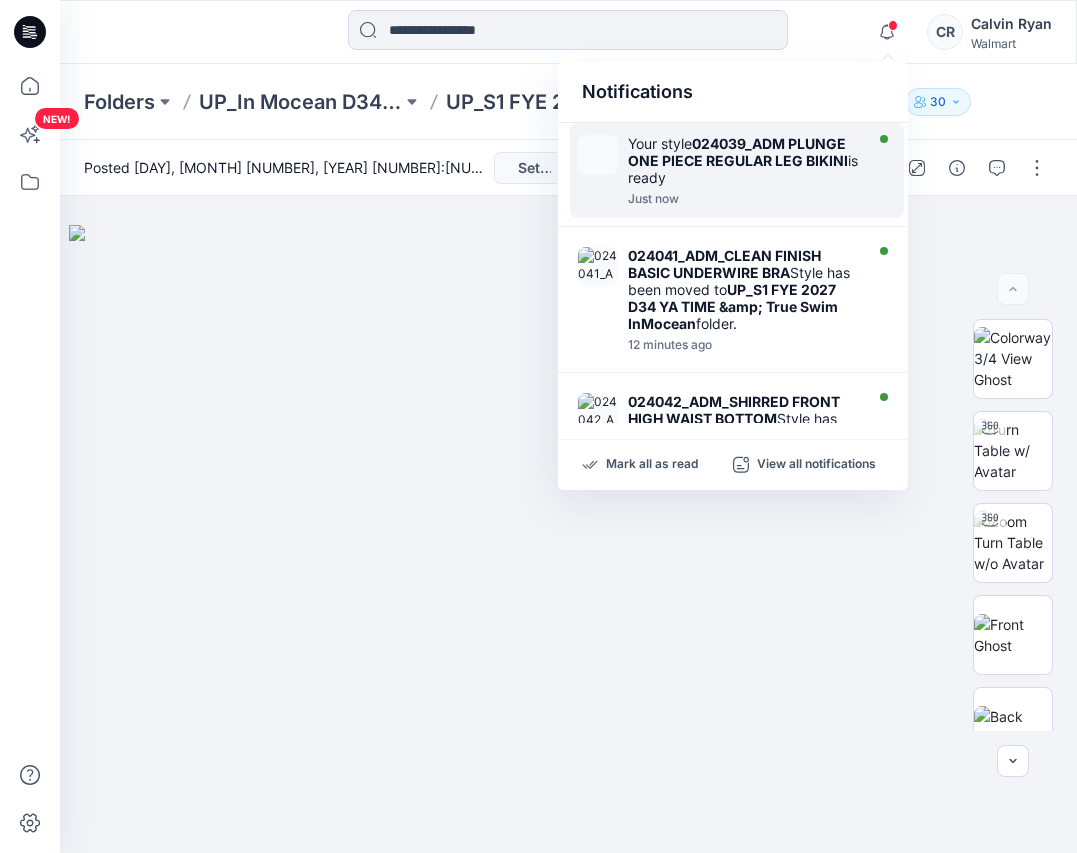 click on "Your style  024039_ADM PLUNGE ONE PIECE REGULAR LEG BIKINI  is ready" at bounding box center [743, 160] 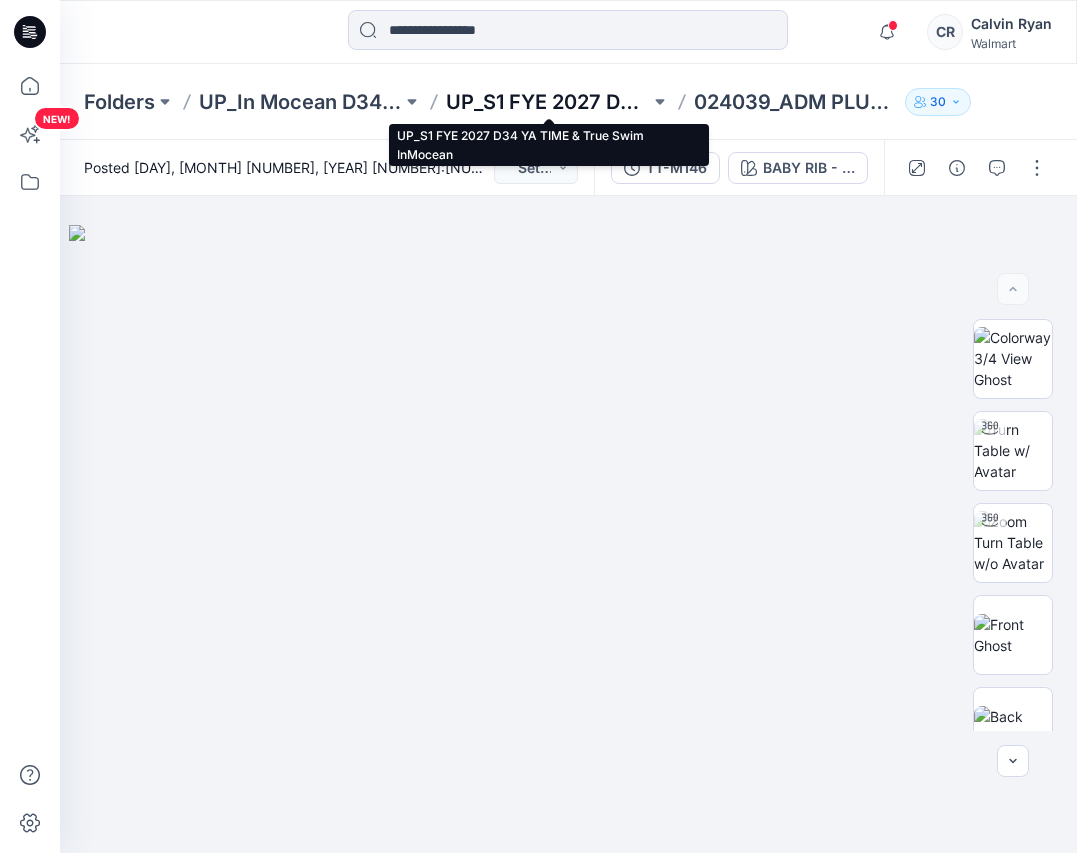 click on "UP_S1 FYE 2027 D34 YA TIME & True Swim InMocean" at bounding box center [547, 102] 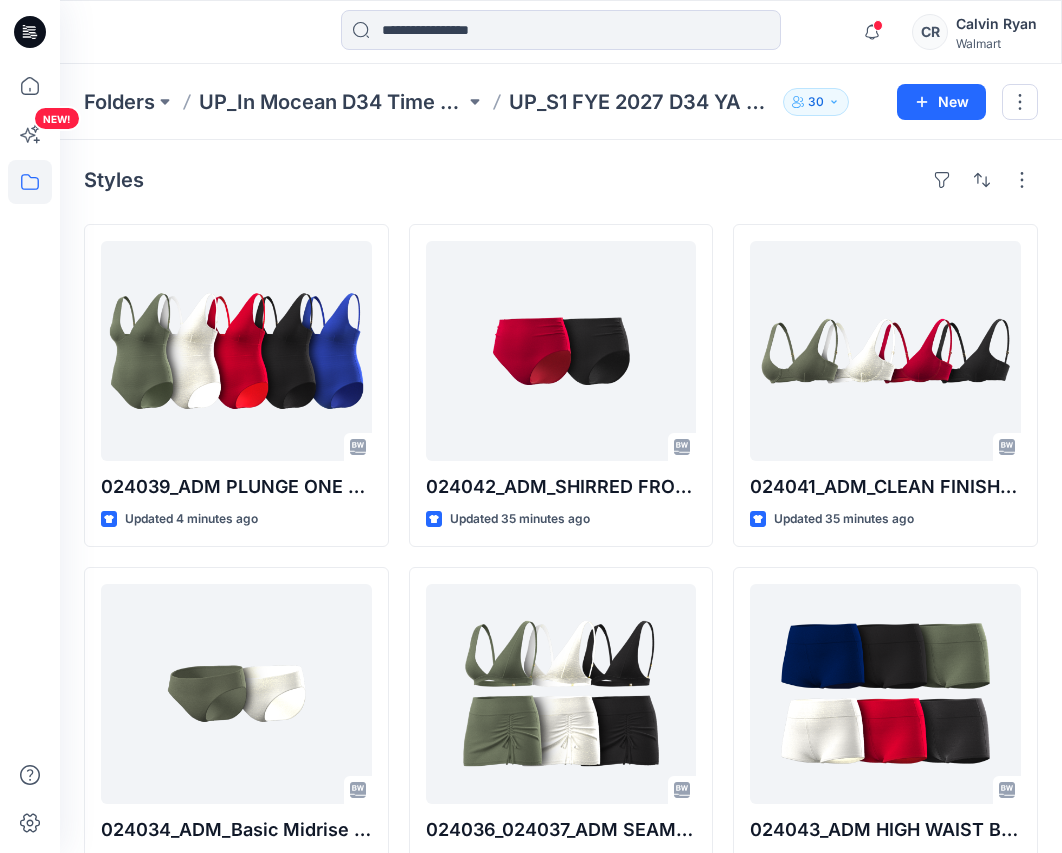 click on "Styles" at bounding box center (561, 180) 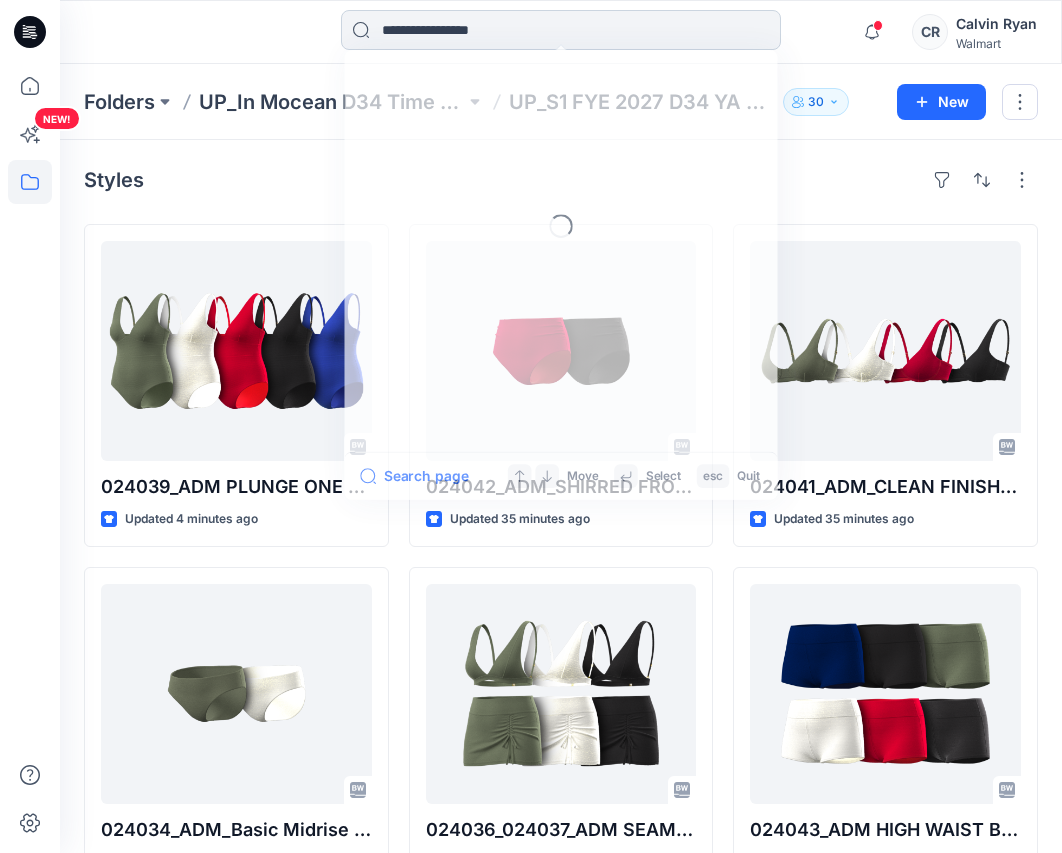 click at bounding box center (561, 30) 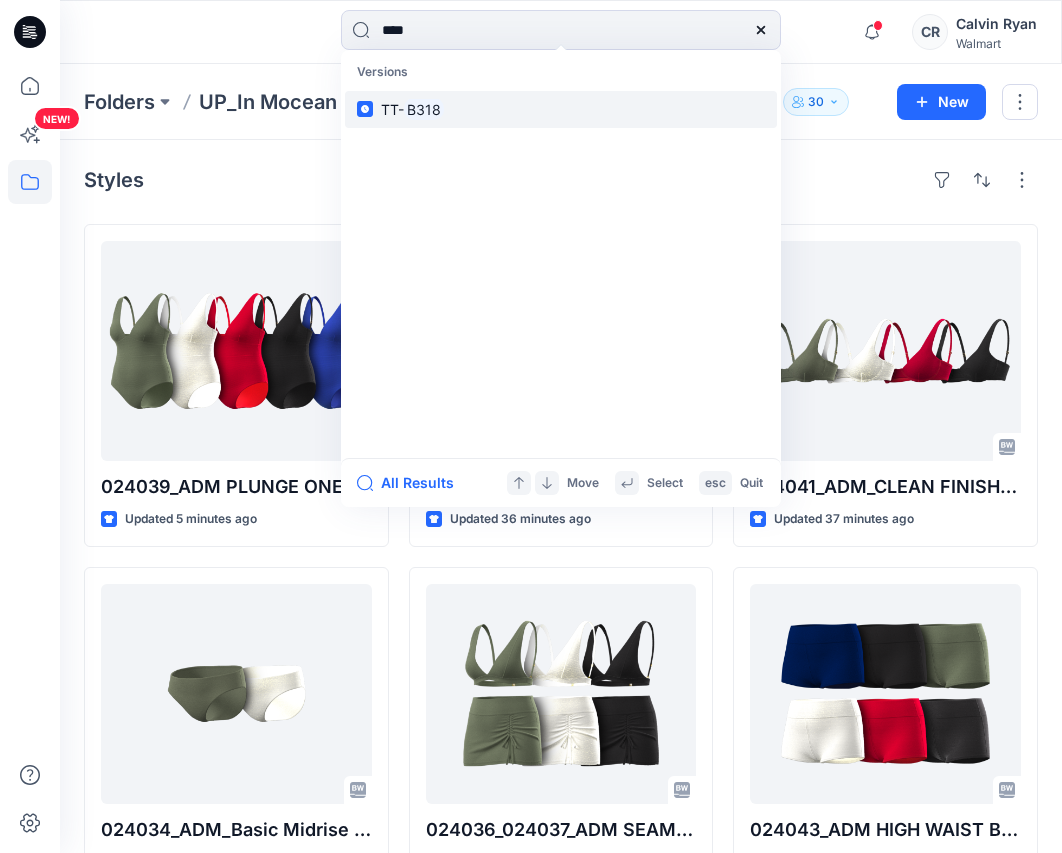 type on "****" 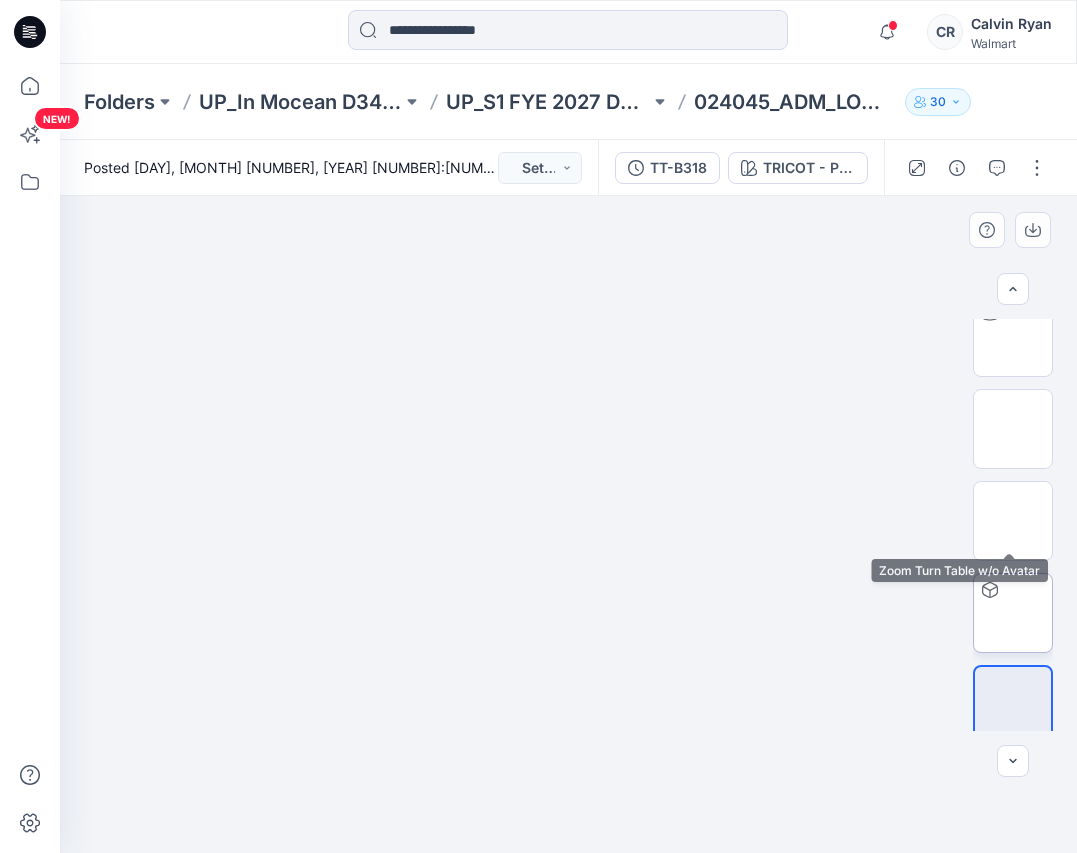 scroll, scrollTop: 220, scrollLeft: 0, axis: vertical 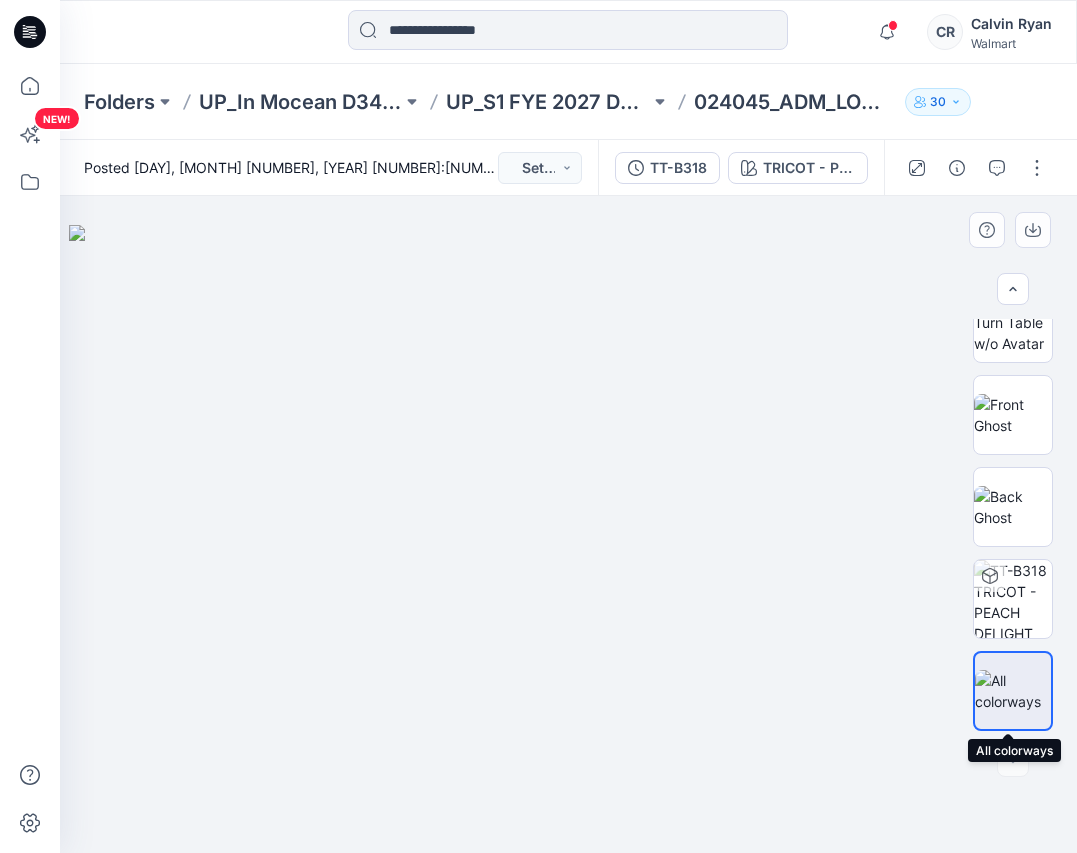 click at bounding box center (1013, 691) 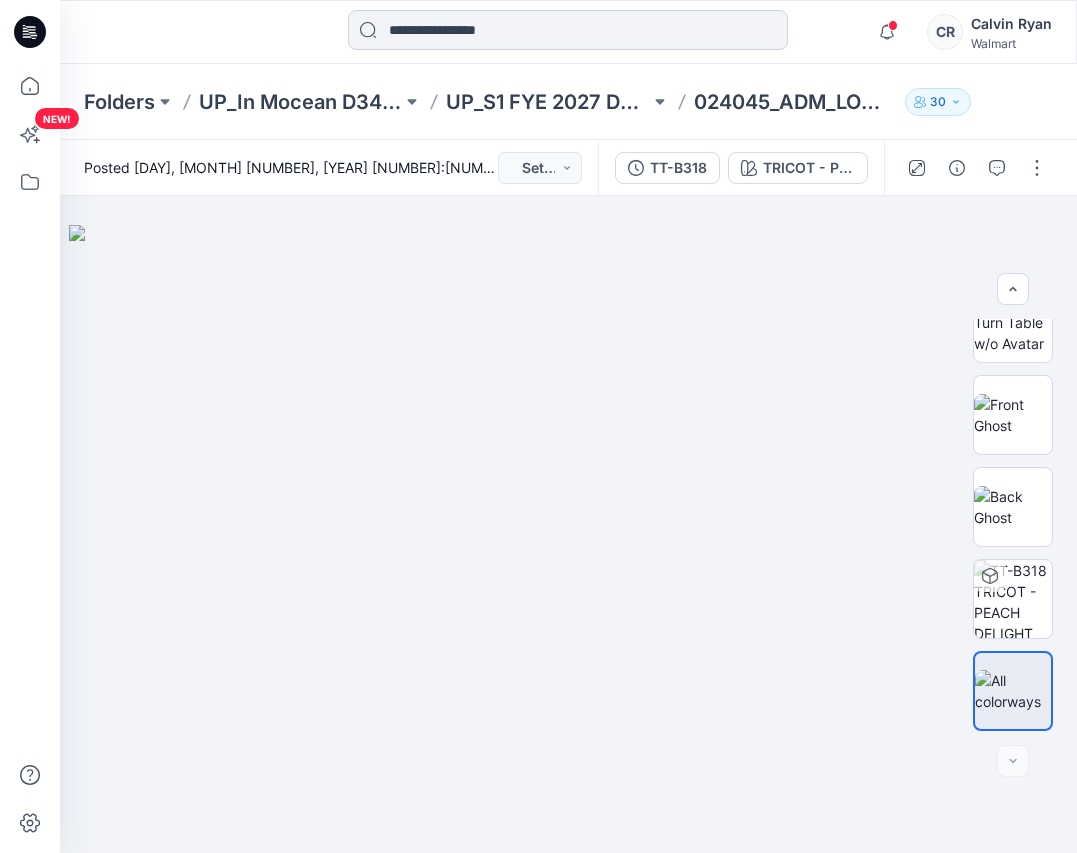click at bounding box center (568, 30) 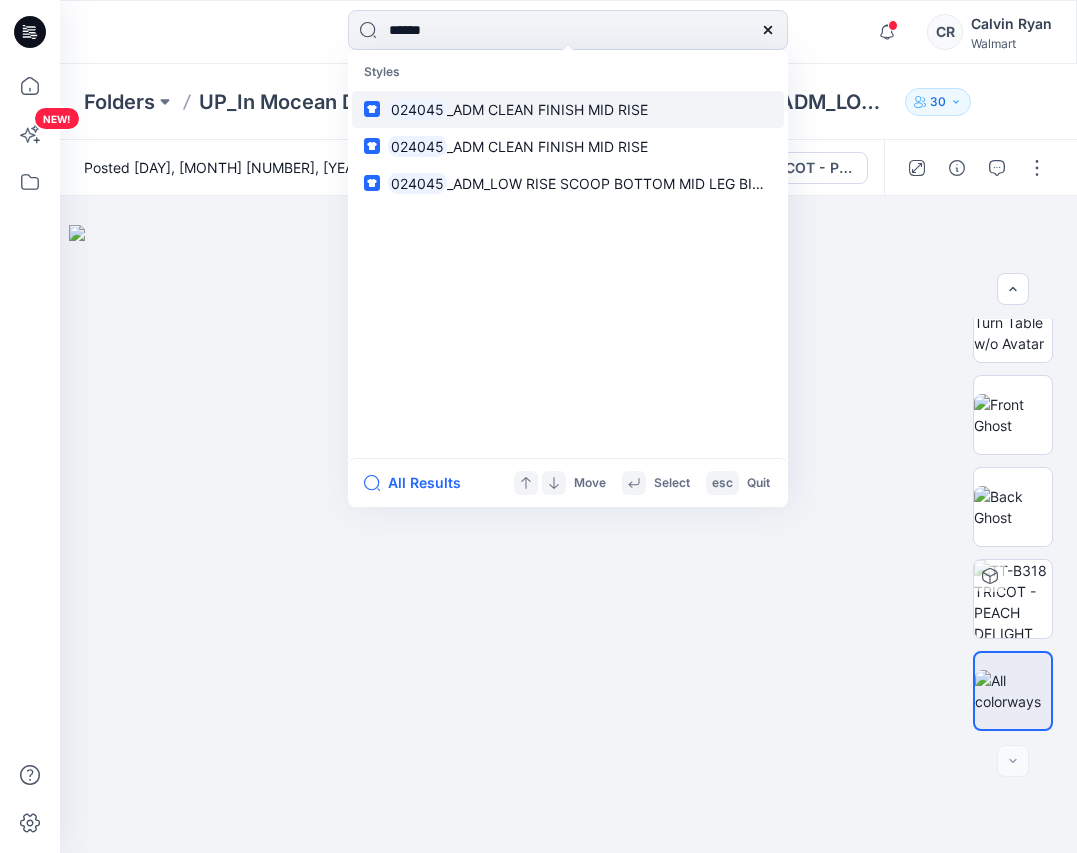 type on "******" 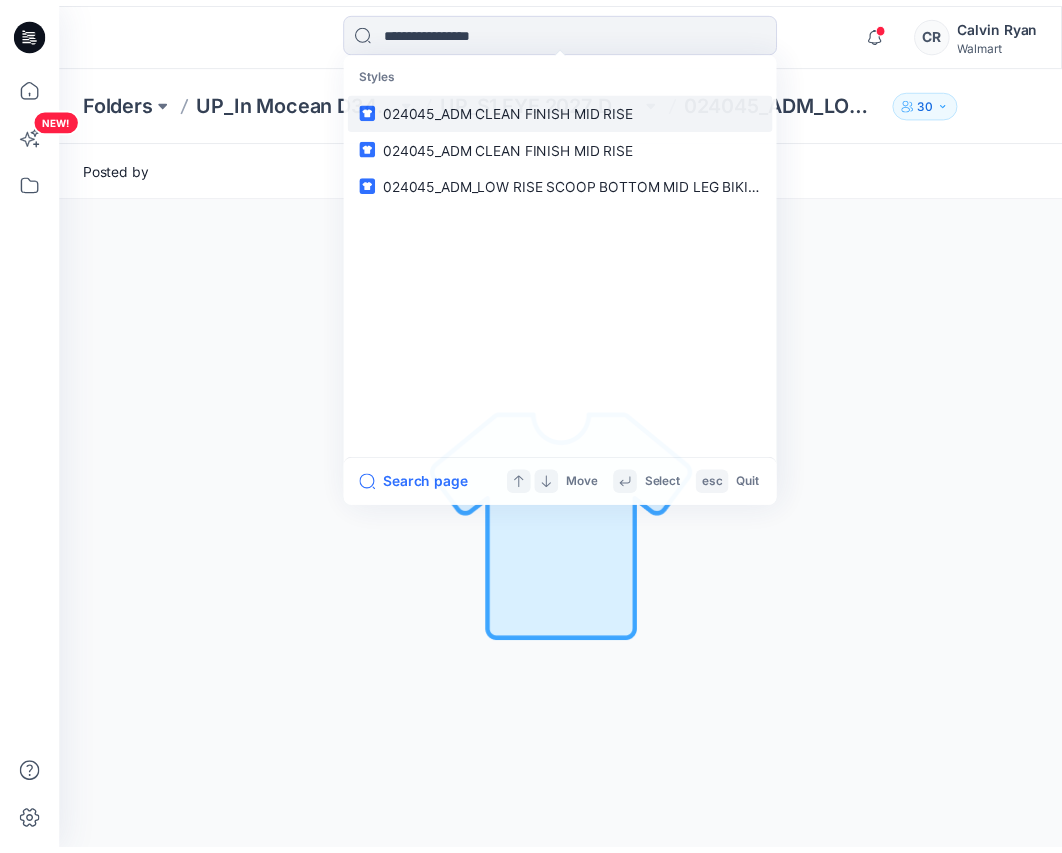 scroll, scrollTop: 0, scrollLeft: 0, axis: both 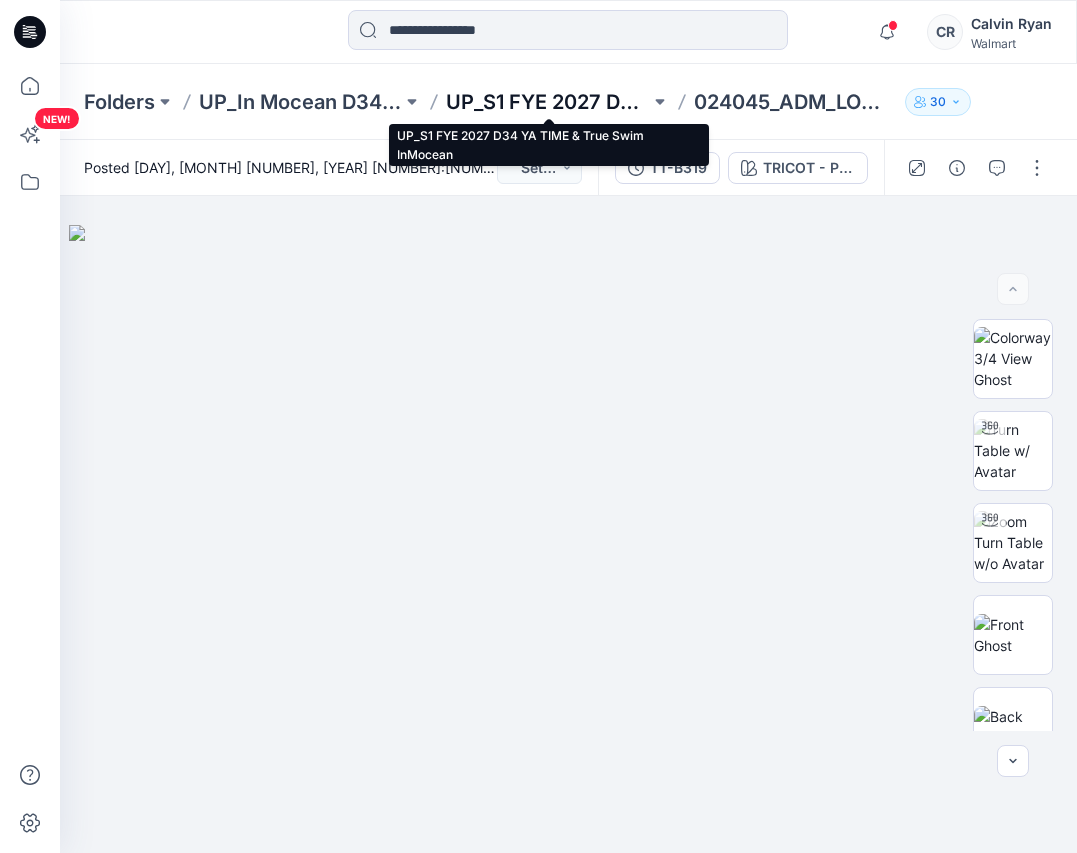 click on "UP_S1 FYE 2027 D34 YA TIME & True Swim InMocean" at bounding box center [547, 102] 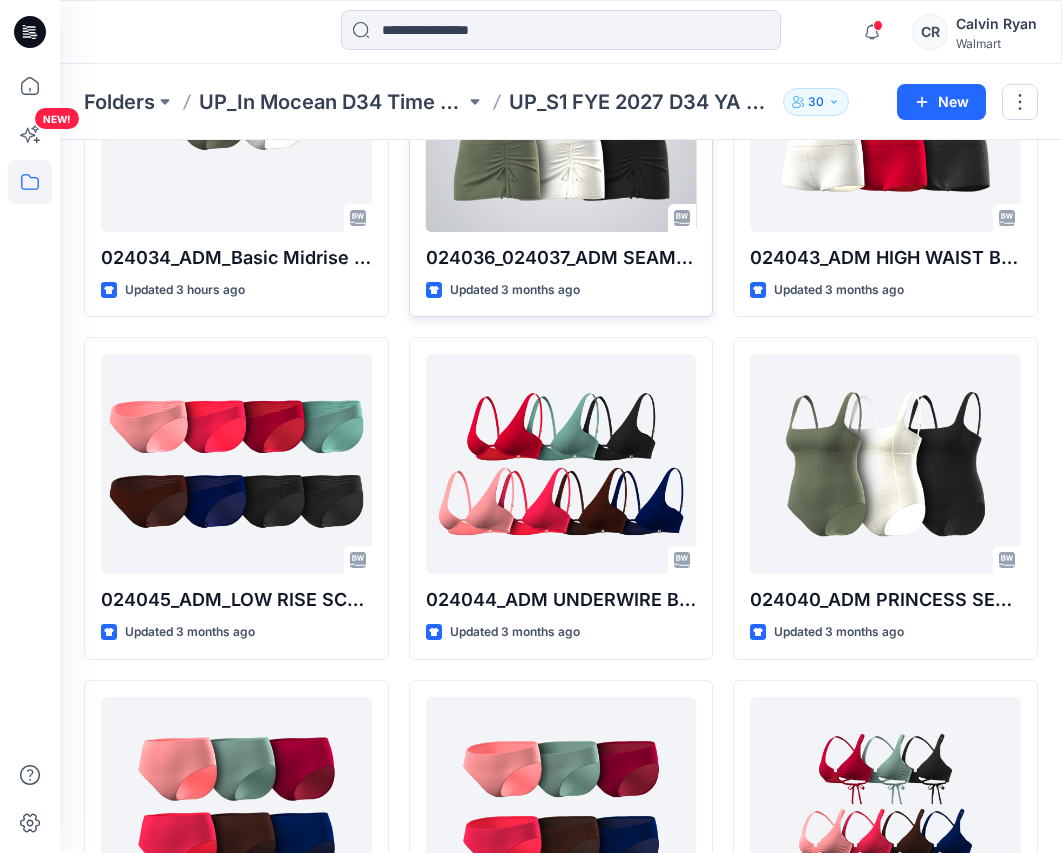 scroll, scrollTop: 600, scrollLeft: 0, axis: vertical 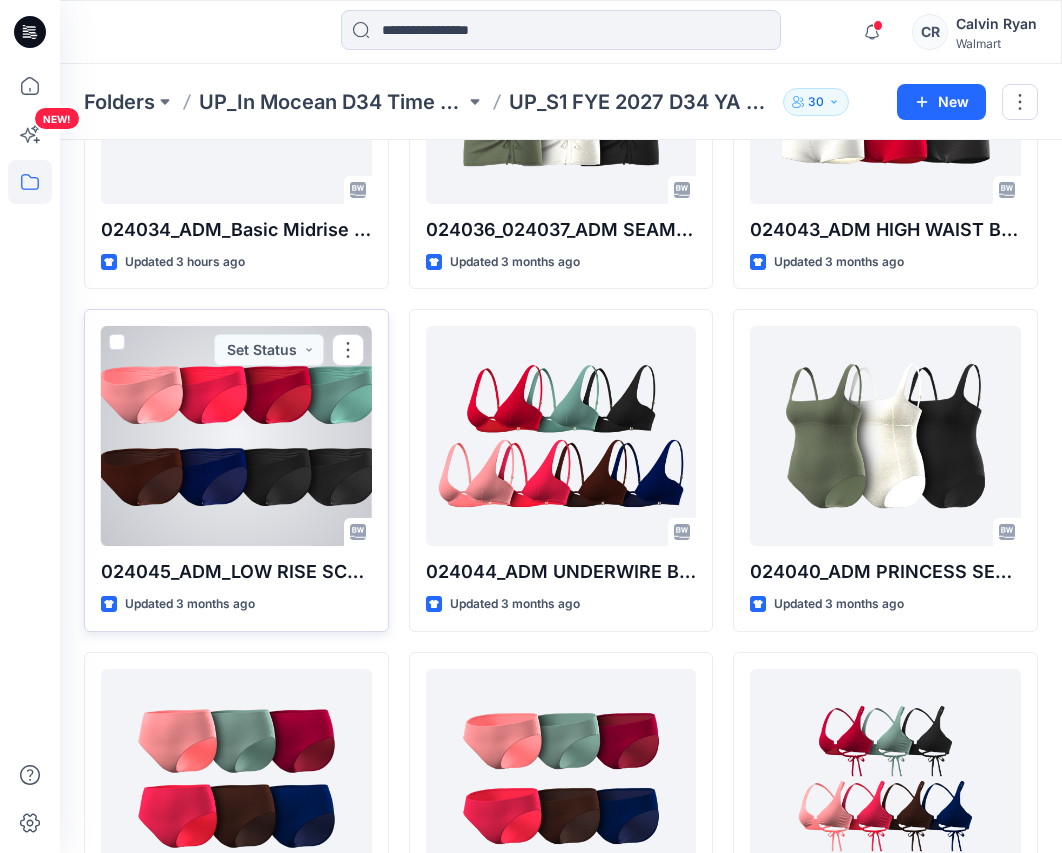 click at bounding box center (236, 436) 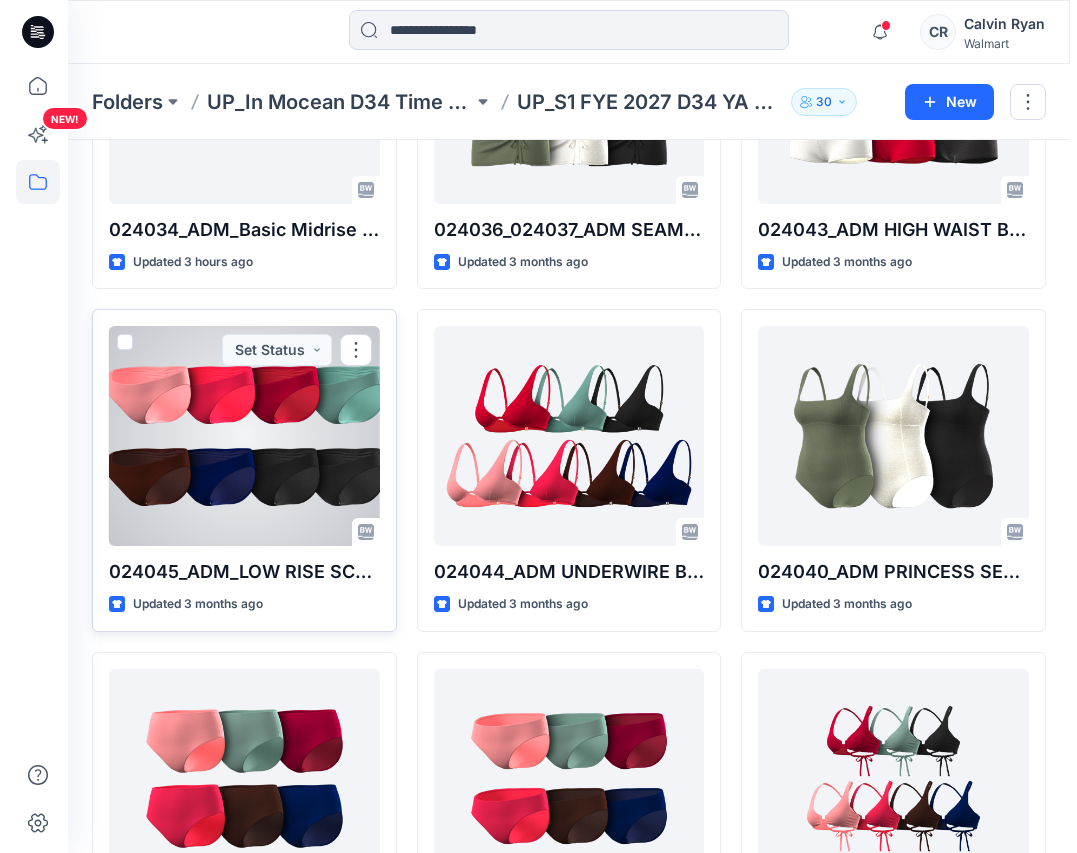 scroll, scrollTop: 0, scrollLeft: 0, axis: both 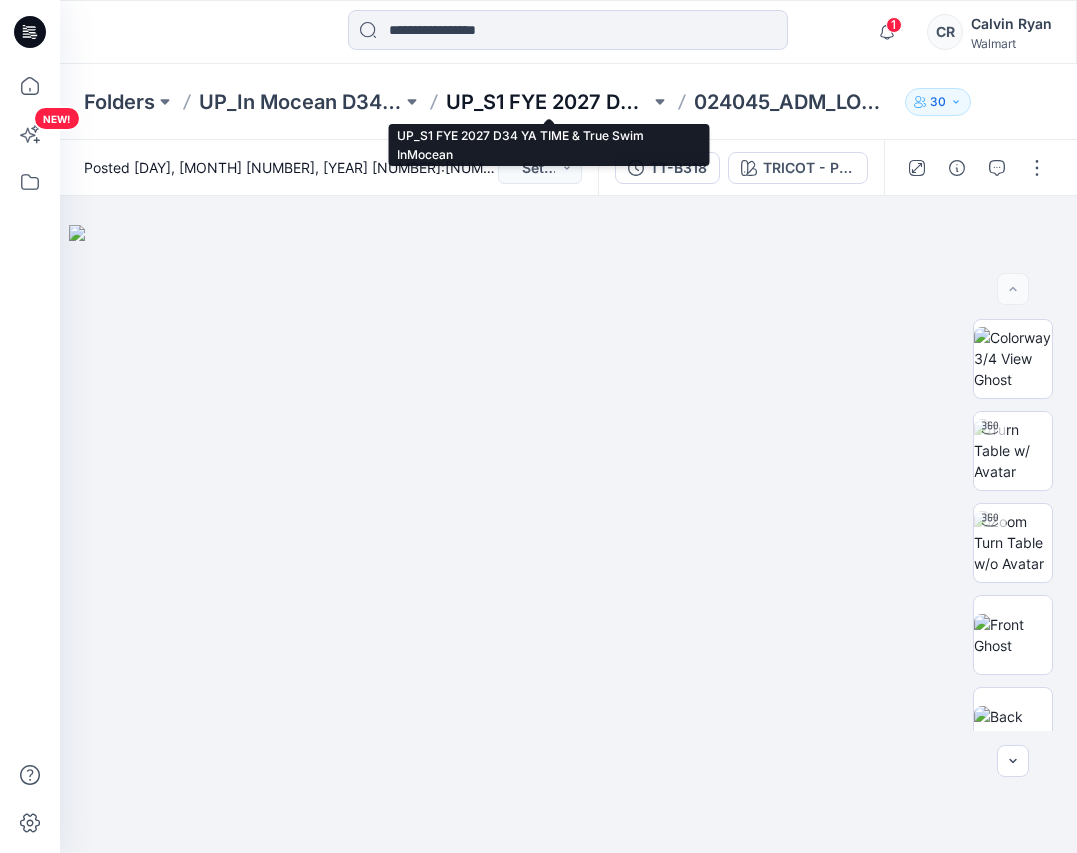click on "UP_S1 FYE 2027 D34 YA TIME & True Swim InMocean" at bounding box center [547, 102] 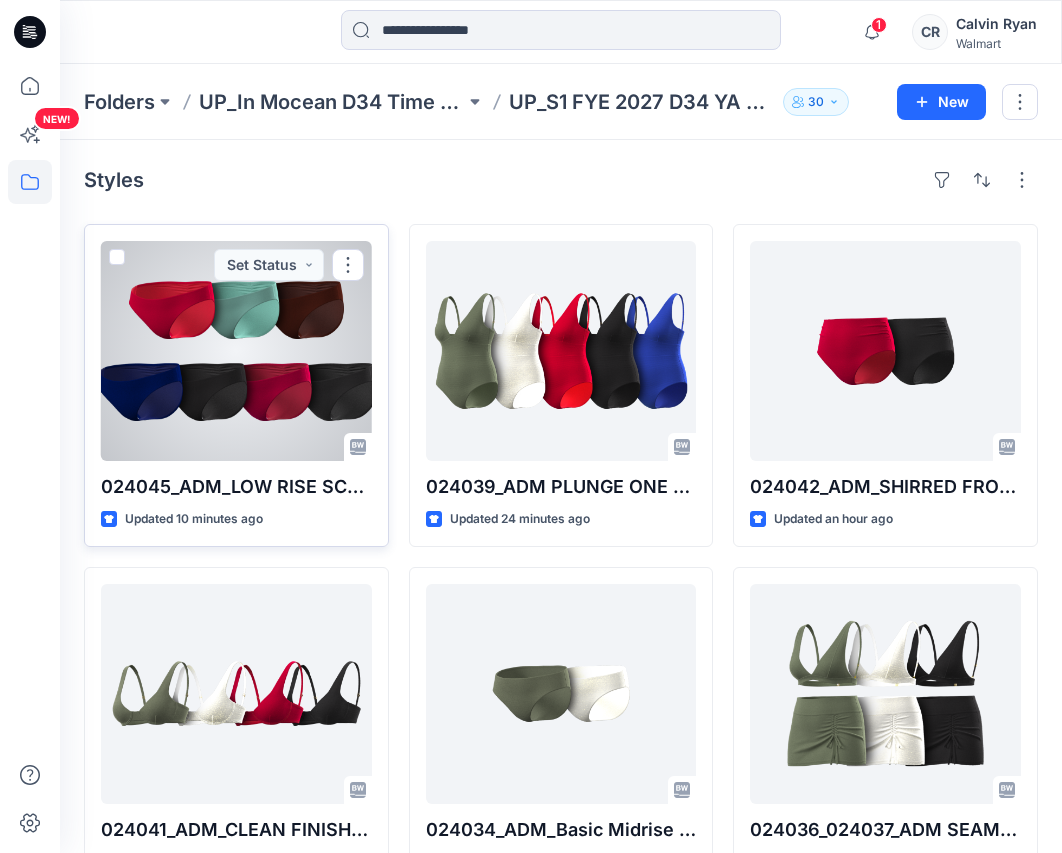 click at bounding box center [236, 351] 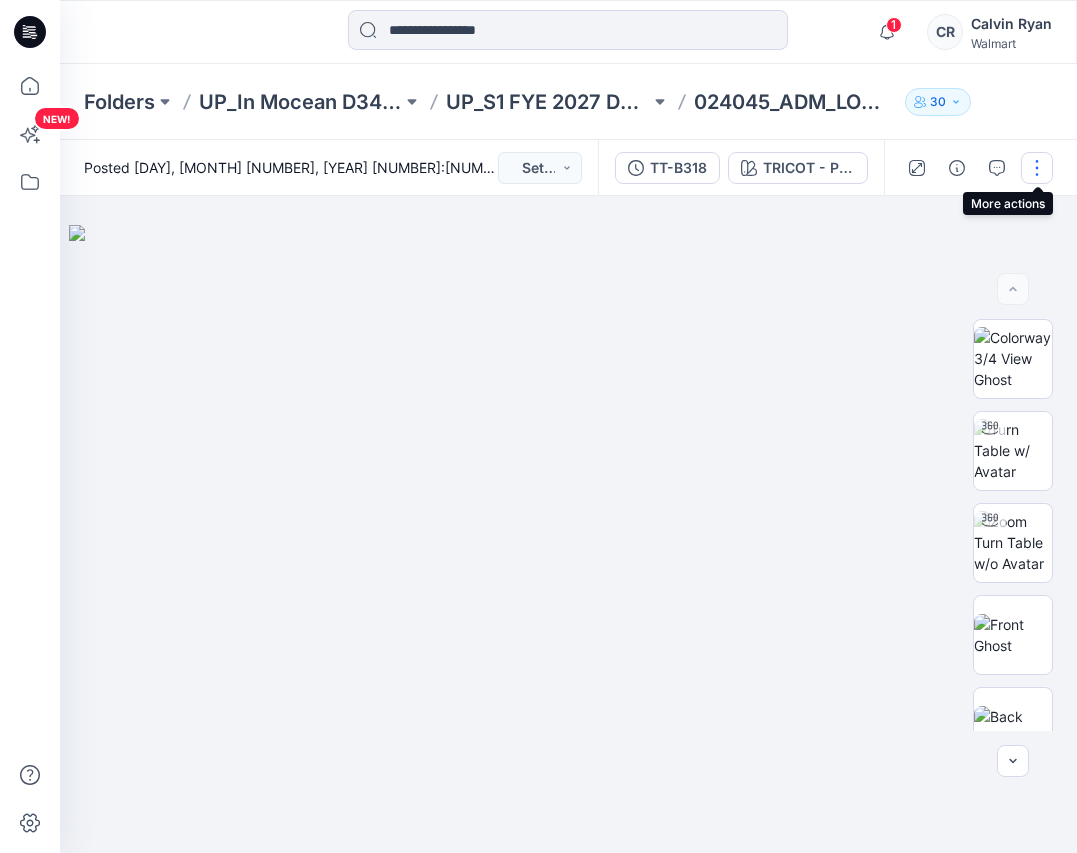 click at bounding box center (1037, 168) 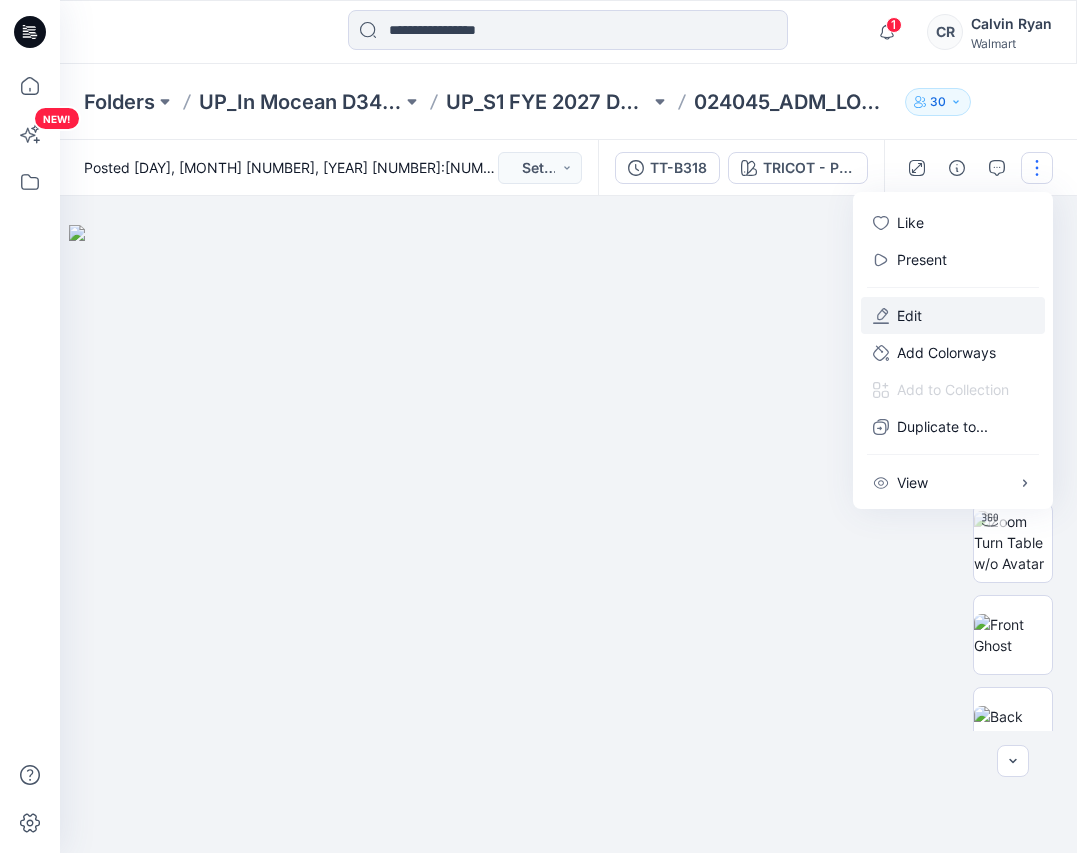 click on "Edit" at bounding box center (909, 315) 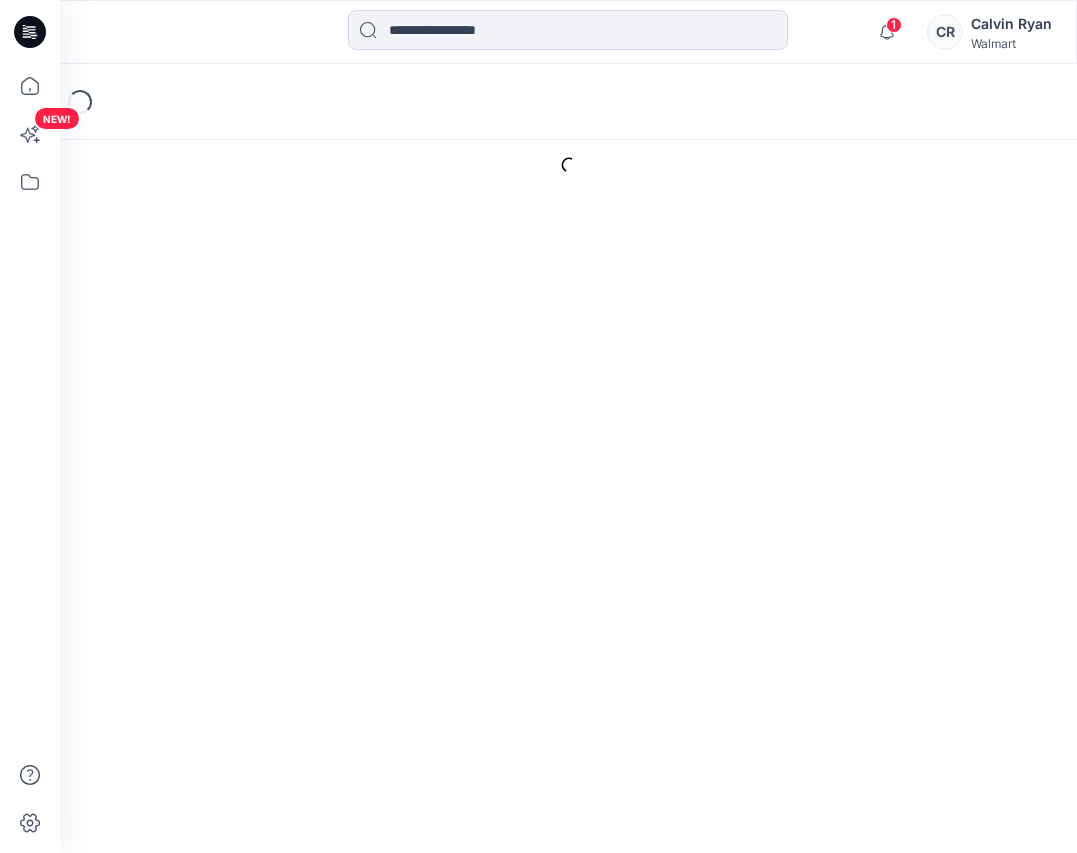 scroll, scrollTop: 0, scrollLeft: 0, axis: both 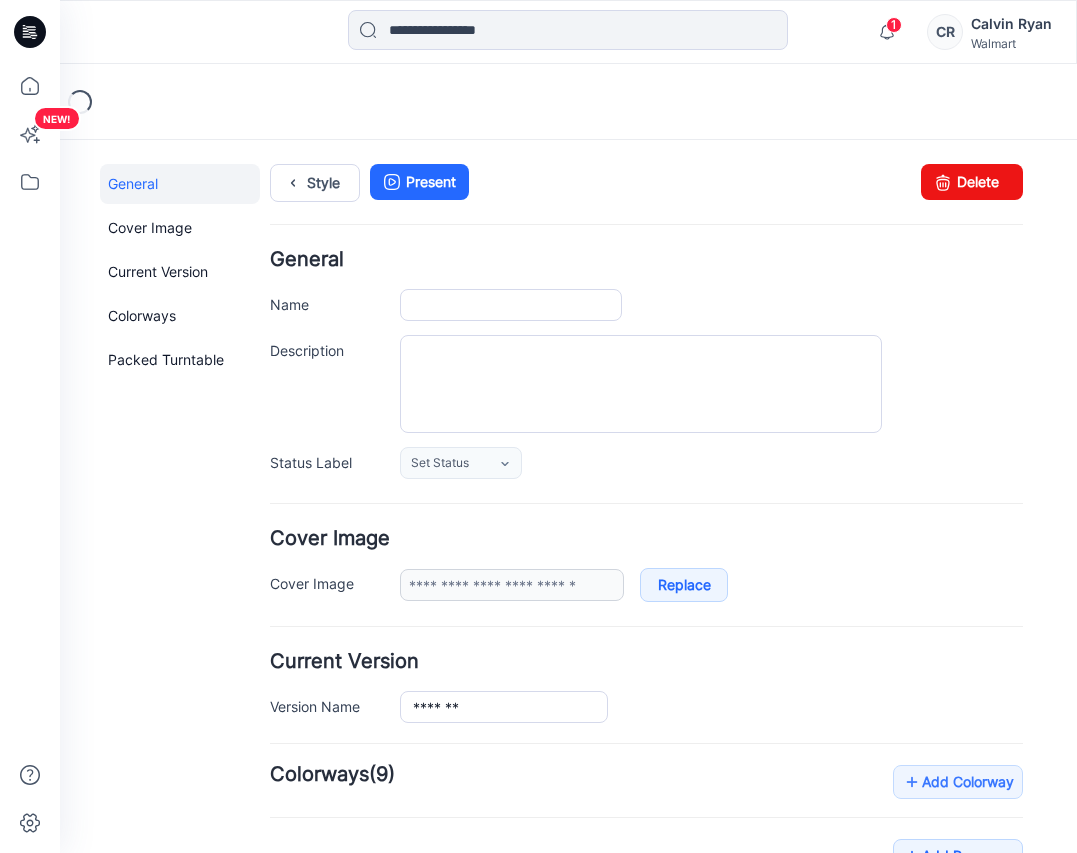 type on "**********" 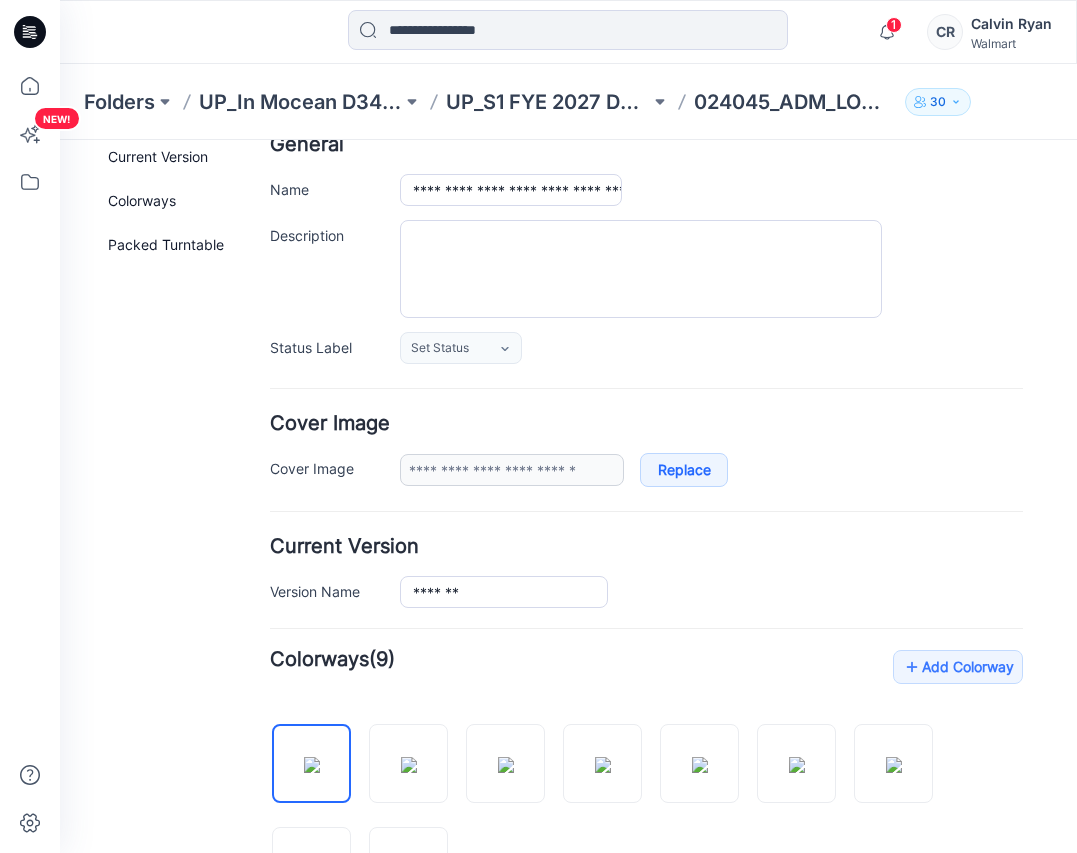 scroll, scrollTop: 600, scrollLeft: 0, axis: vertical 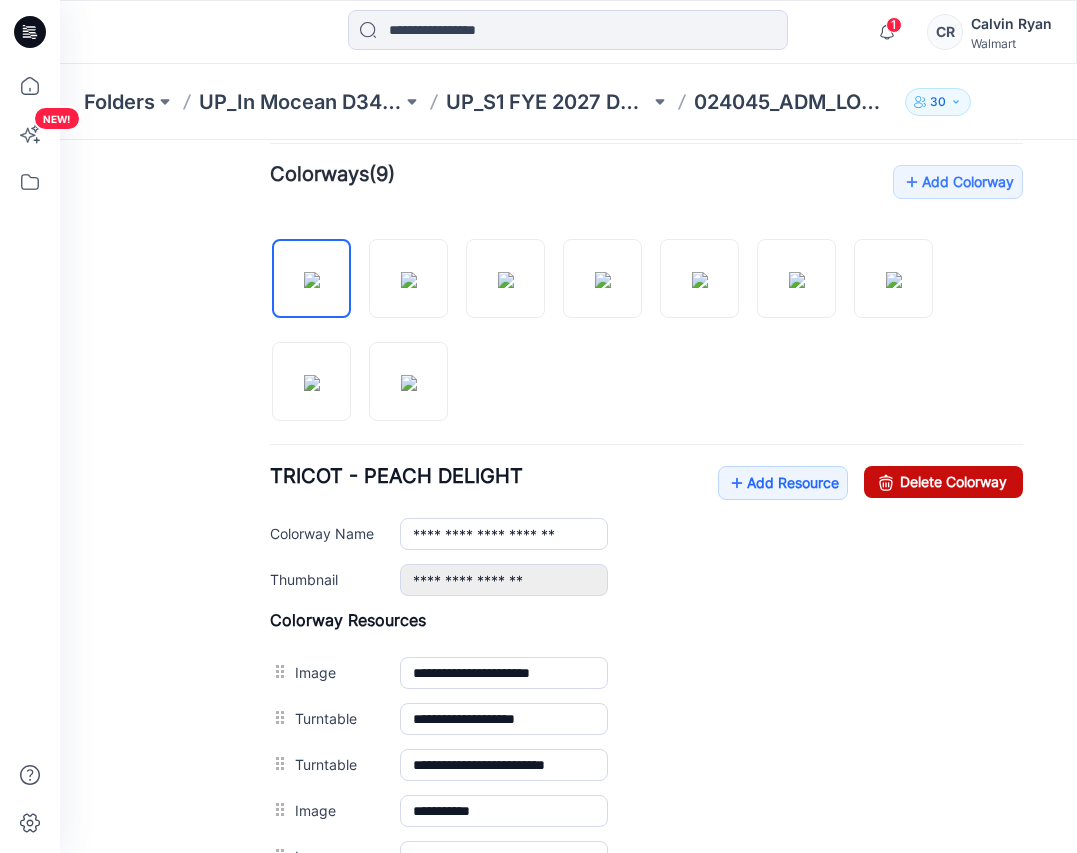 click on "Delete Colorway" at bounding box center [943, 482] 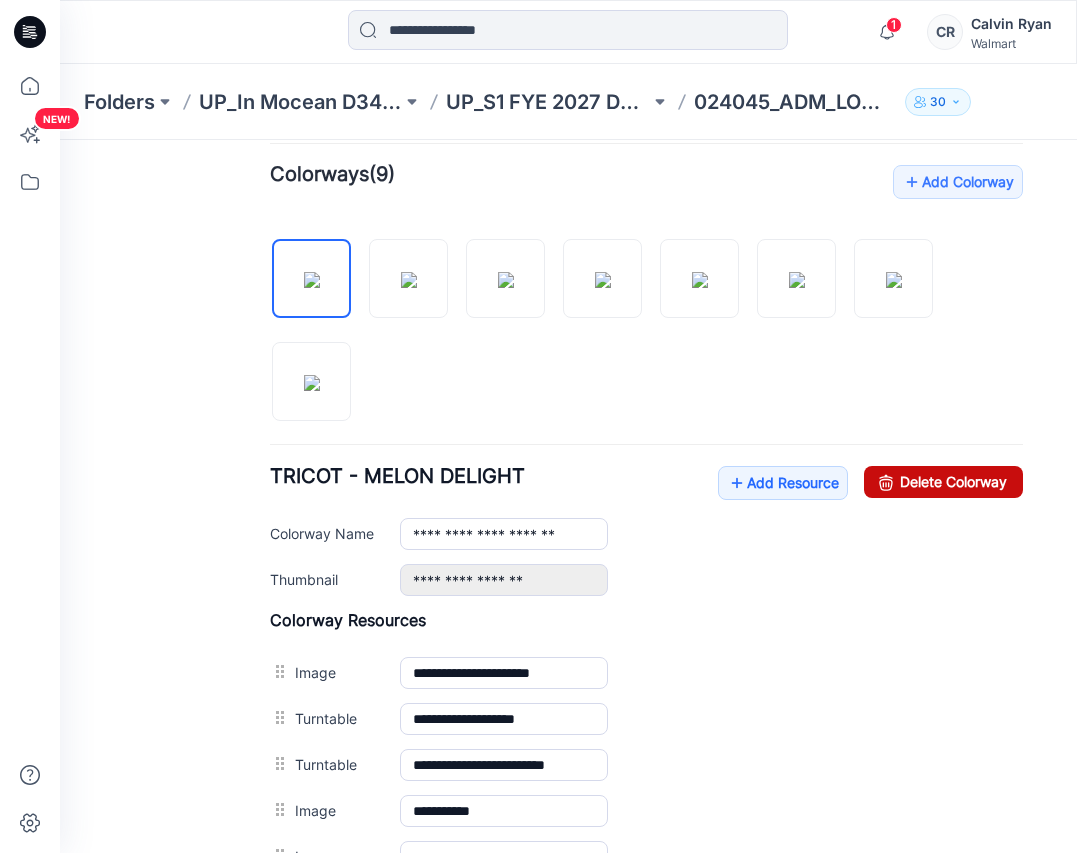 click on "Delete Colorway" at bounding box center (943, 482) 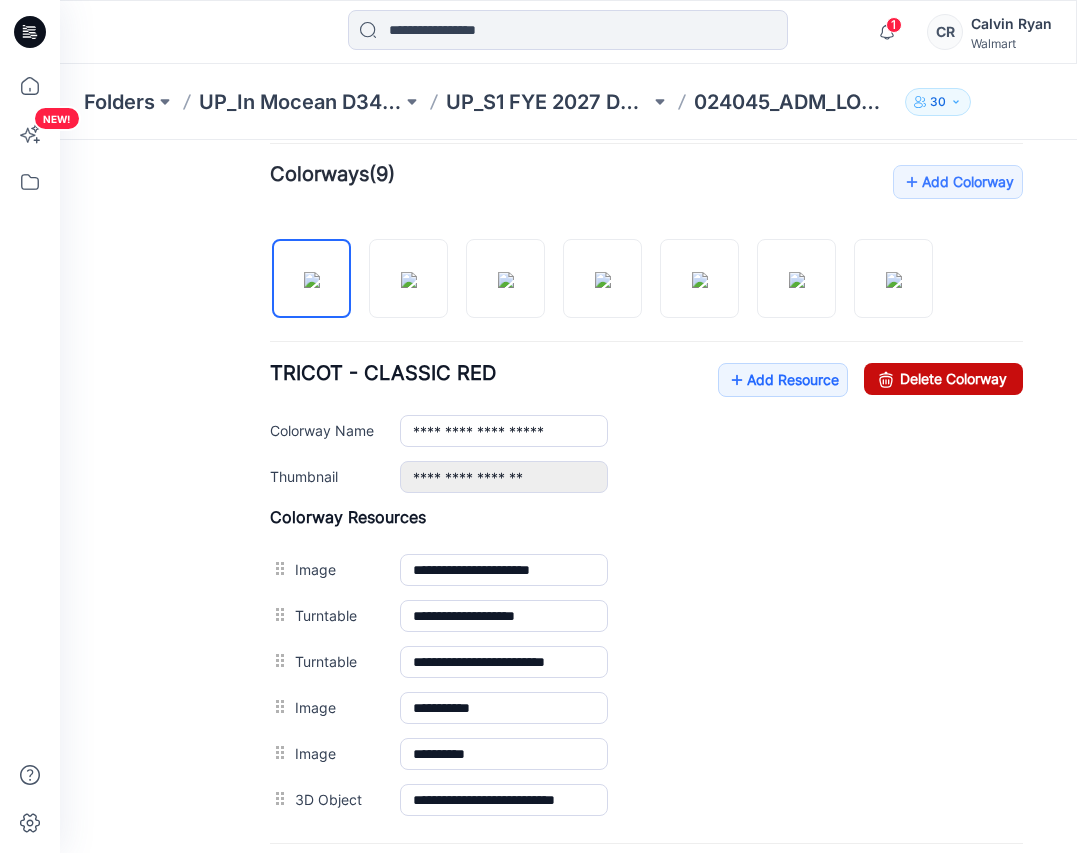 click on "Delete Colorway" at bounding box center (943, 379) 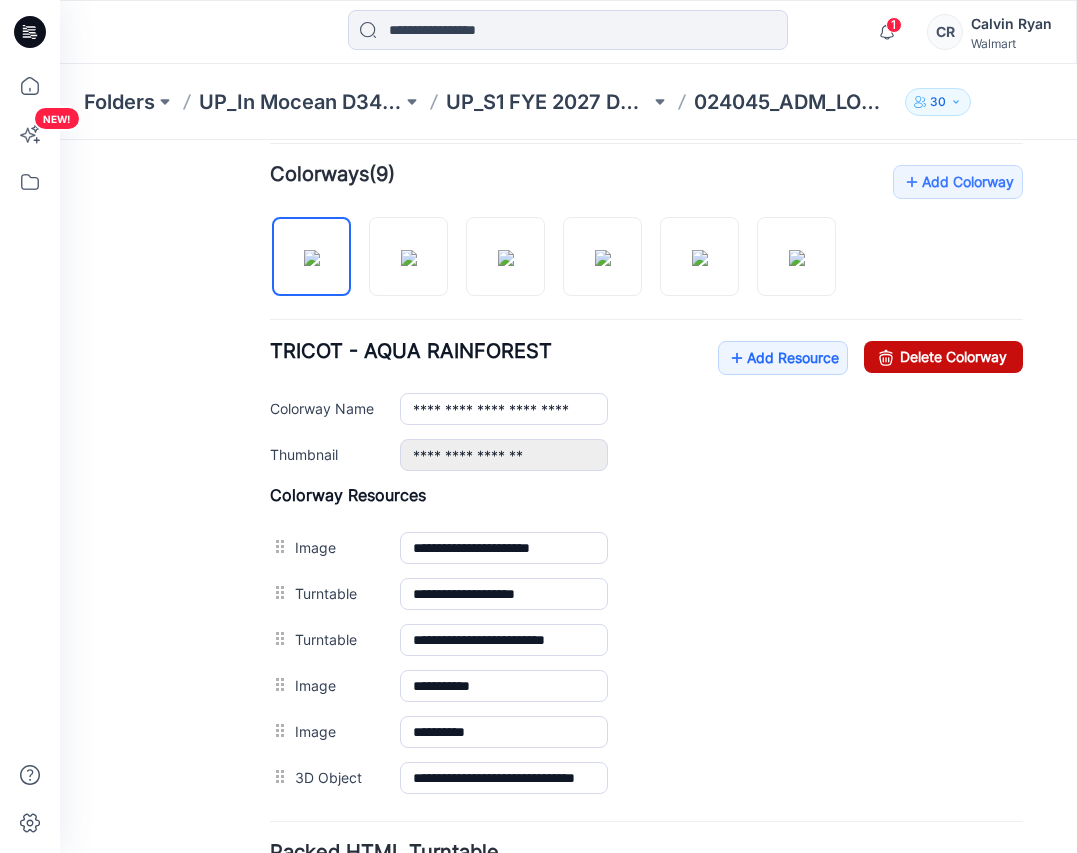 click on "Delete Colorway" at bounding box center [943, 357] 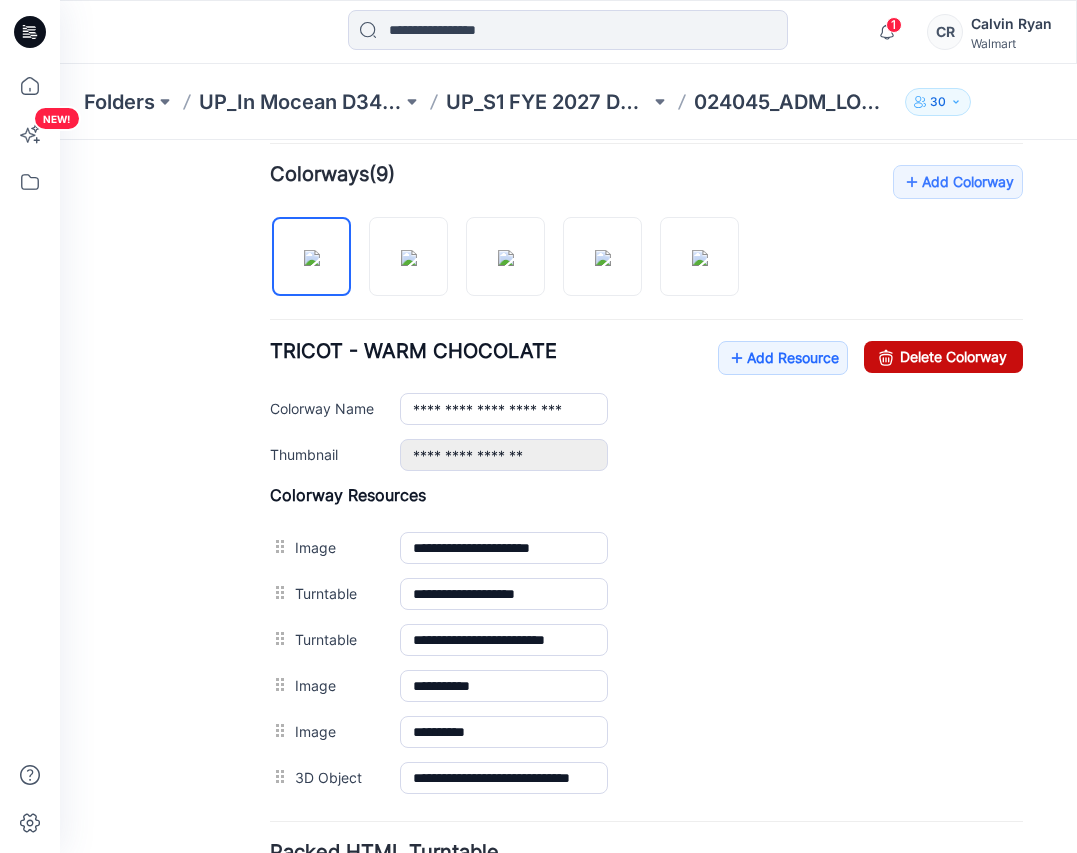 click on "Delete Colorway" at bounding box center [943, 357] 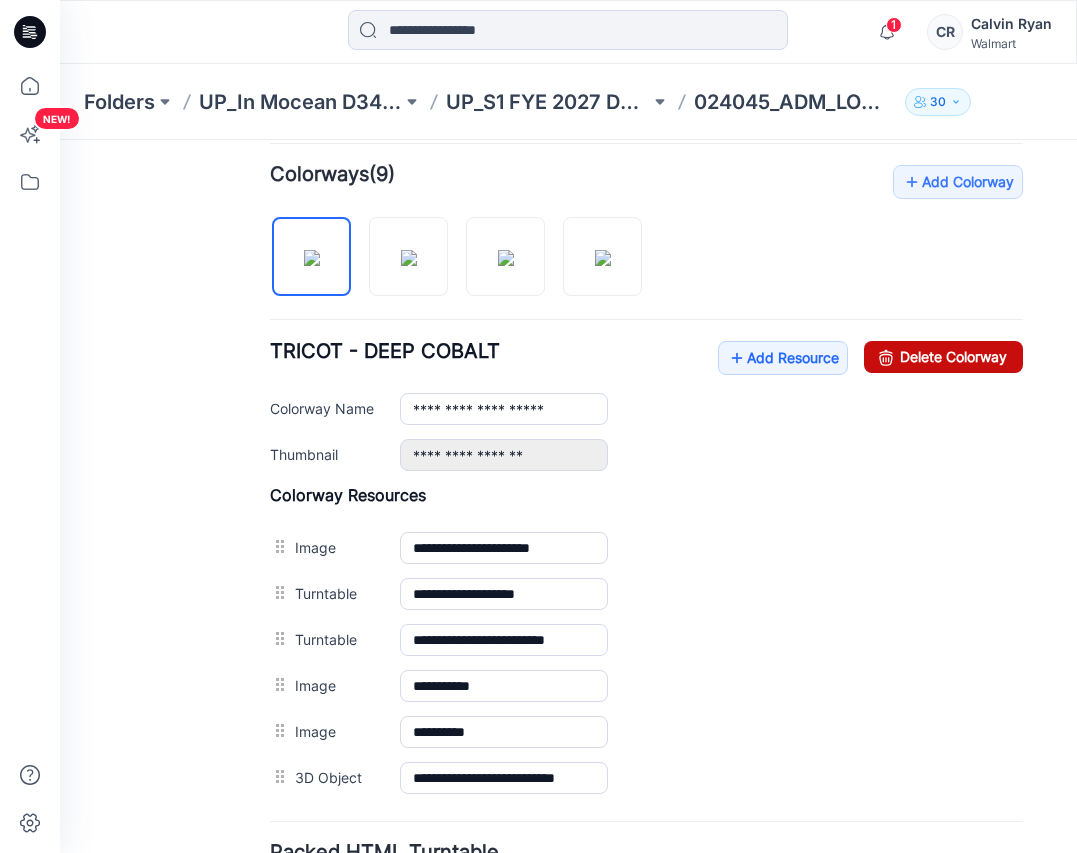 click on "Delete Colorway" at bounding box center [943, 357] 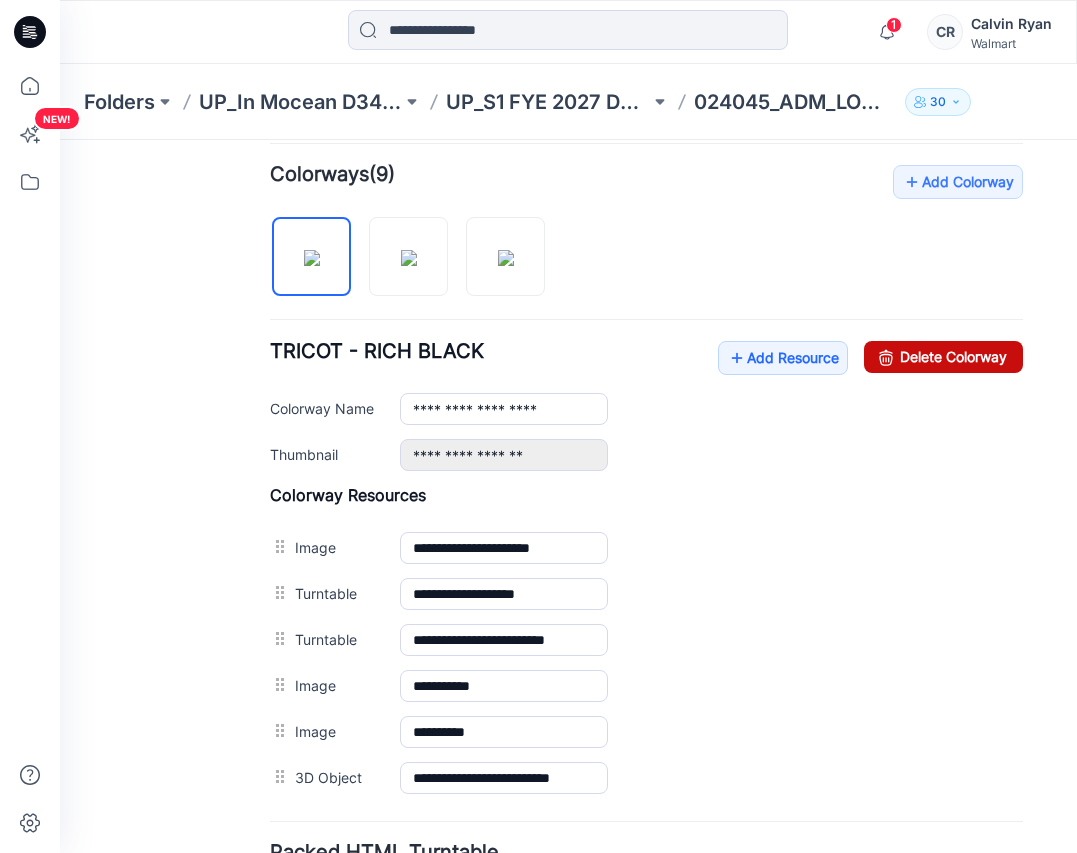 click on "Delete Colorway" at bounding box center [943, 357] 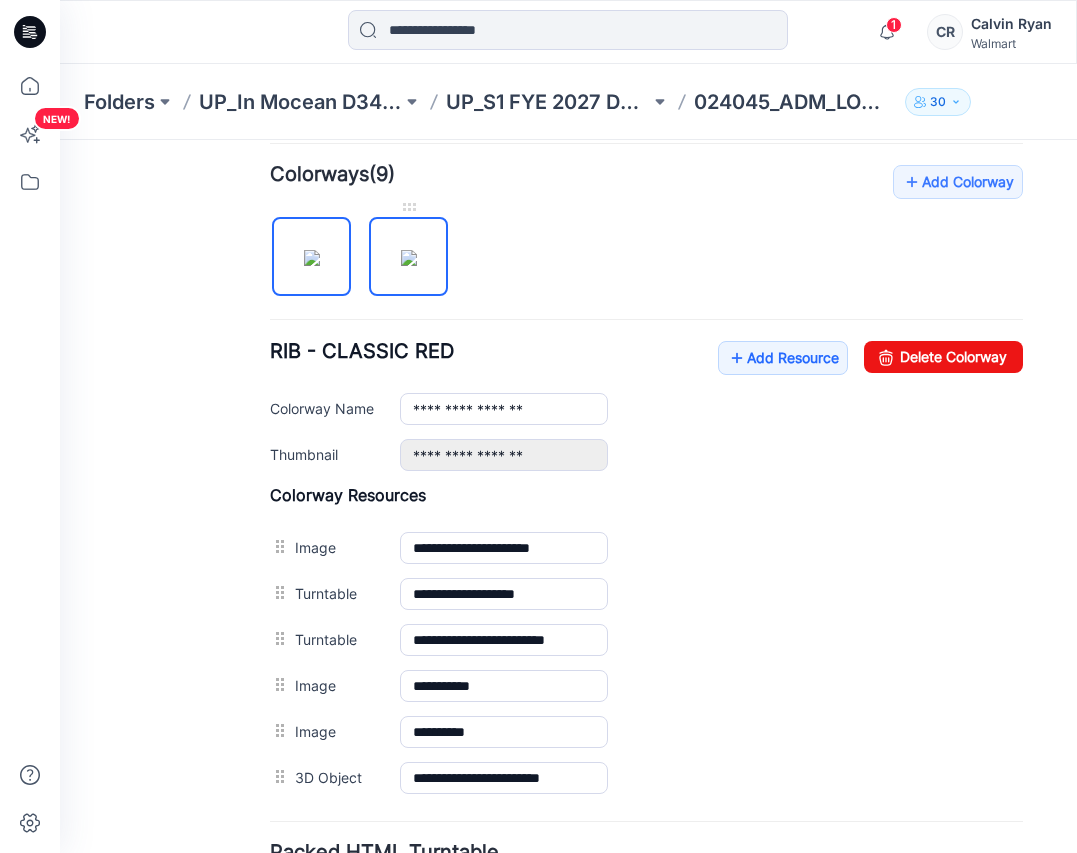 click at bounding box center [409, 258] 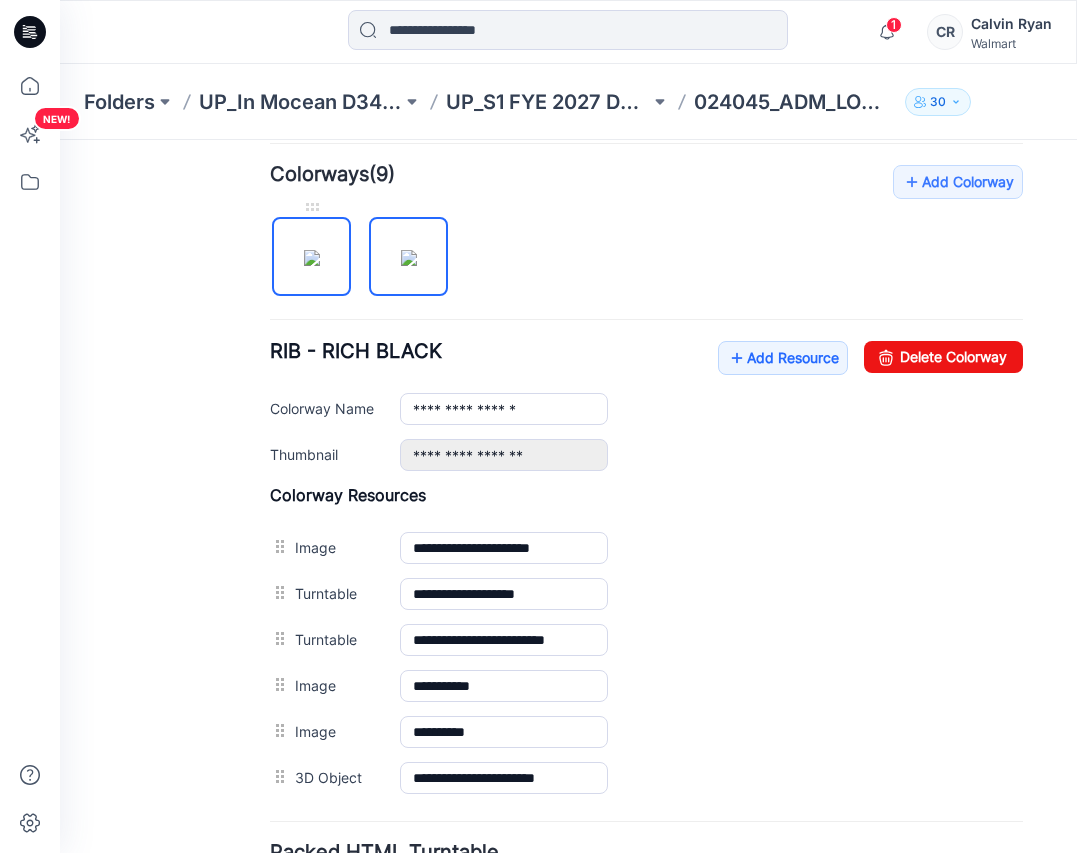 click at bounding box center (312, 258) 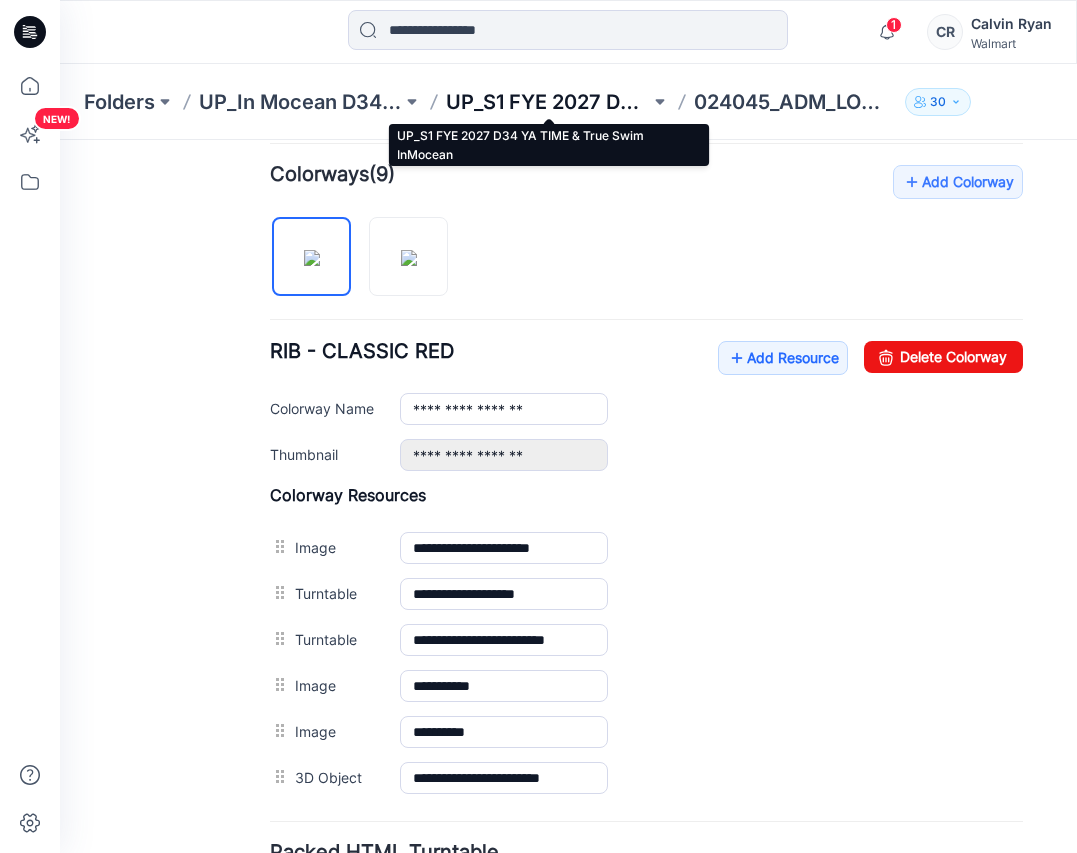 click on "UP_S1 FYE 2027 D34 YA TIME & True Swim InMocean" at bounding box center (547, 102) 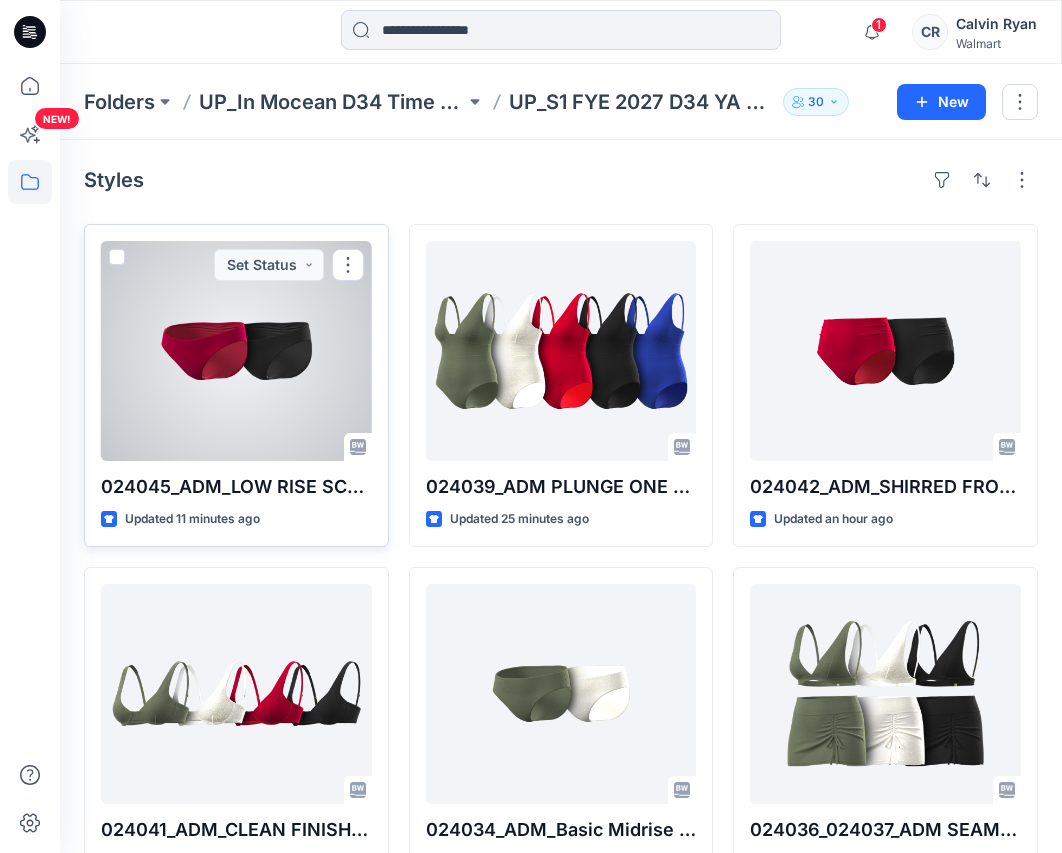 click at bounding box center [236, 351] 